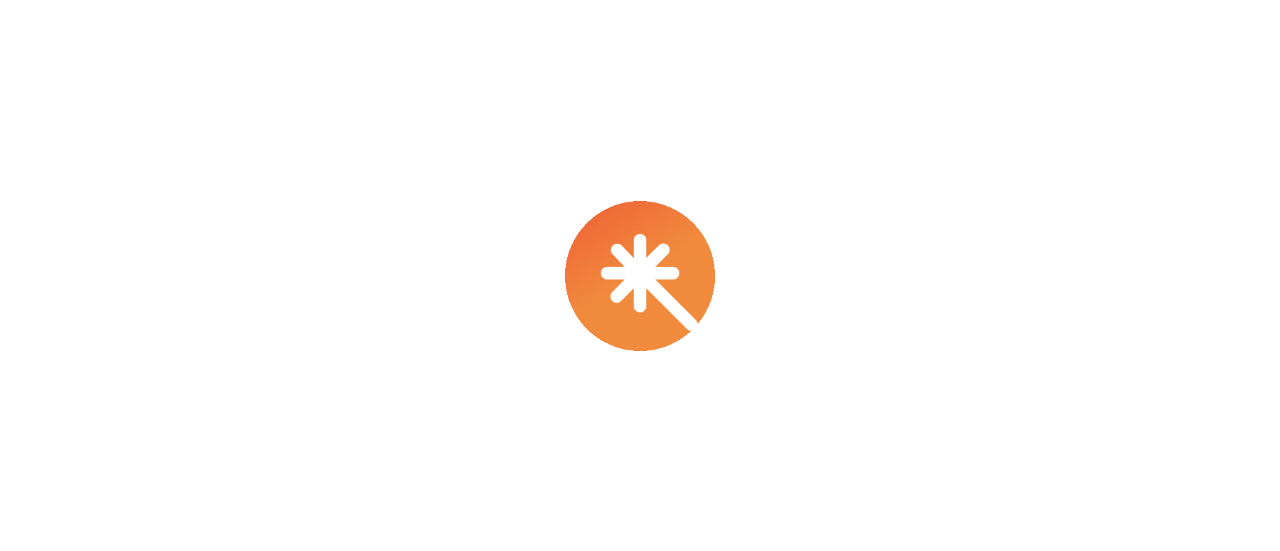 scroll, scrollTop: 0, scrollLeft: 0, axis: both 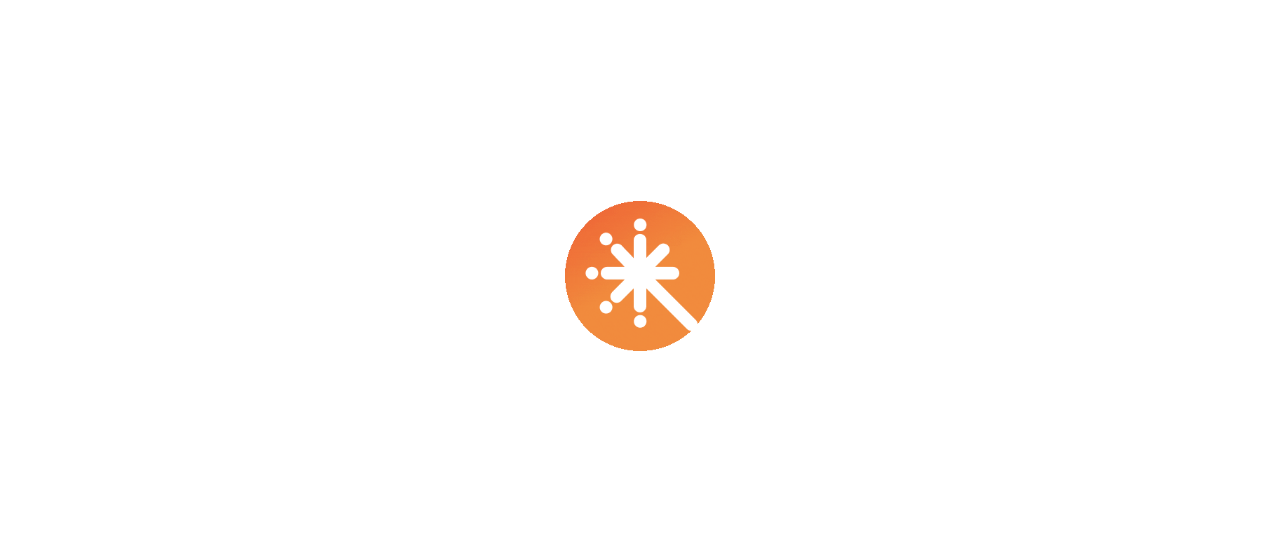 select on "****" 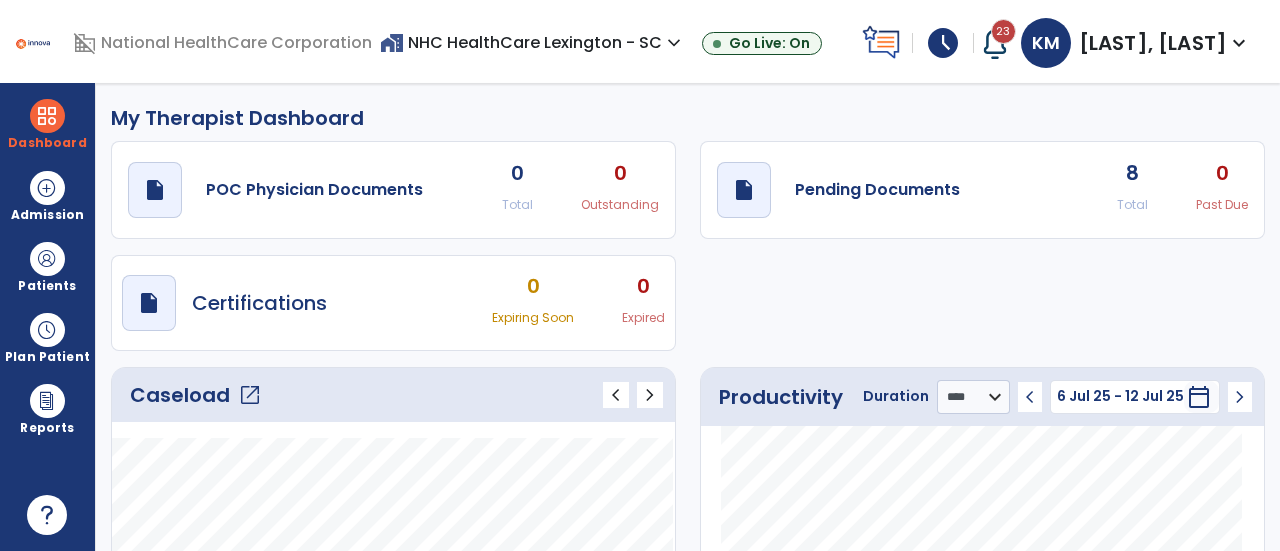 click on "8" 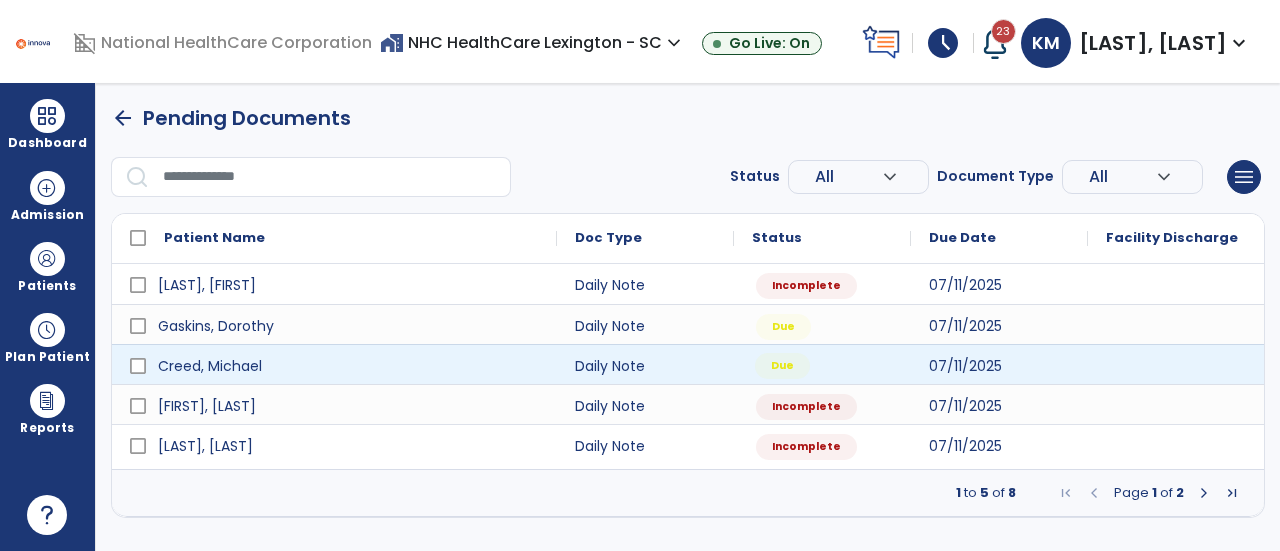 click on "Due" at bounding box center [782, 366] 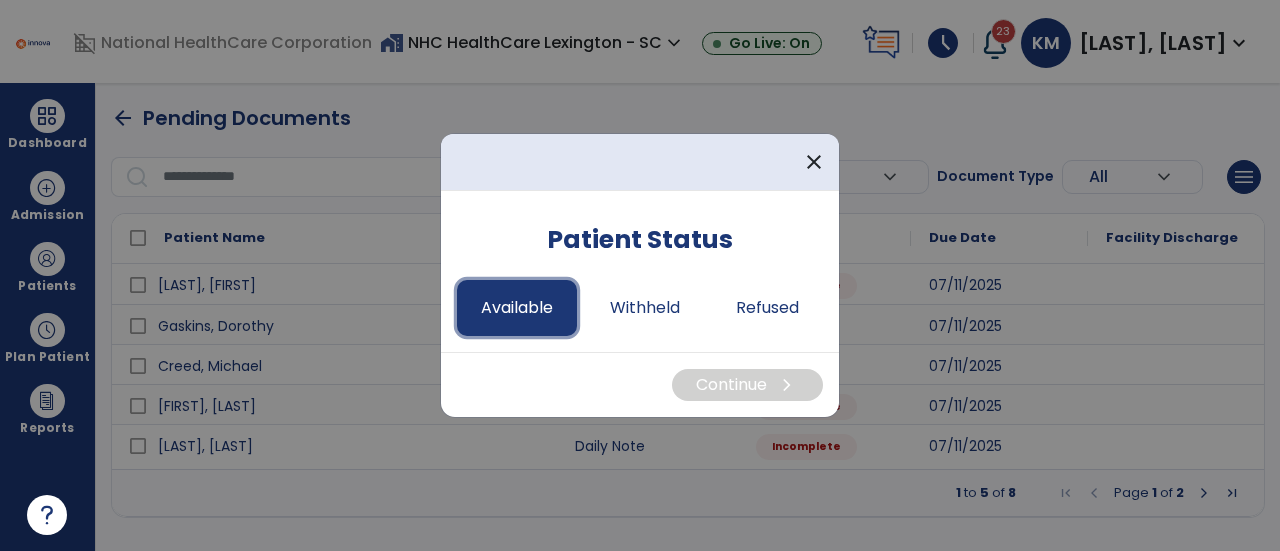click on "Available" at bounding box center [517, 308] 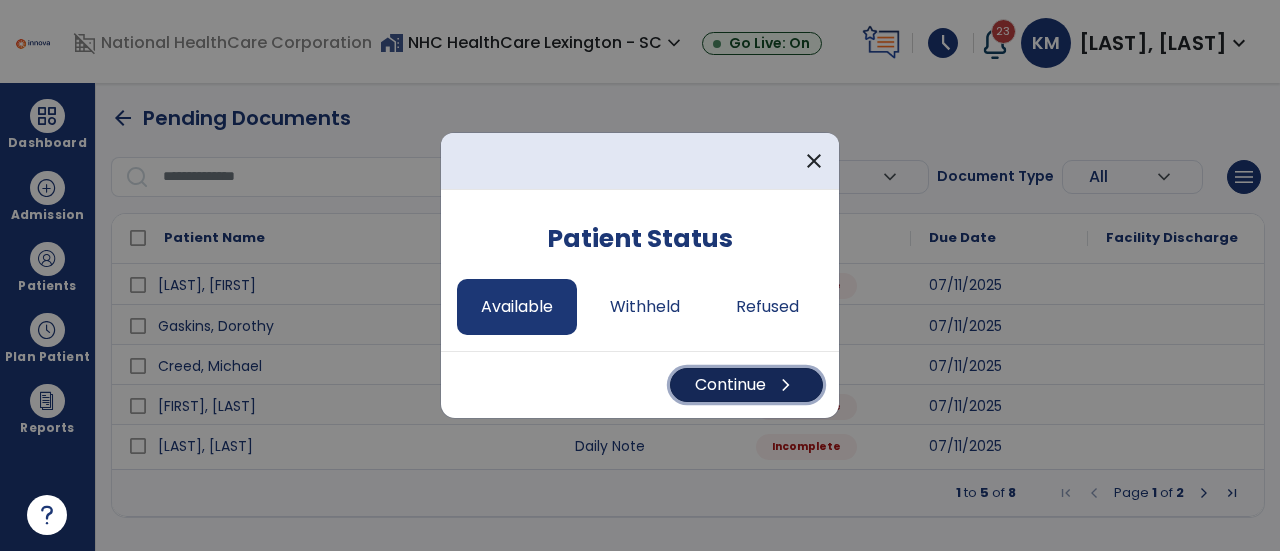 click on "Continue   chevron_right" at bounding box center (746, 385) 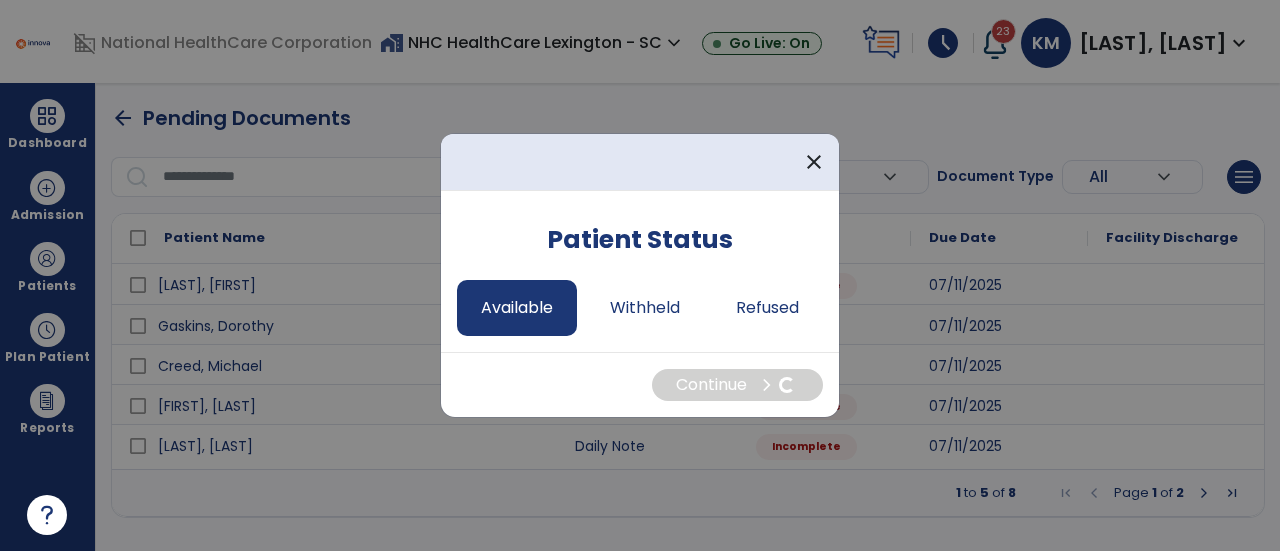select on "*" 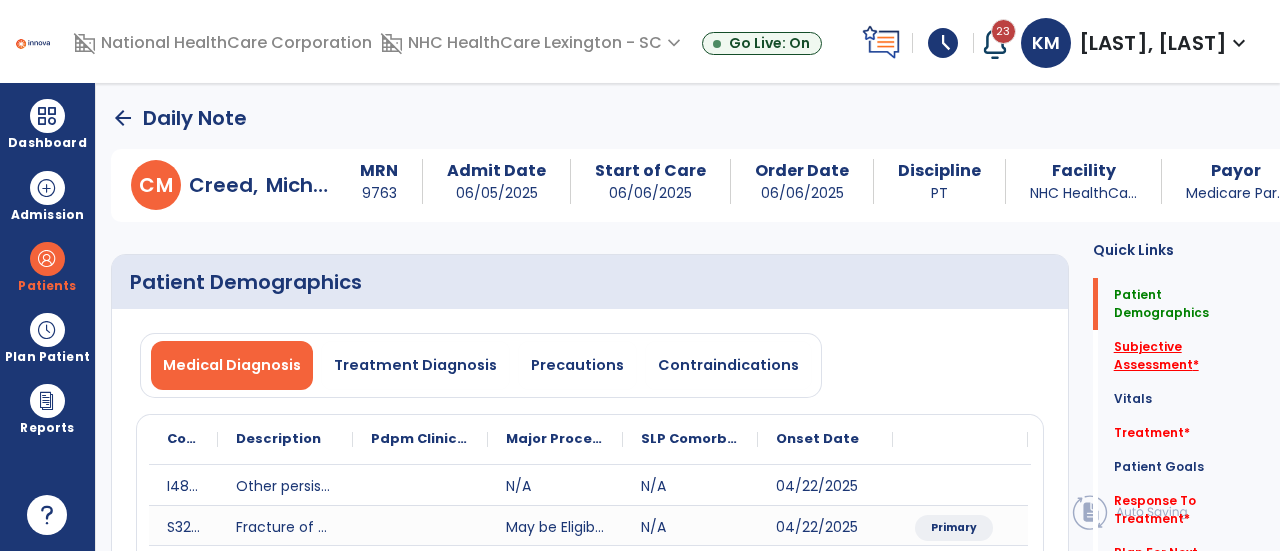 click on "Subjective Assessment   *" 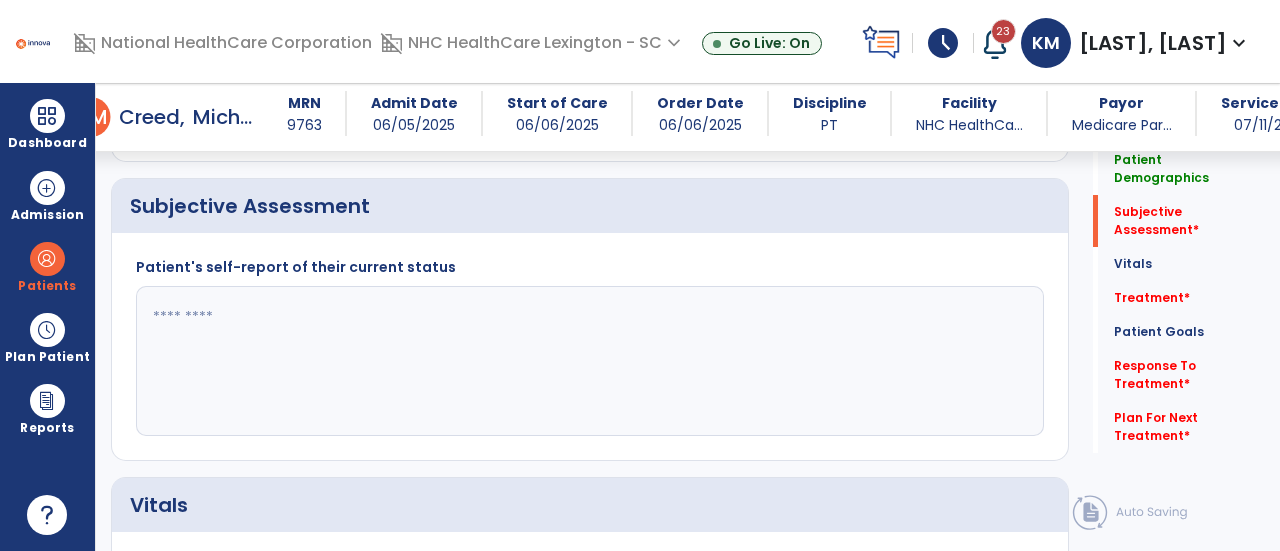 scroll, scrollTop: 479, scrollLeft: 0, axis: vertical 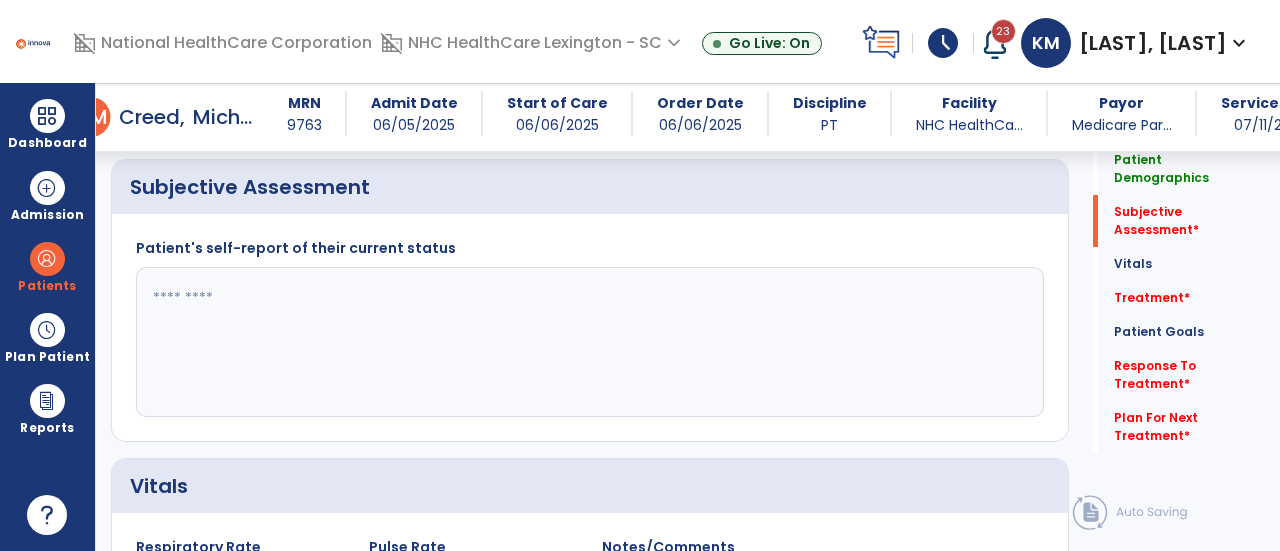 click 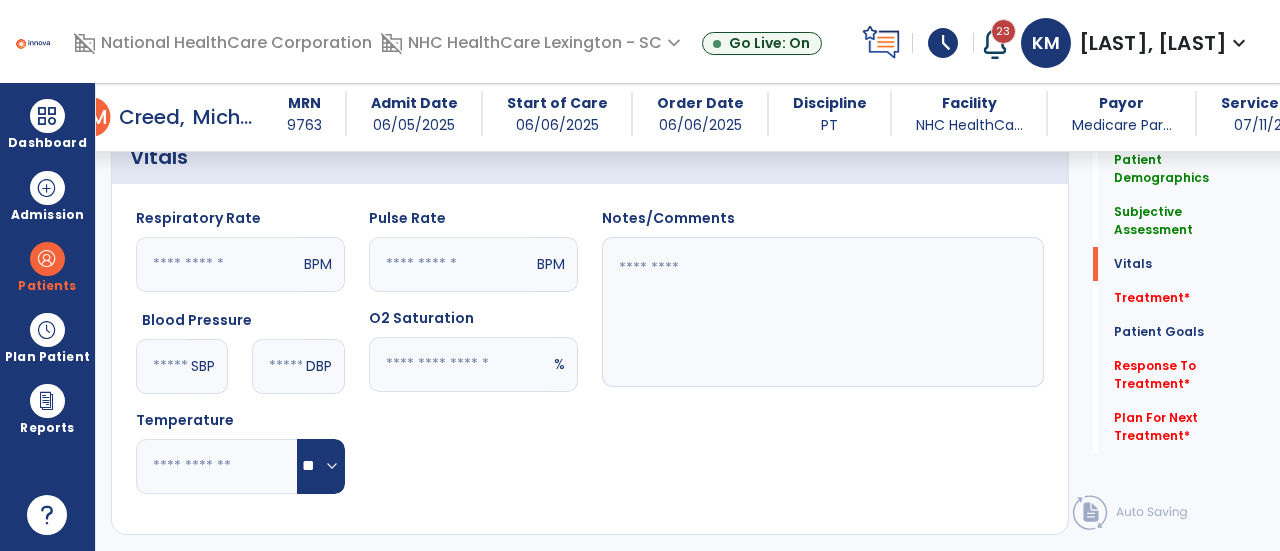 scroll, scrollTop: 809, scrollLeft: 0, axis: vertical 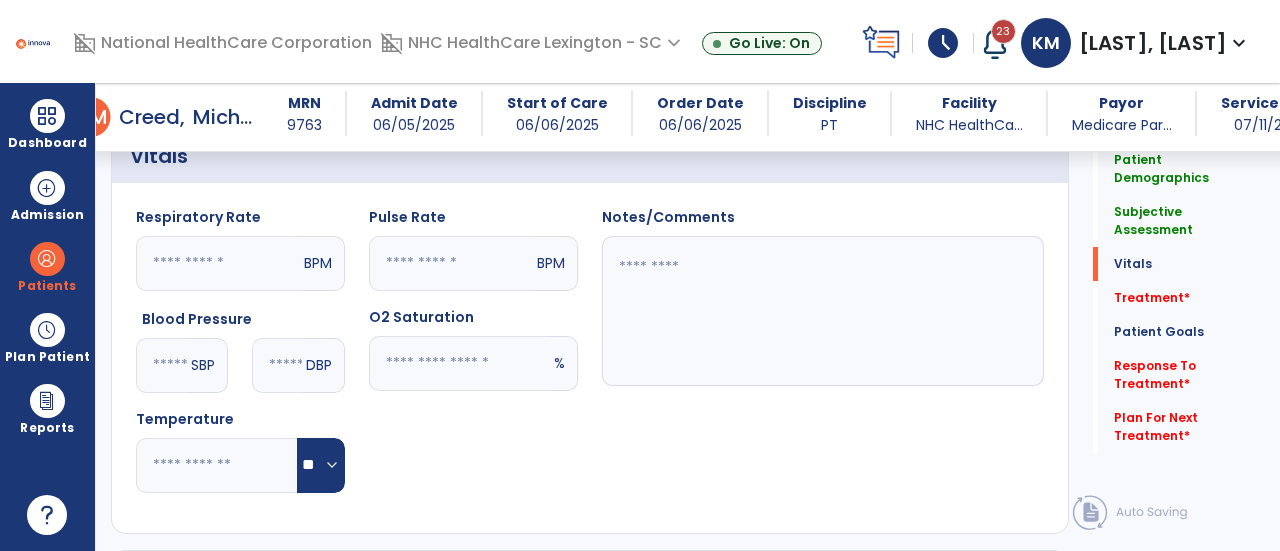 type on "**********" 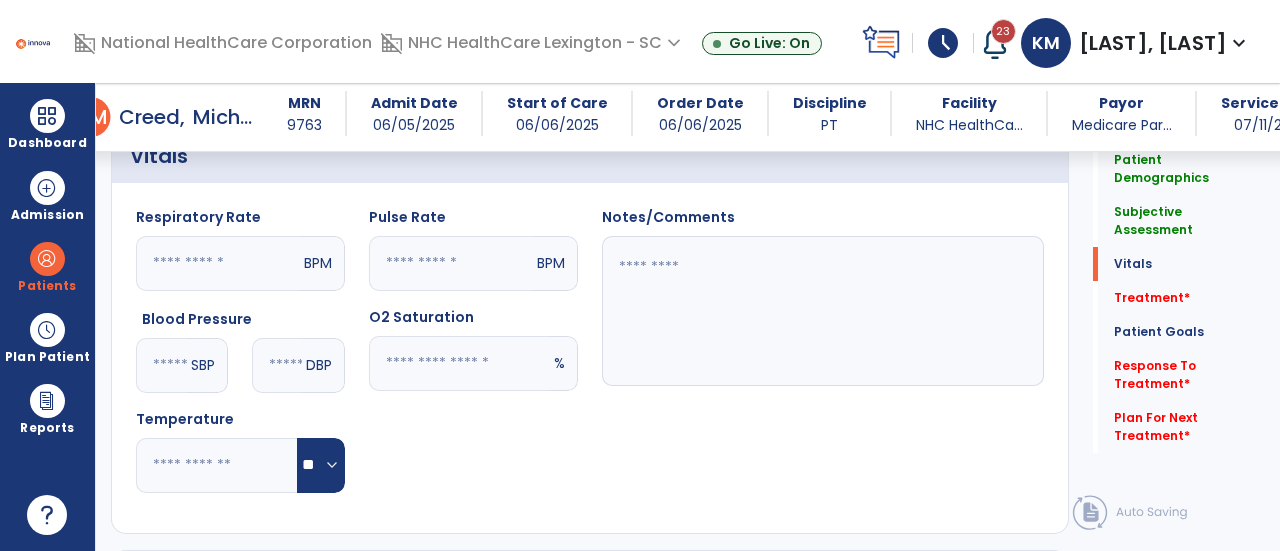 click 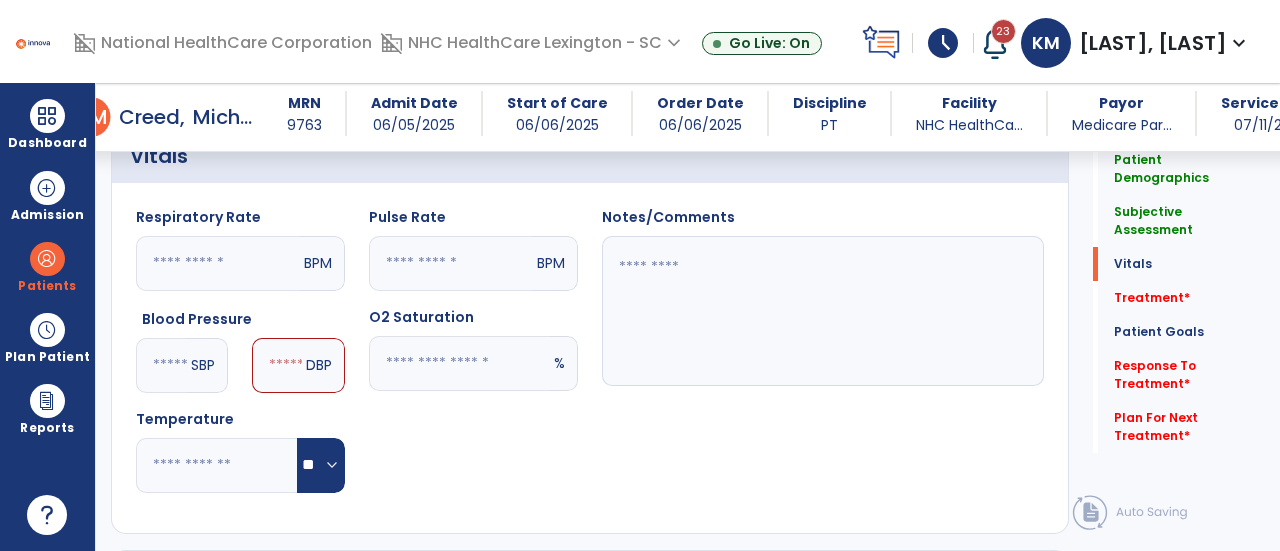 type on "***" 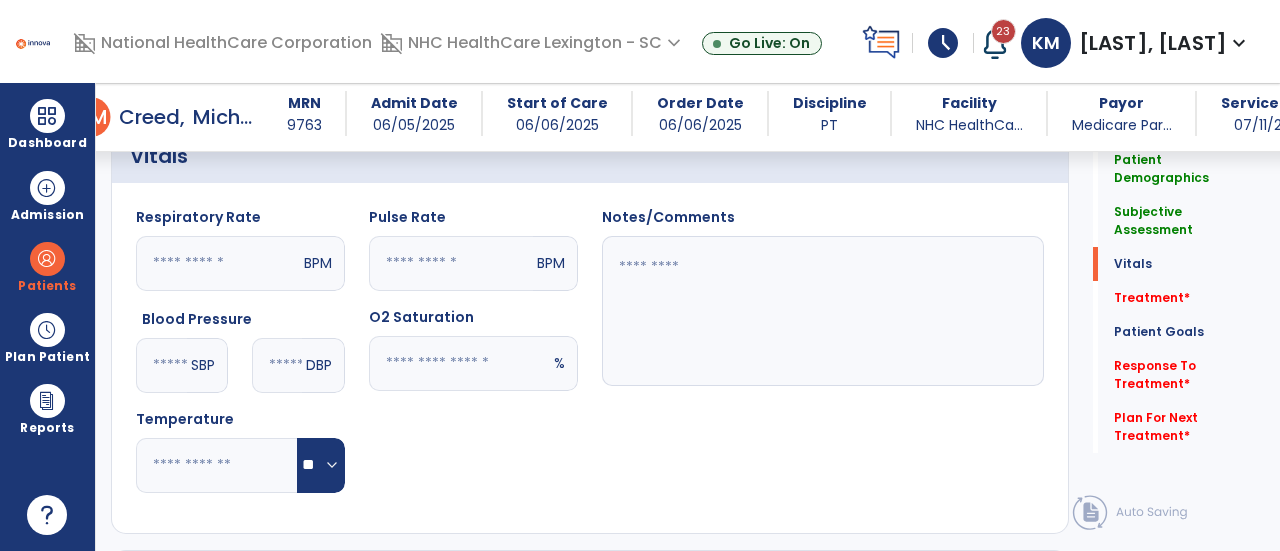 type on "**" 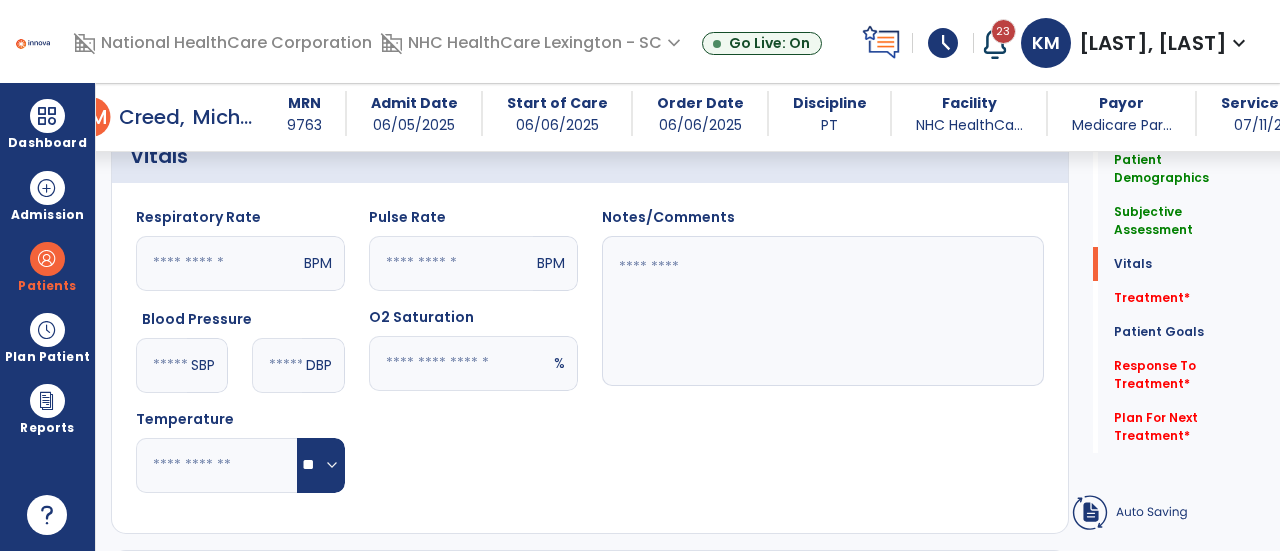 click 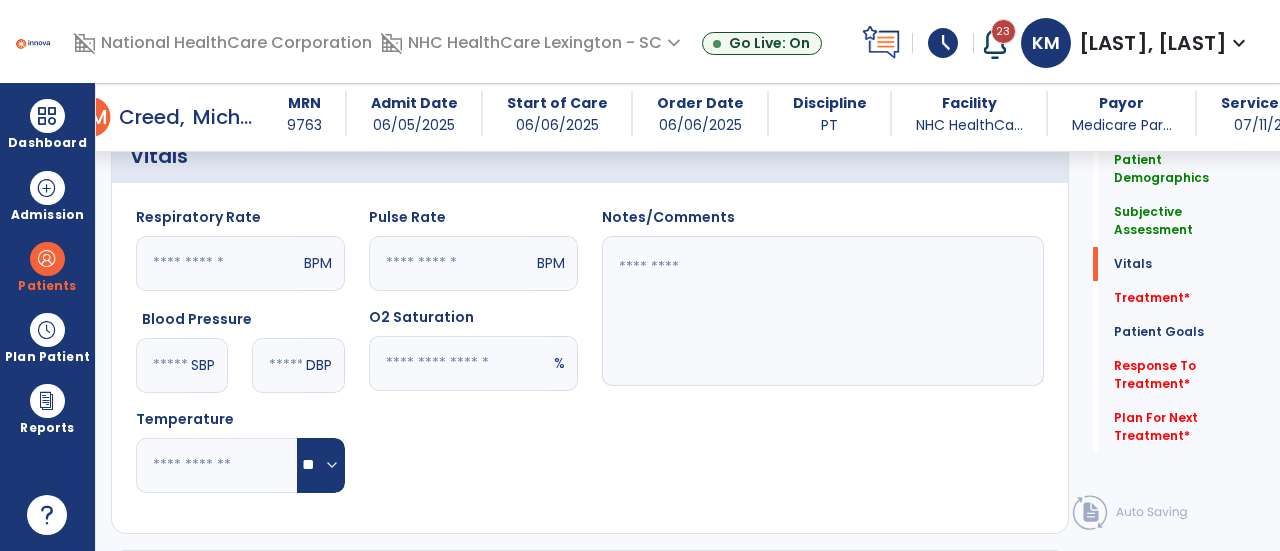 type on "**" 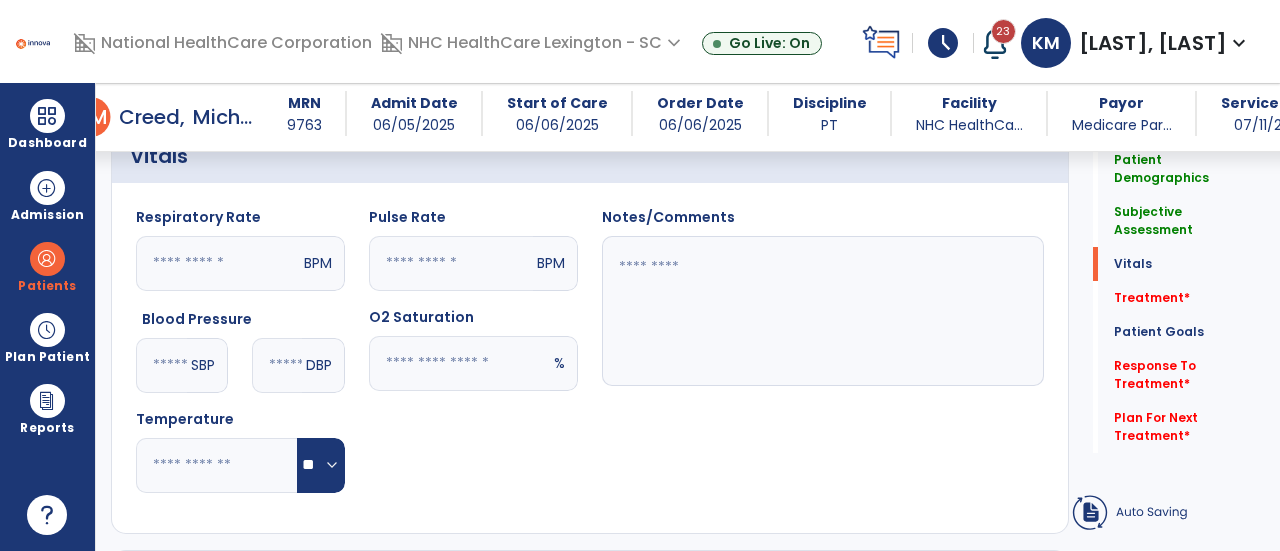click on "Pulse Rate  ** BPM O2 Saturation  %" 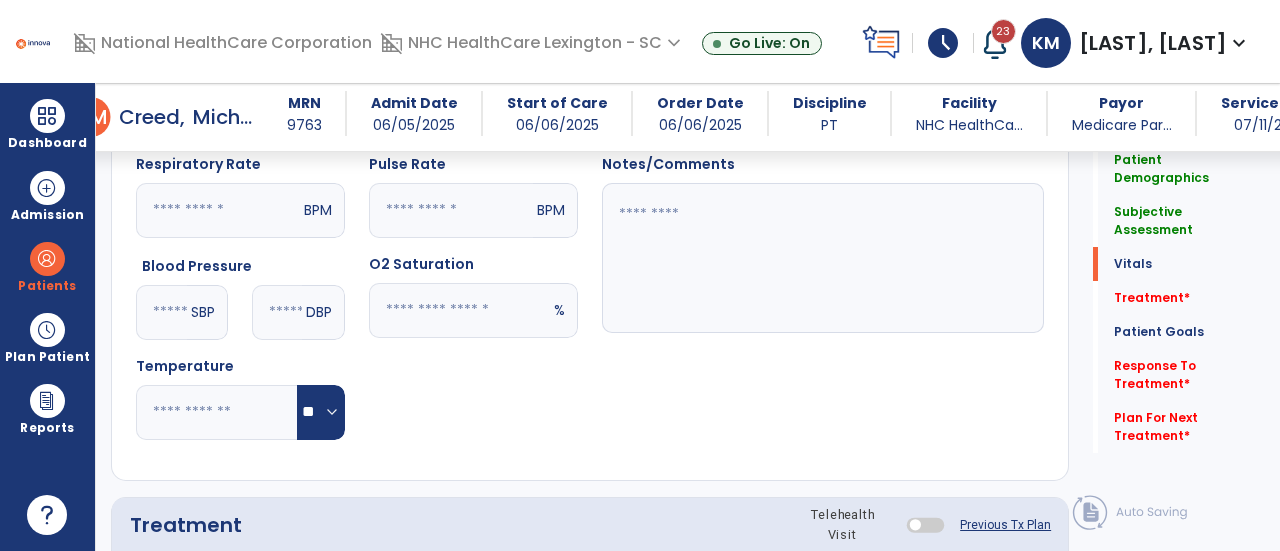 scroll, scrollTop: 869, scrollLeft: 0, axis: vertical 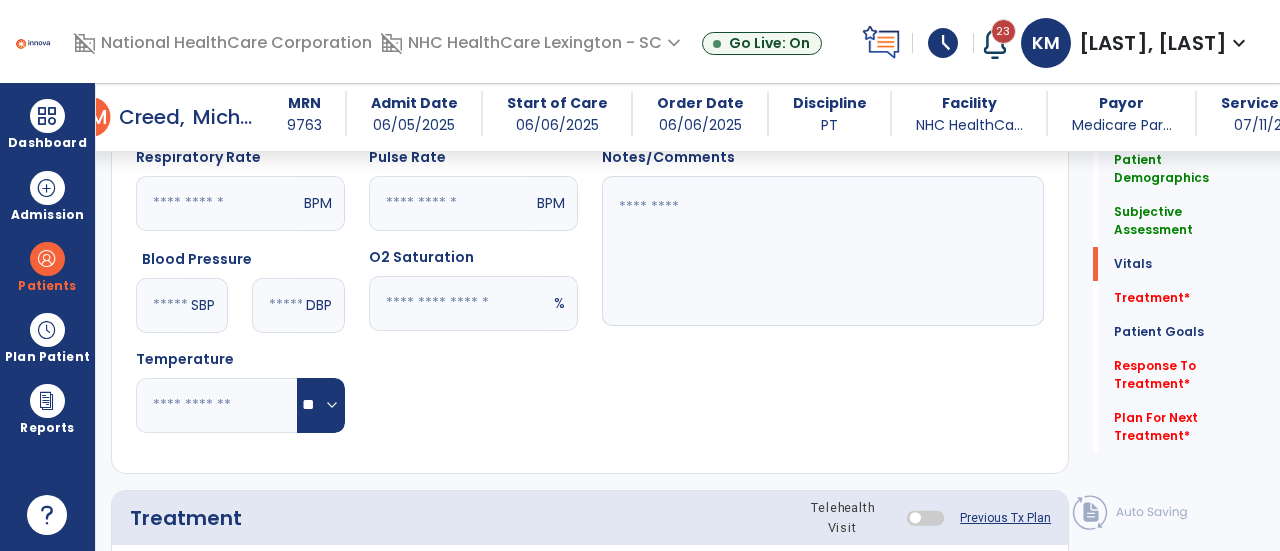 click on "Respiratory Rate  BPM Blood Pressure   *** SBP   ** DBP Temperature  ** ** Pulse Rate  ** BPM O2 Saturation  % Notes/Comments" 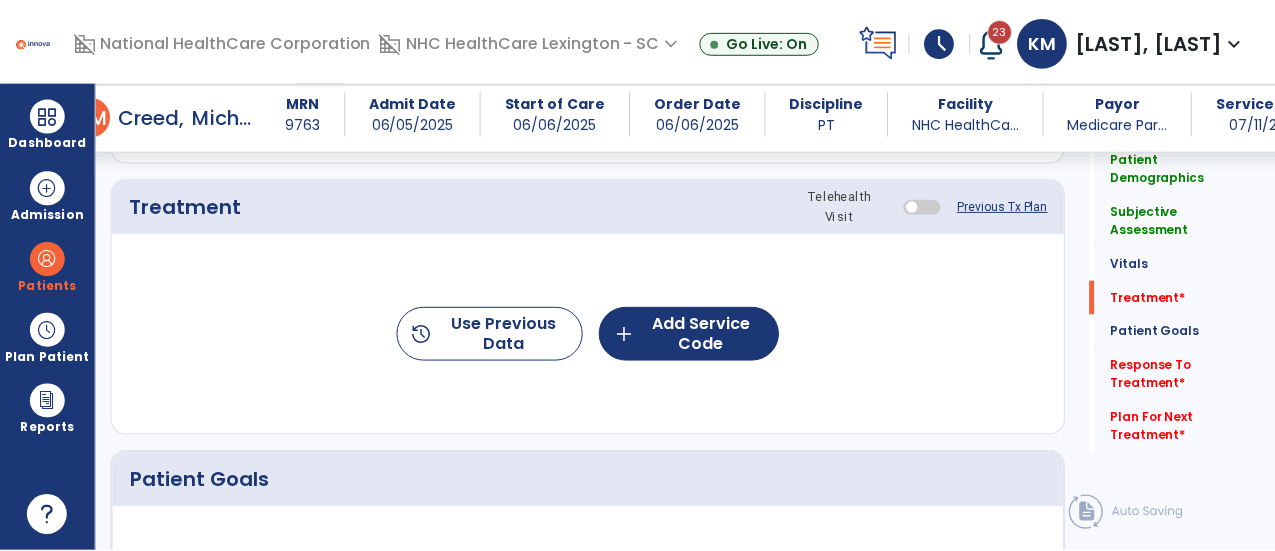 scroll, scrollTop: 1196, scrollLeft: 0, axis: vertical 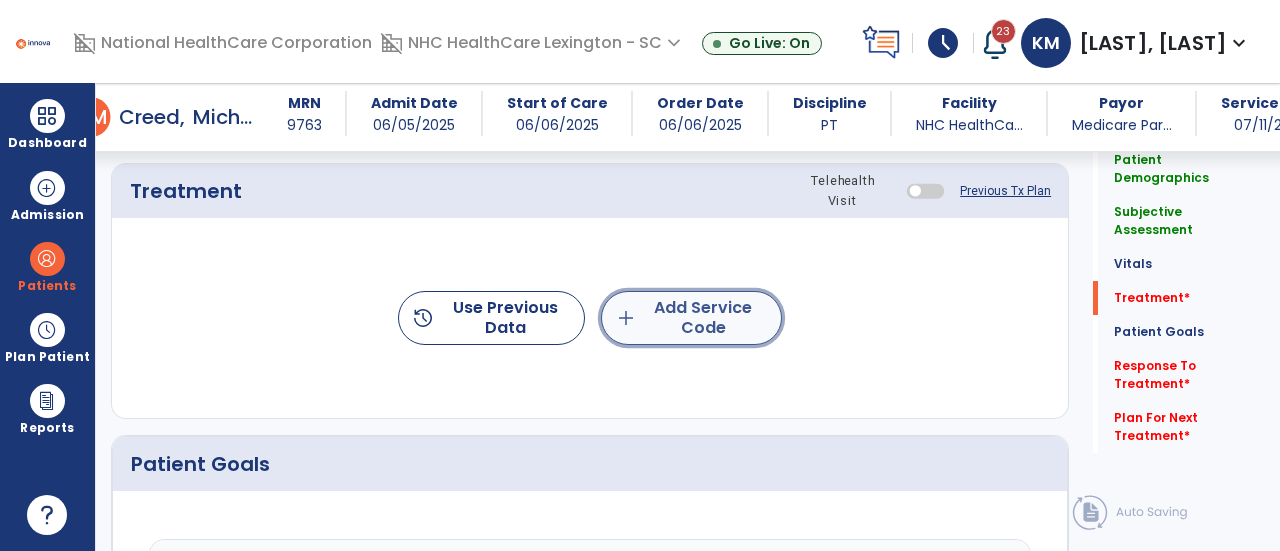 click on "add  Add Service Code" 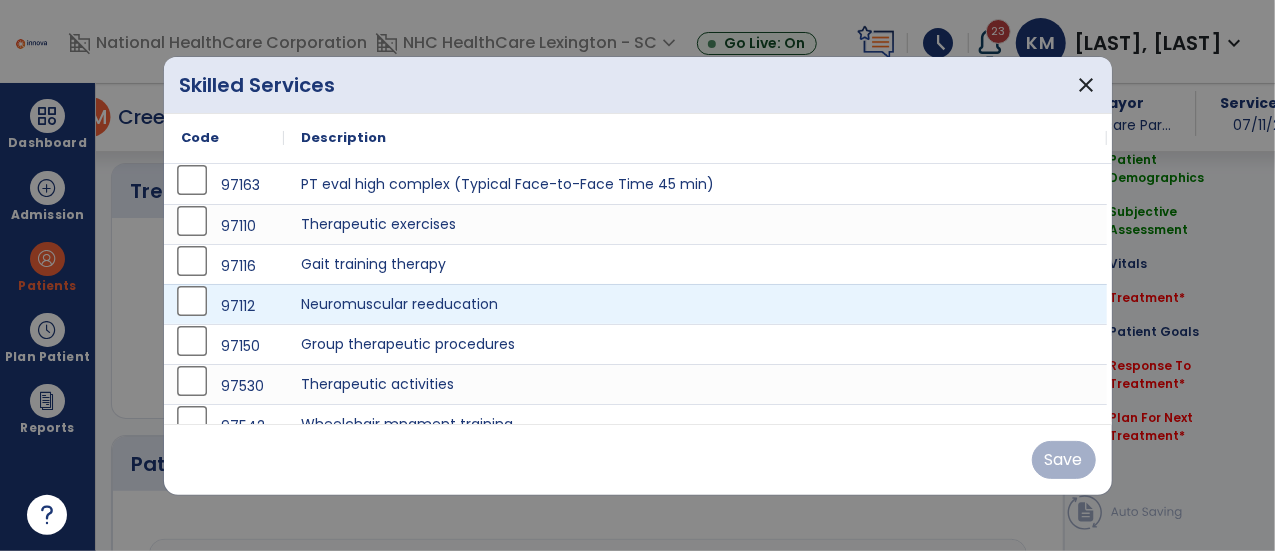 scroll, scrollTop: 1196, scrollLeft: 0, axis: vertical 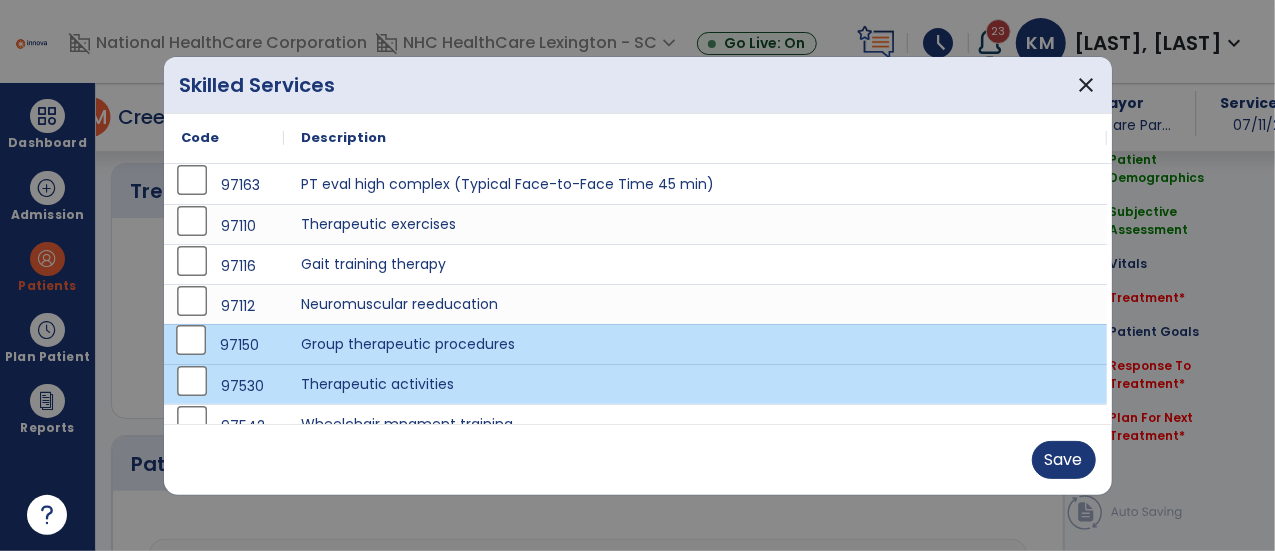 click on "Save" at bounding box center [638, 460] 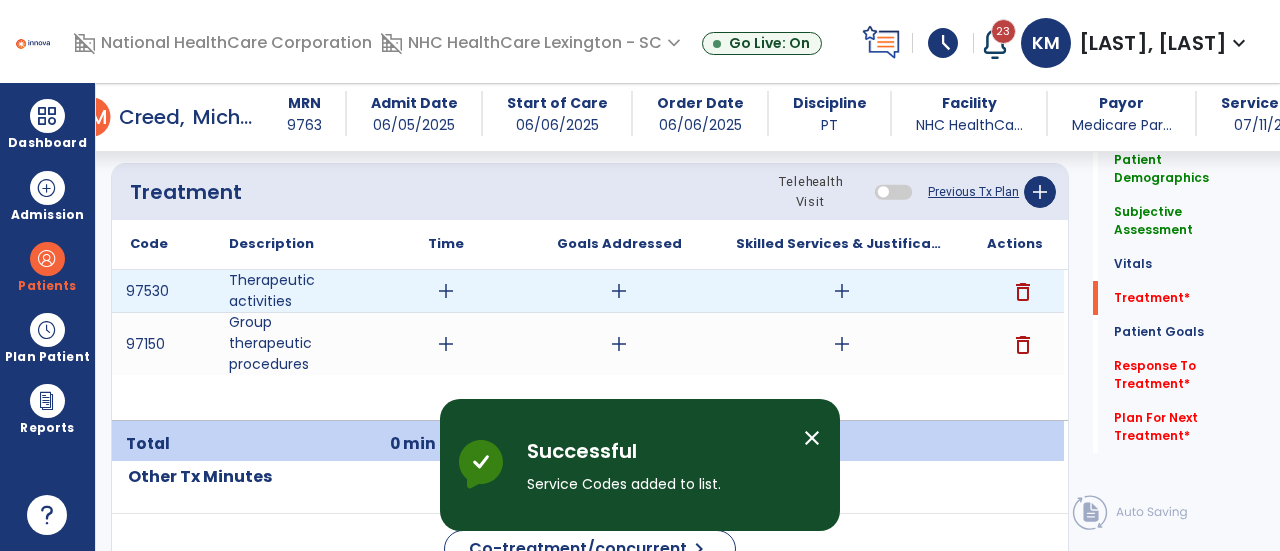 click on "add" at bounding box center (446, 291) 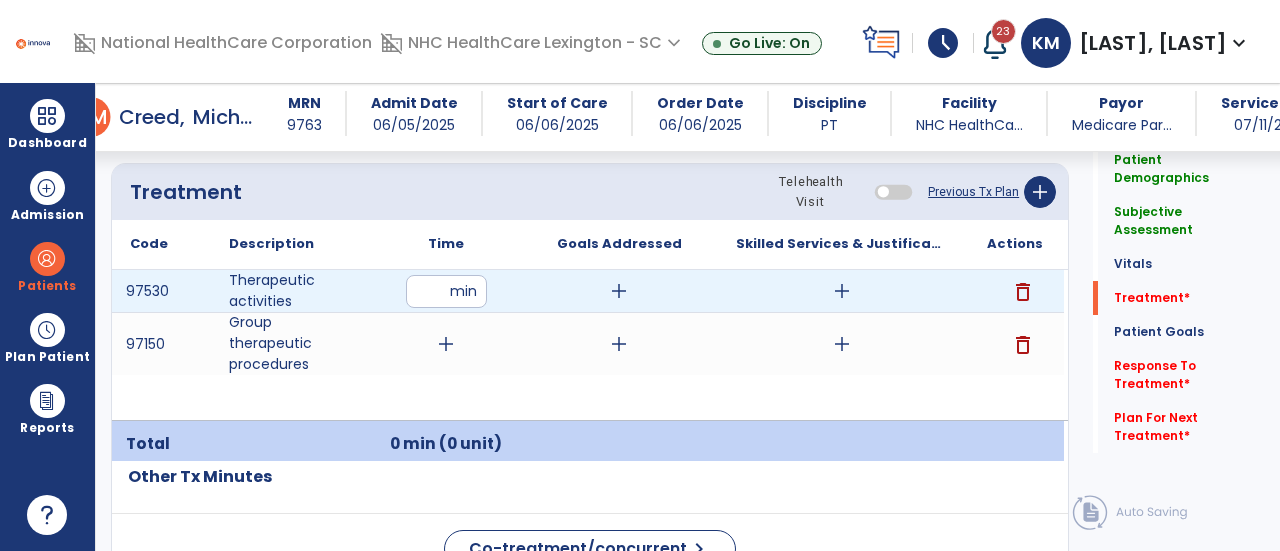 type on "*" 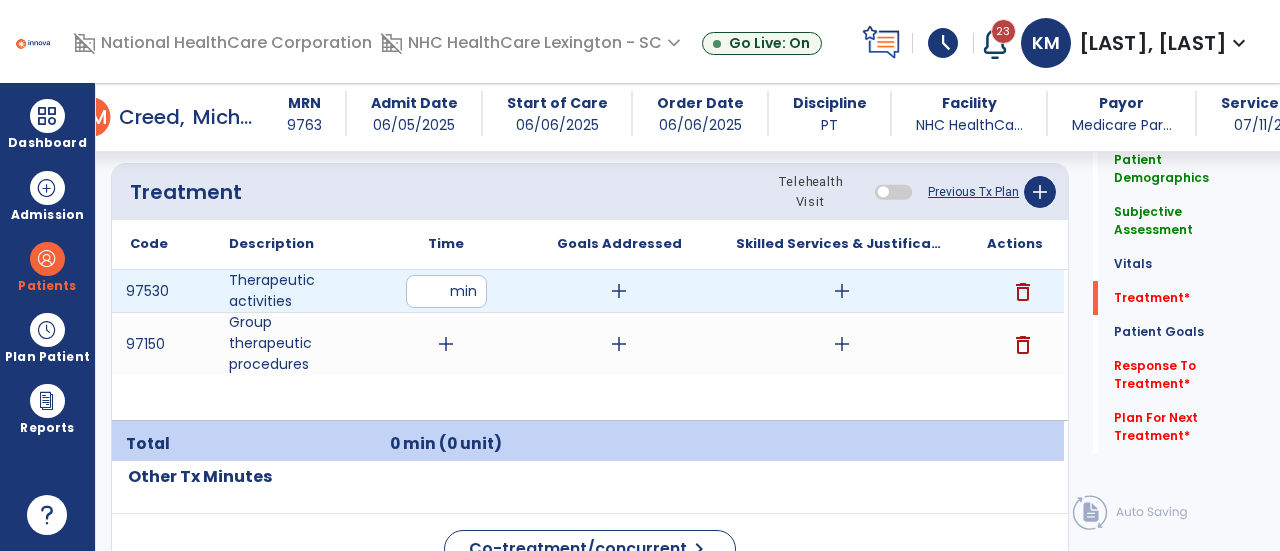 type on "**" 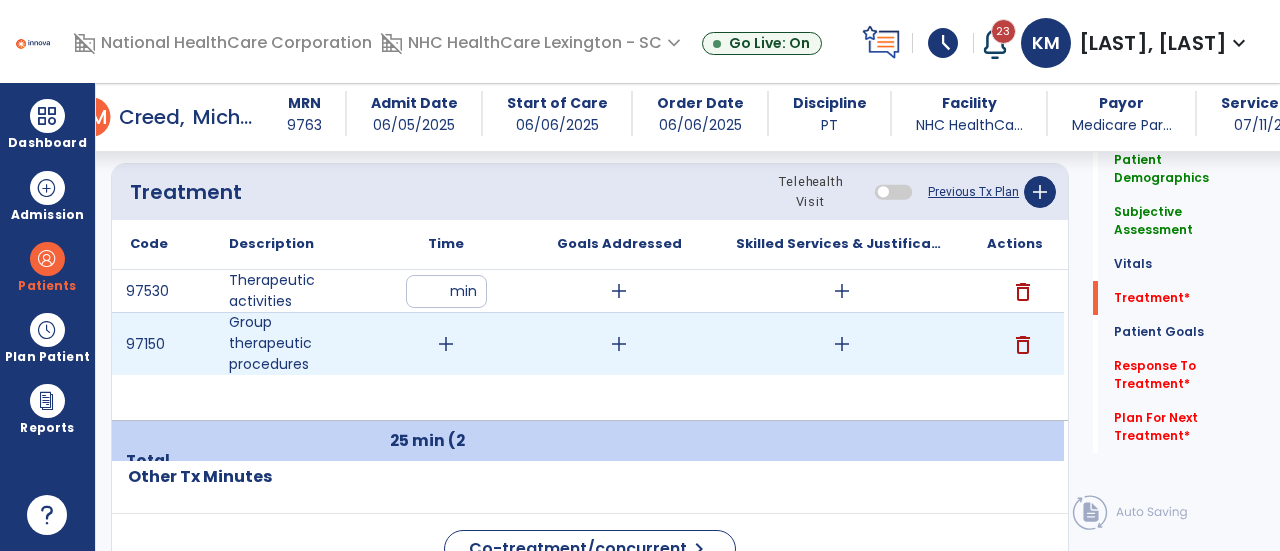 click on "add" at bounding box center [446, 344] 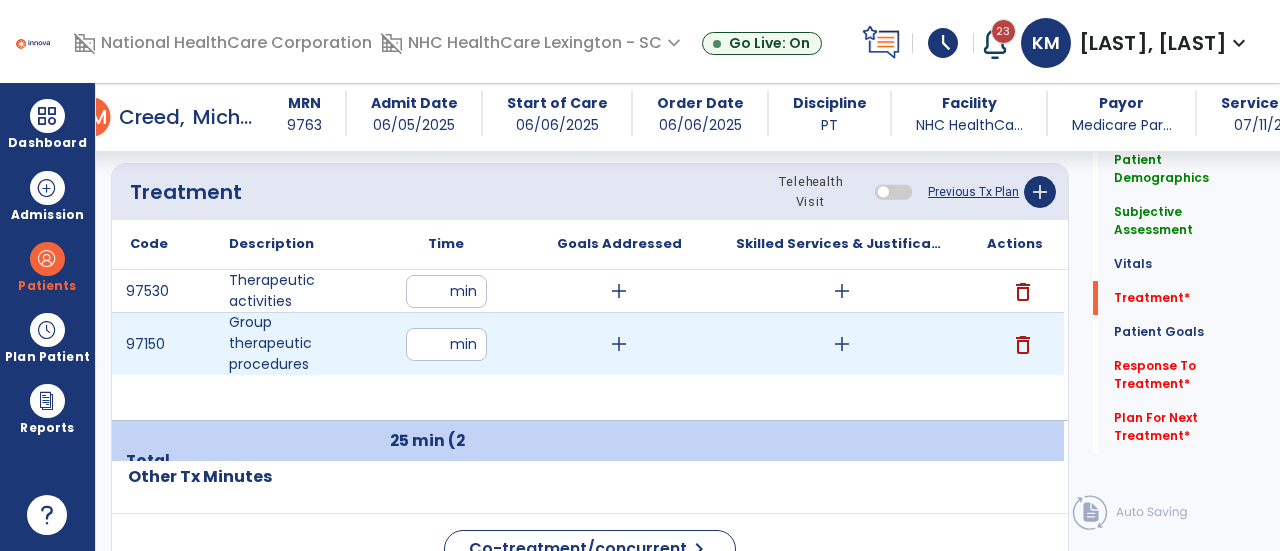 type on "**" 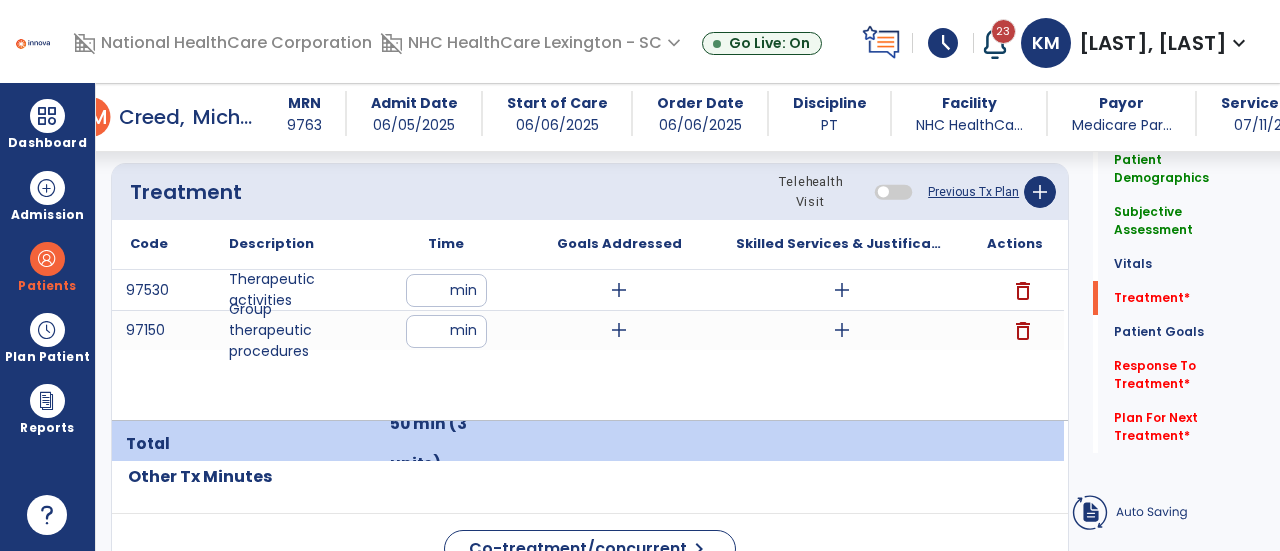 click on "97530  Therapeutic activities  ** min add add delete 97150  Group therapeutic procedures  ** min add add delete" at bounding box center [588, 345] 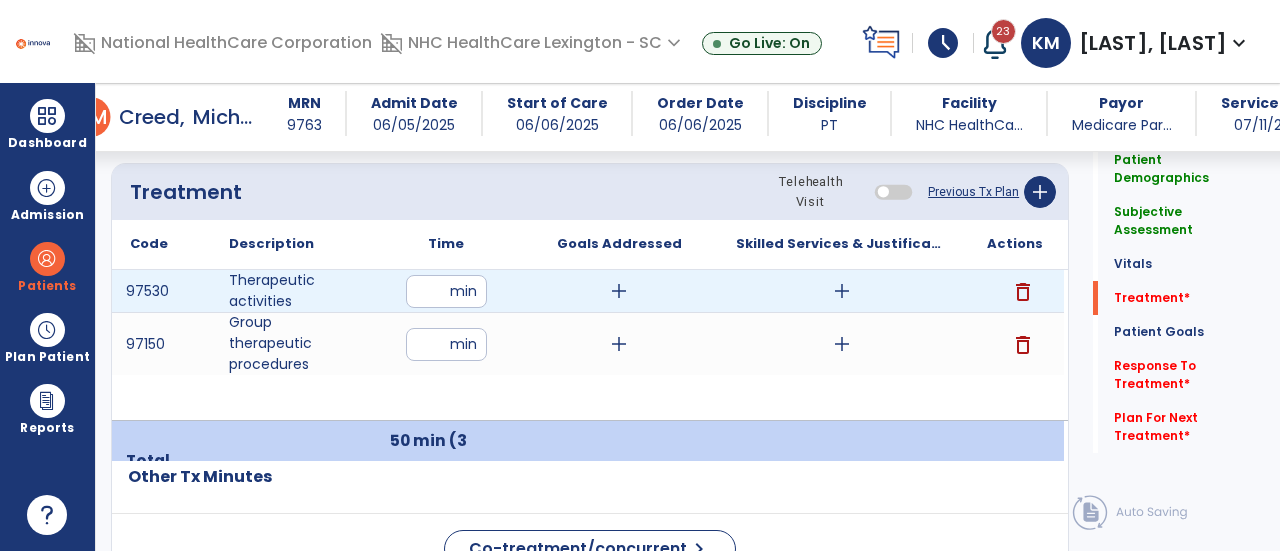 click on "add" at bounding box center (619, 291) 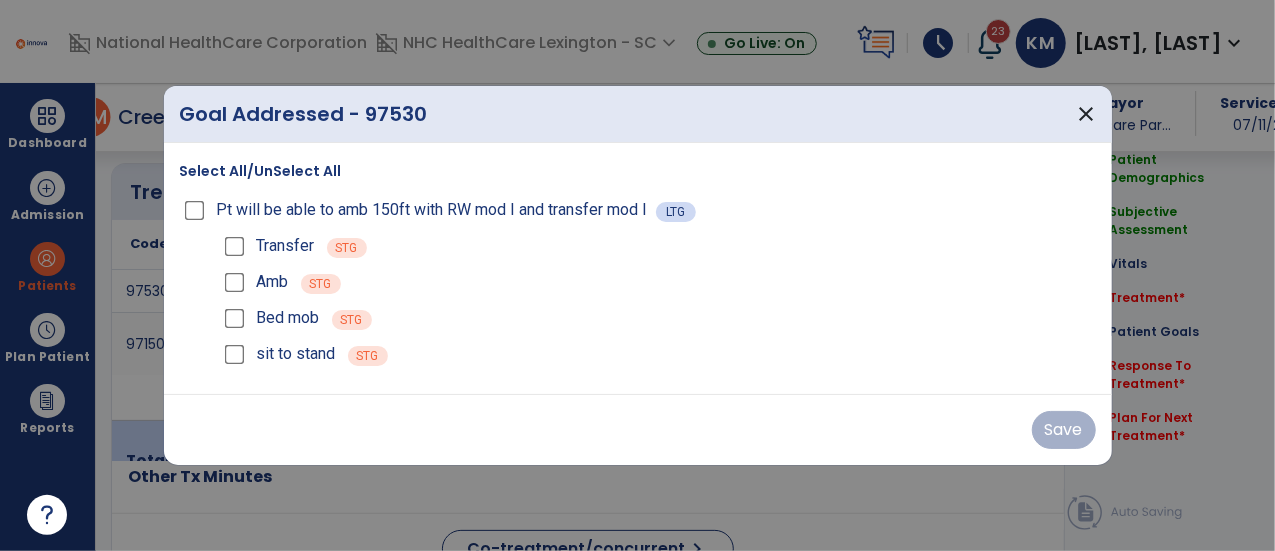 scroll, scrollTop: 1196, scrollLeft: 0, axis: vertical 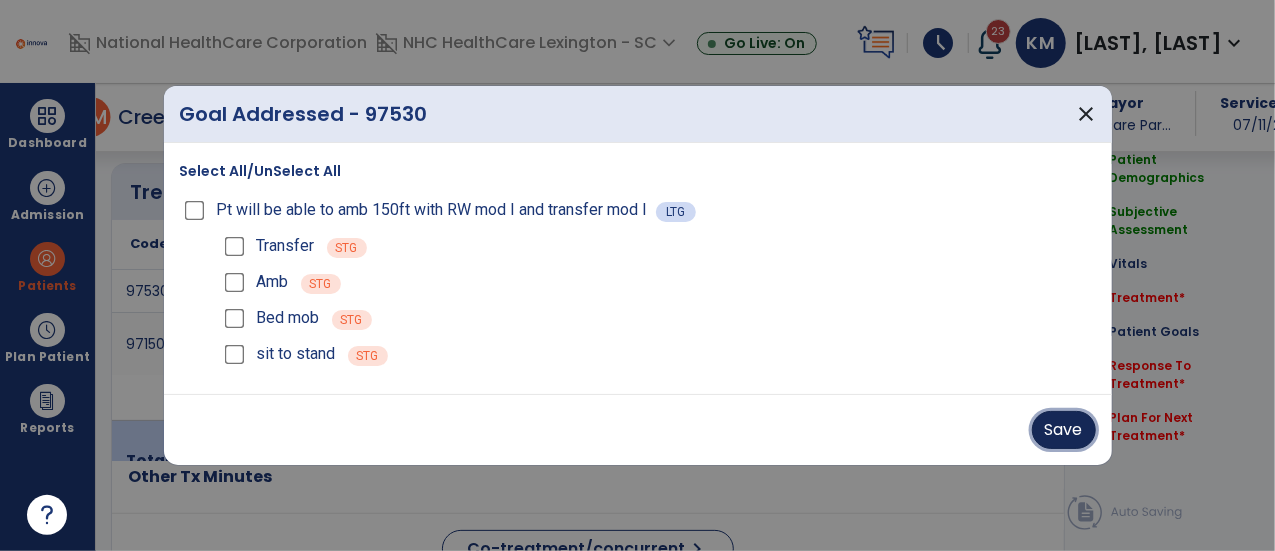 click on "Save" at bounding box center (1064, 430) 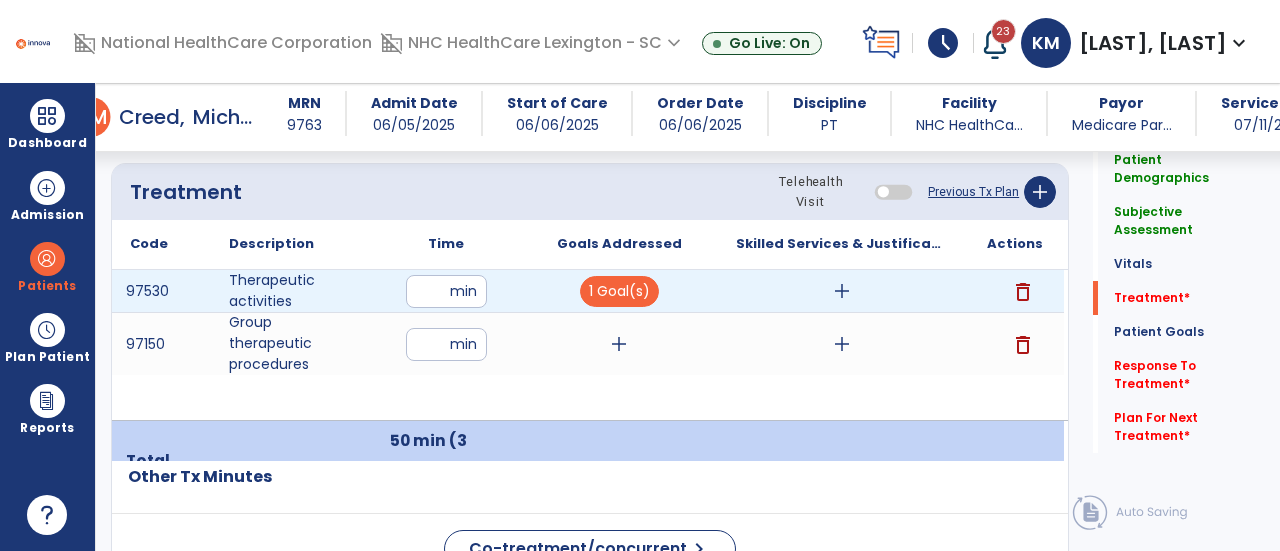 click on "add" at bounding box center (841, 291) 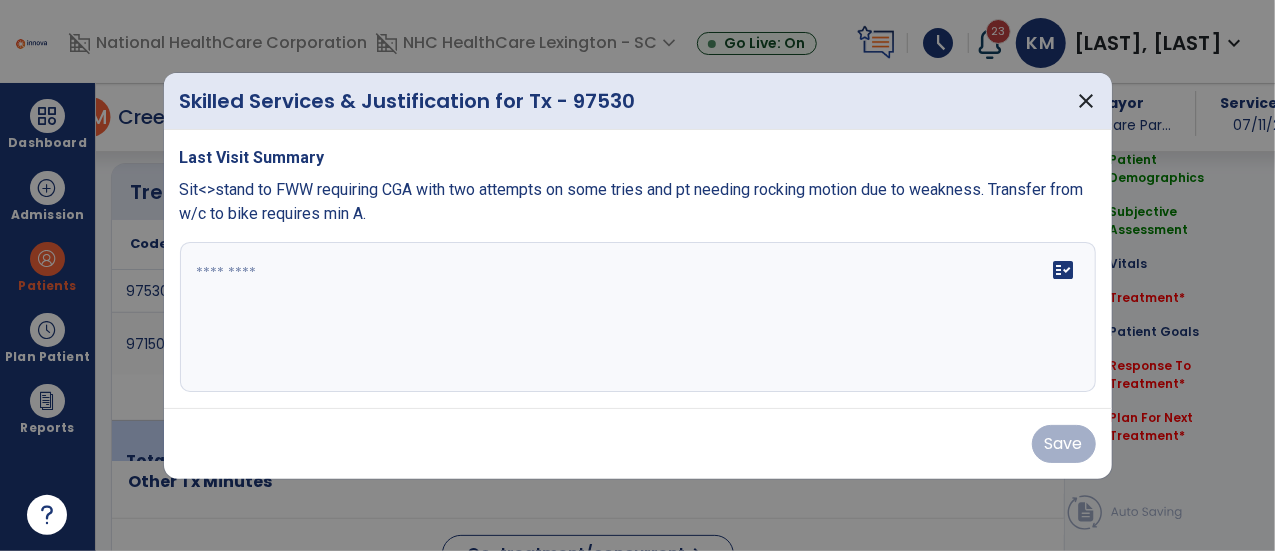 scroll, scrollTop: 1196, scrollLeft: 0, axis: vertical 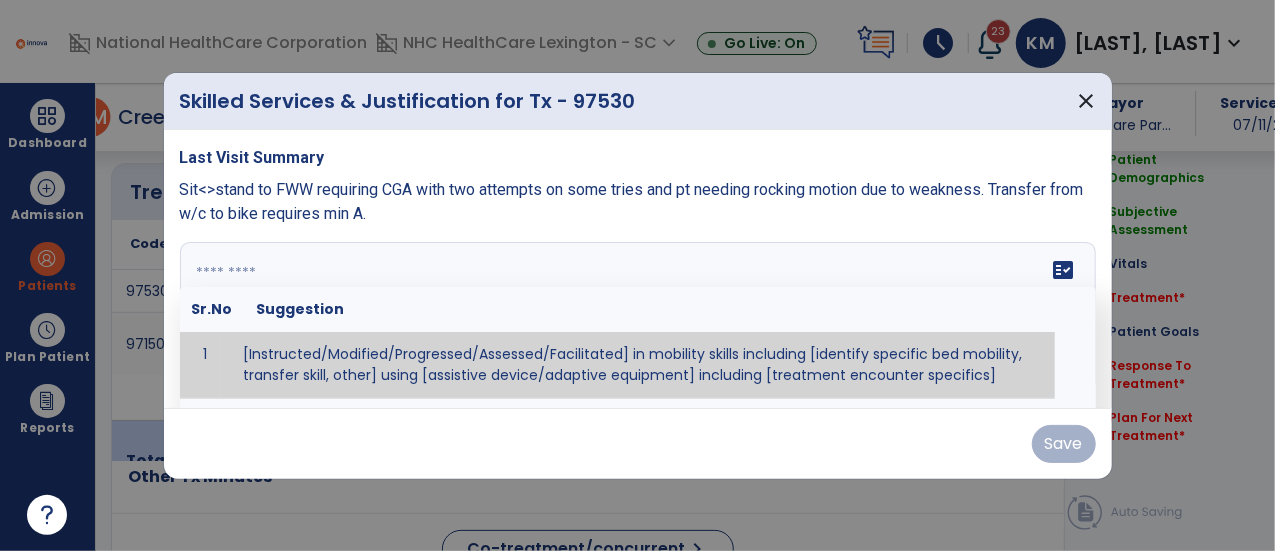 click on "fact_check  Sr.No Suggestion 1 [Instructed/Modified/Progressed/Assessed/Facilitated] in mobility skills including [identify specific bed mobility, transfer skill, other] using [assistive device/adaptive equipment] including [treatment encounter specifics]" at bounding box center [638, 317] 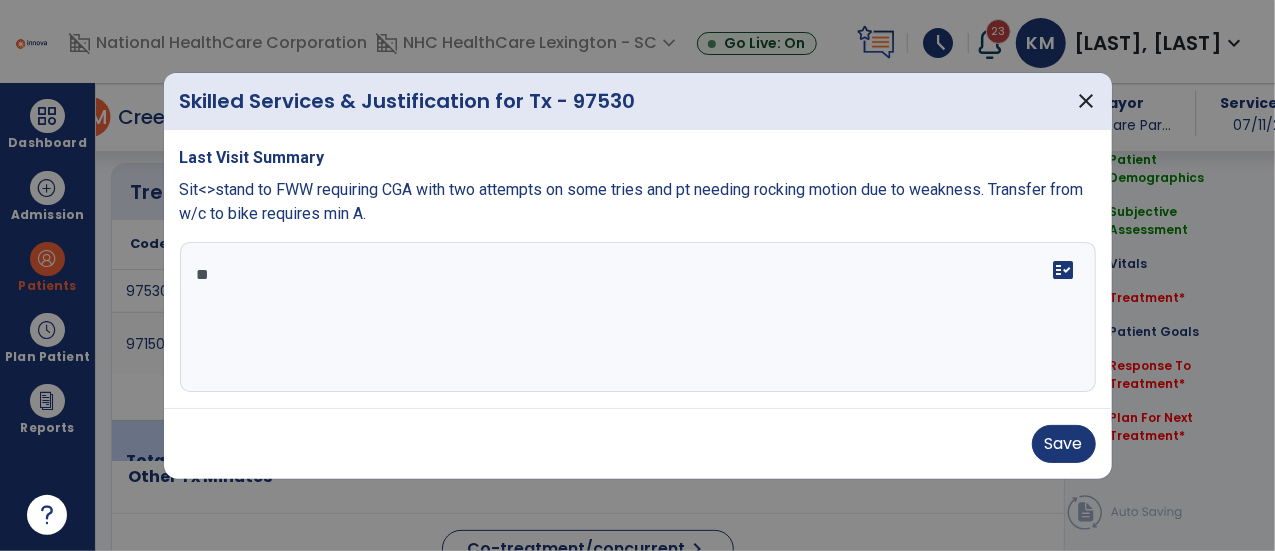 type on "*" 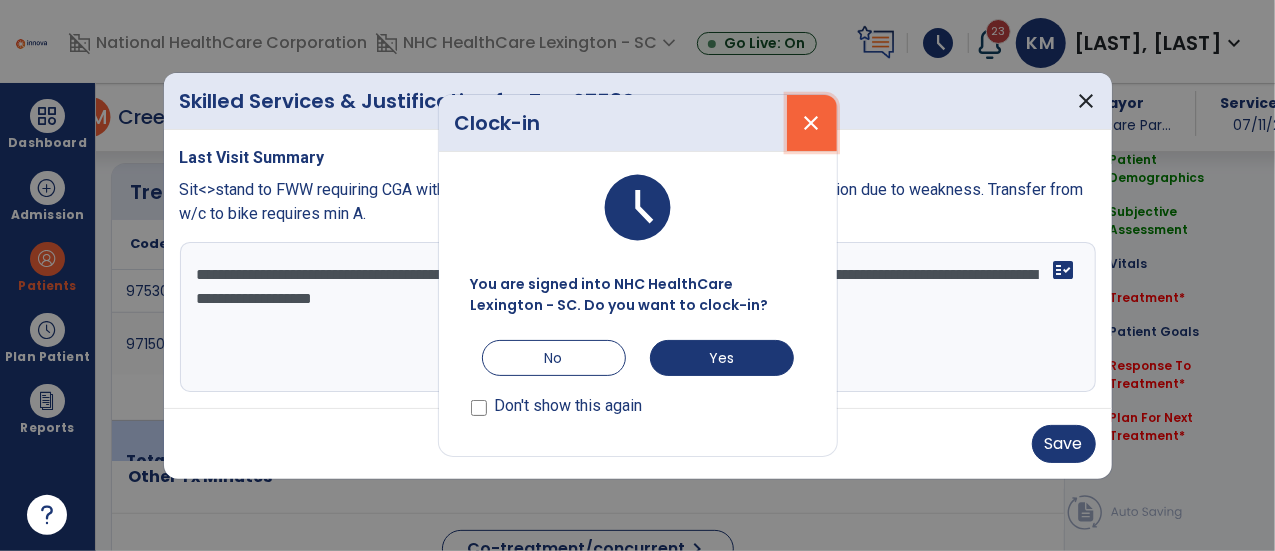 click on "close" at bounding box center (812, 123) 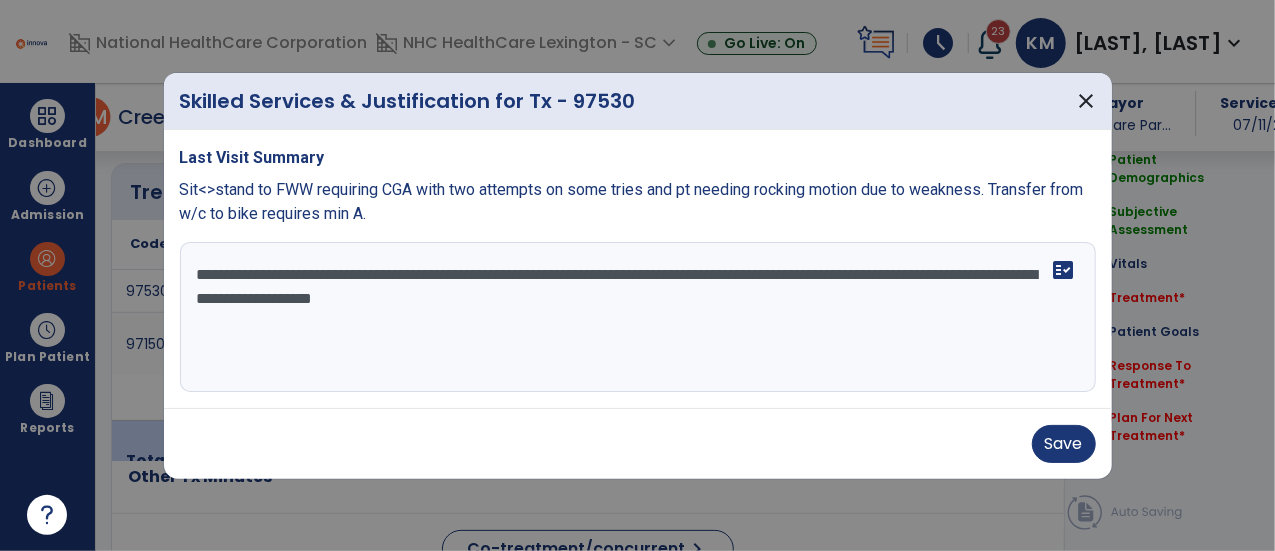 click on "**********" at bounding box center [638, 317] 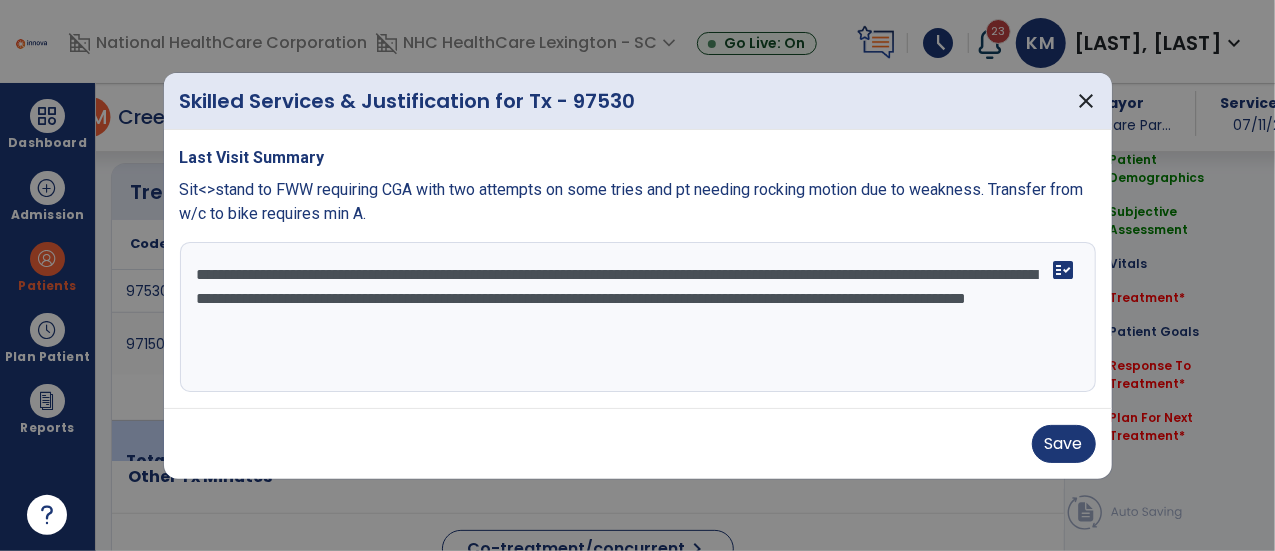 click on "**********" at bounding box center (638, 317) 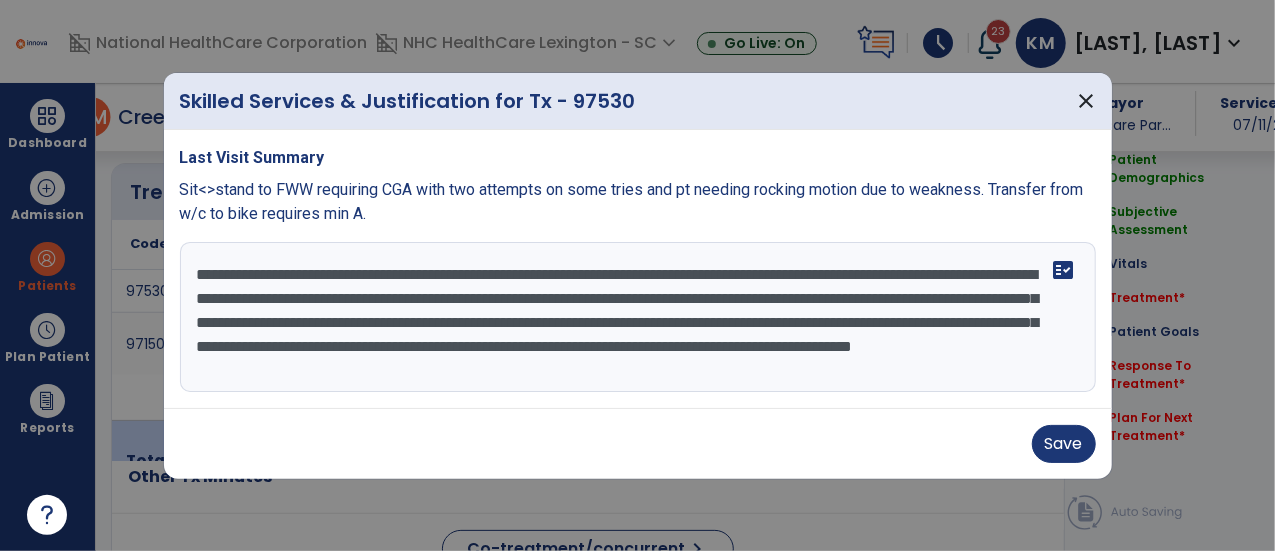 scroll, scrollTop: 14, scrollLeft: 0, axis: vertical 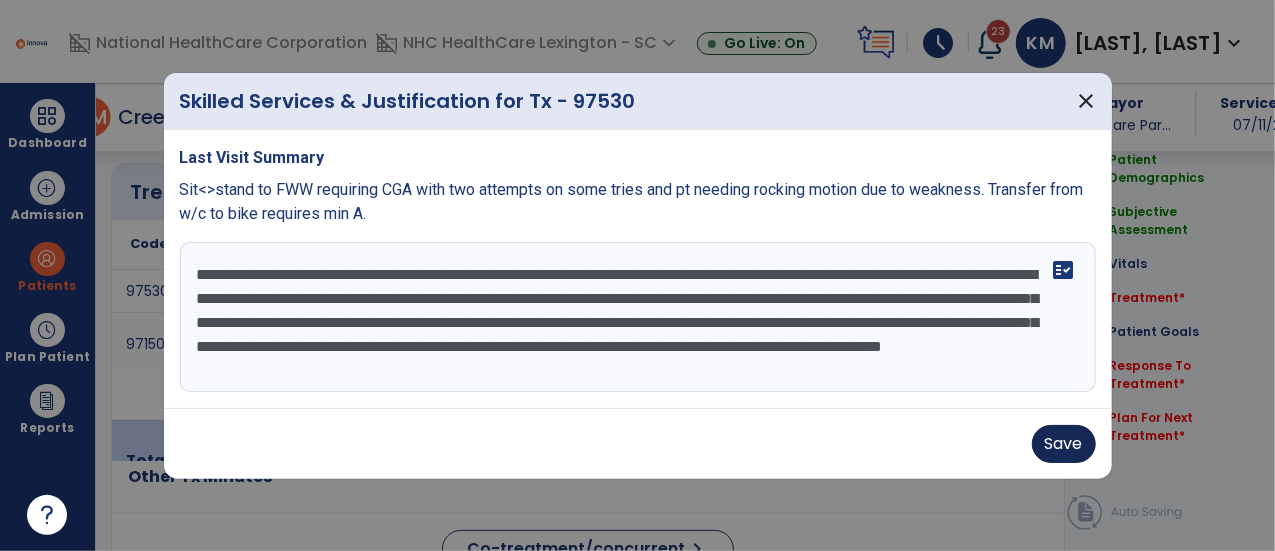 type on "**********" 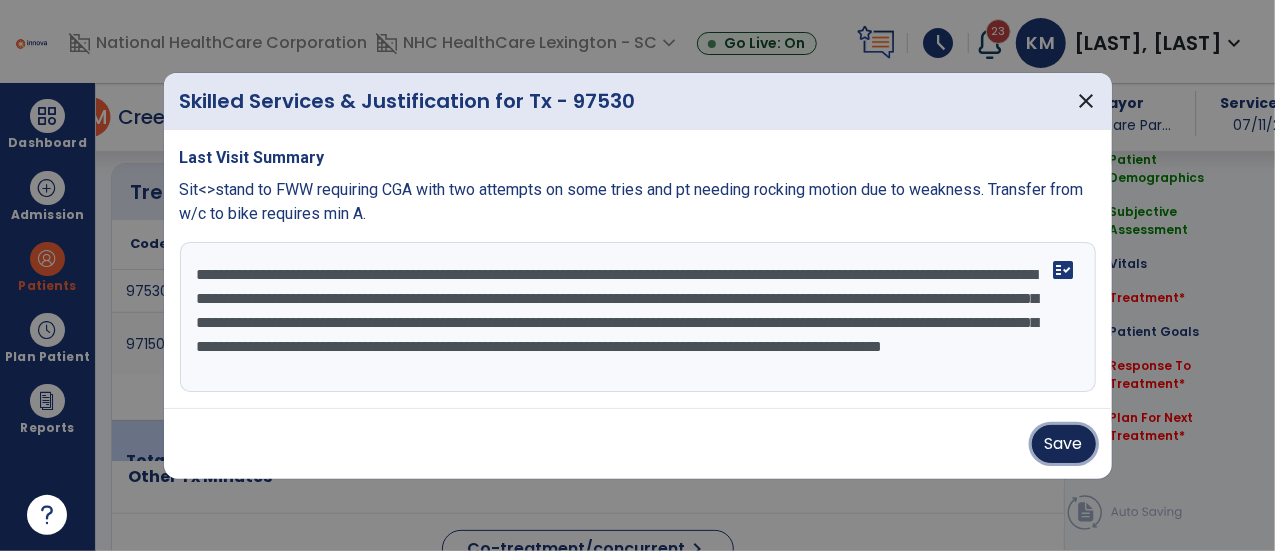 click on "Save" at bounding box center [1064, 444] 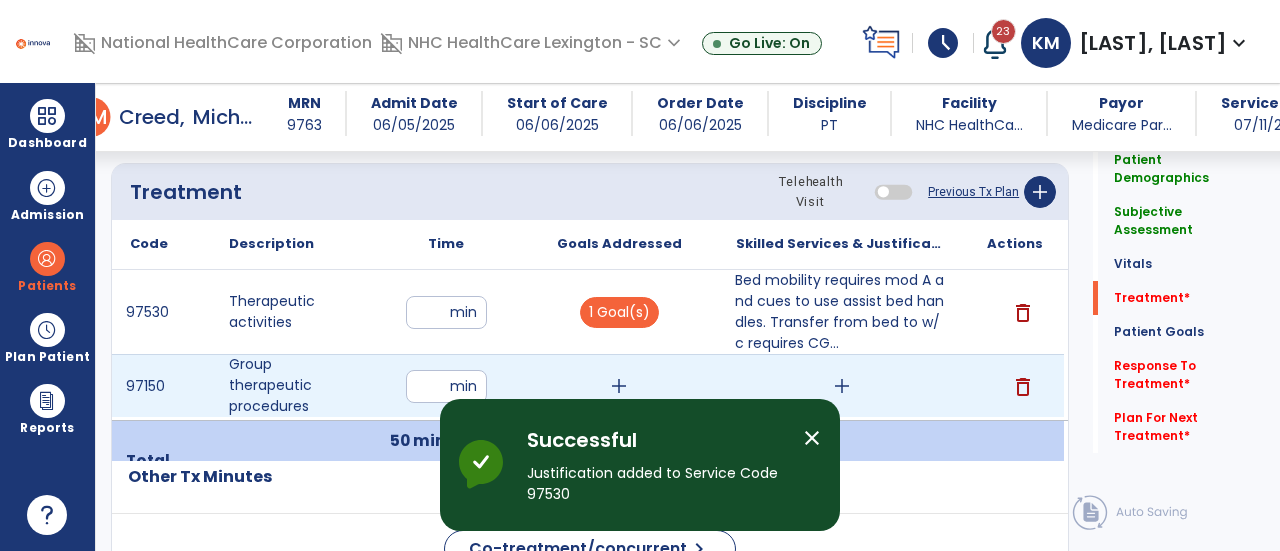 click on "add" at bounding box center (619, 386) 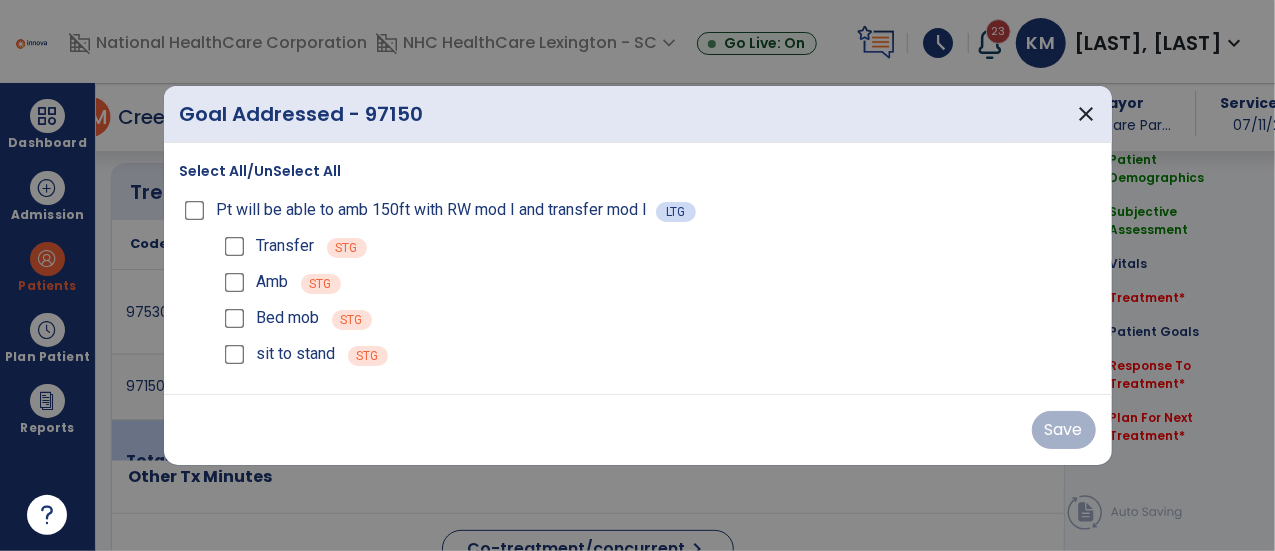 scroll, scrollTop: 1196, scrollLeft: 0, axis: vertical 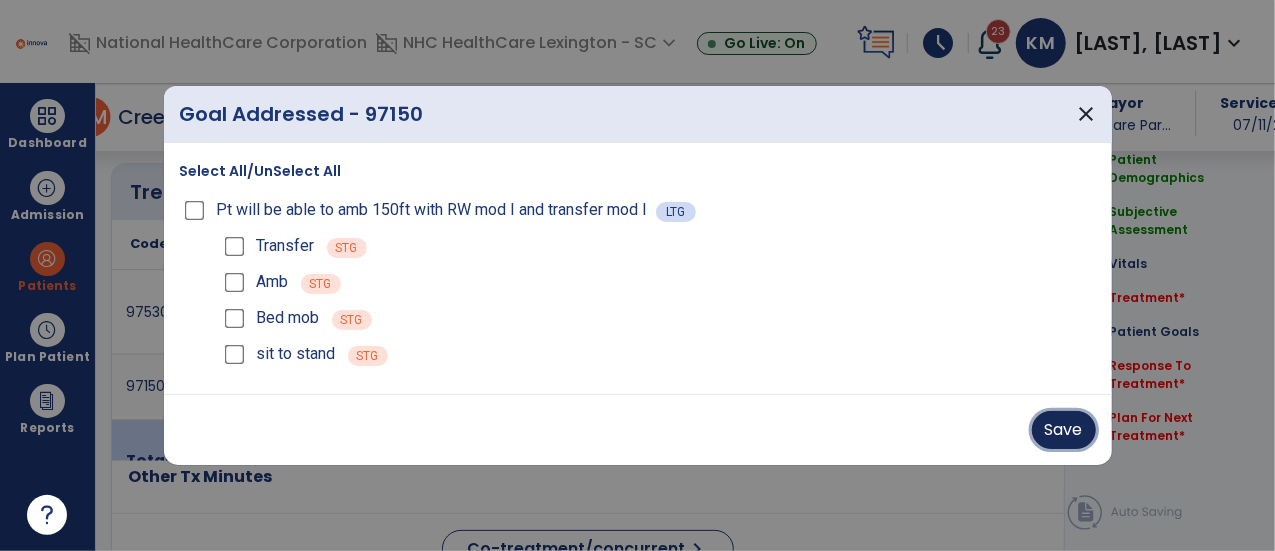 click on "Save" at bounding box center (1064, 430) 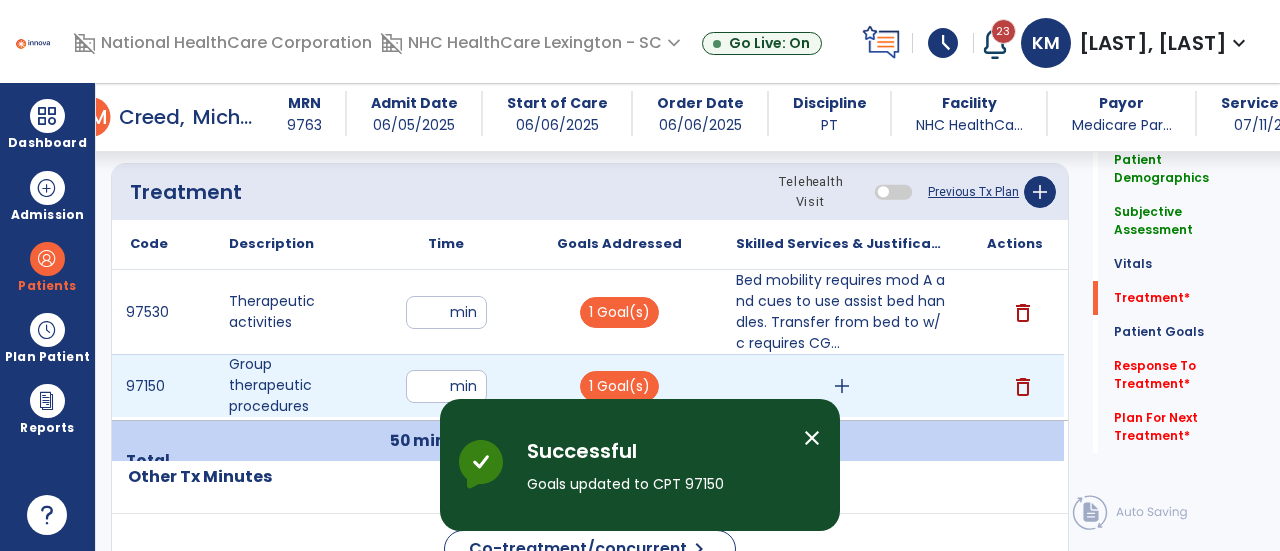 click on "add" at bounding box center [841, 386] 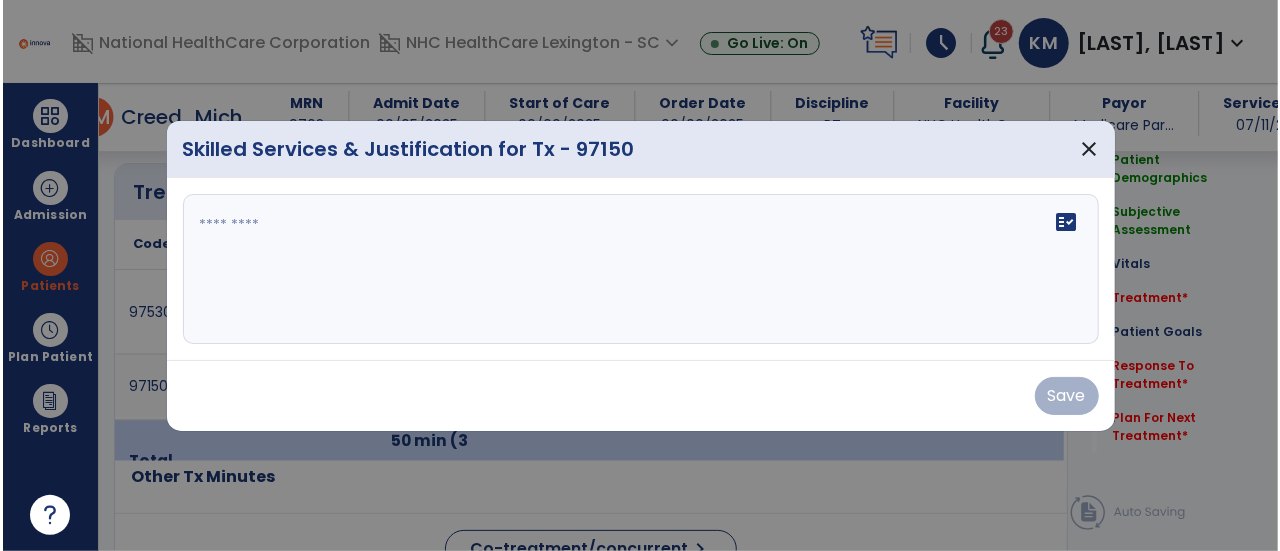 scroll, scrollTop: 1196, scrollLeft: 0, axis: vertical 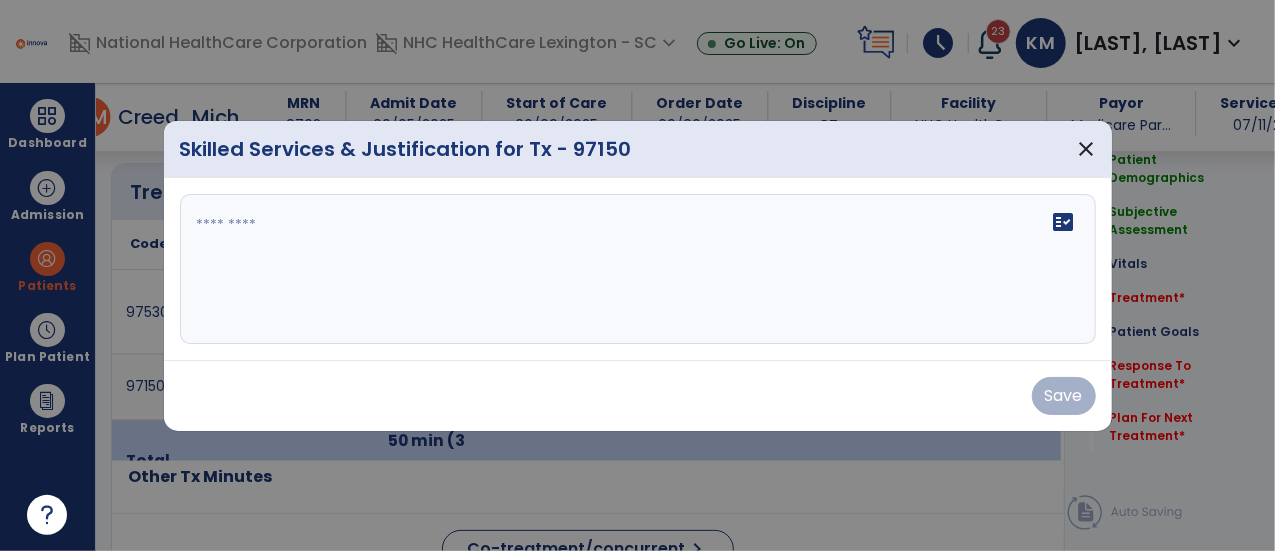 click on "Save" at bounding box center [638, 396] 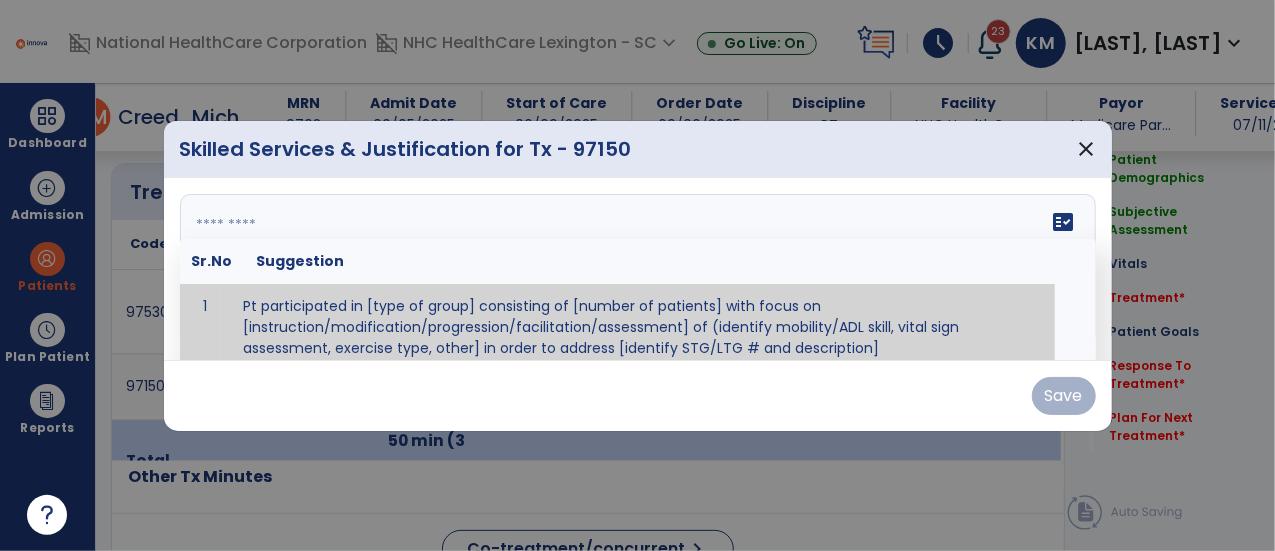 click on "fact_check  Sr.No Suggestion 1 Pt participated in [type of group] consisting of [number of patients] with focus on [instruction/modification/progression/facilitation/assessment] of (identify mobility/ADL skill, vital sign assessment, exercise type, other] in order to address [identify STG/LTG # and description]" at bounding box center [638, 269] 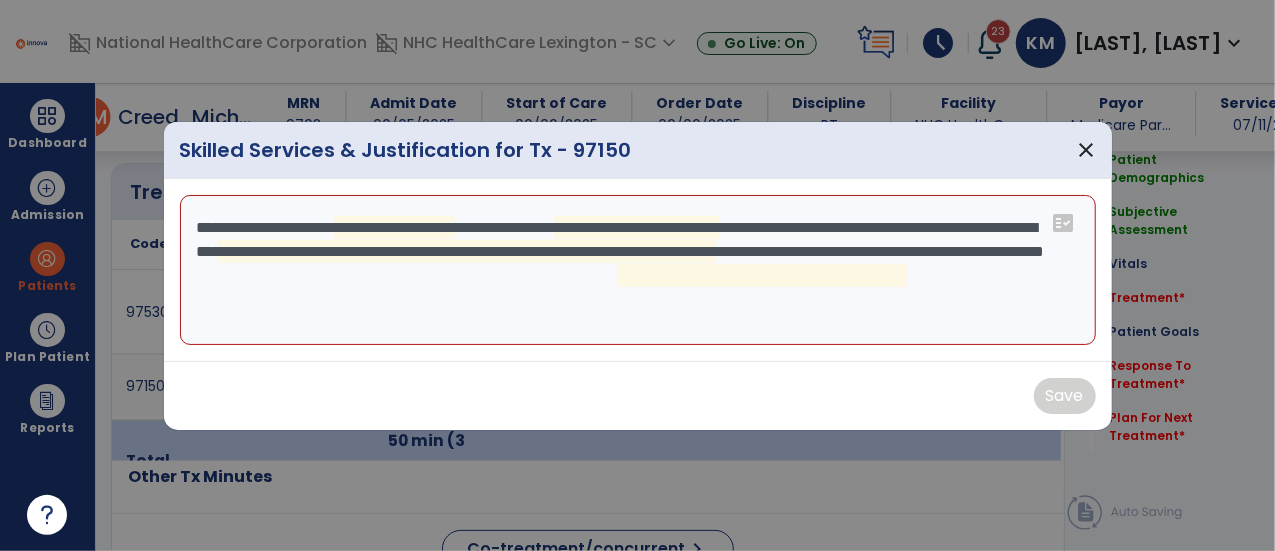 click on "**********" at bounding box center (638, 270) 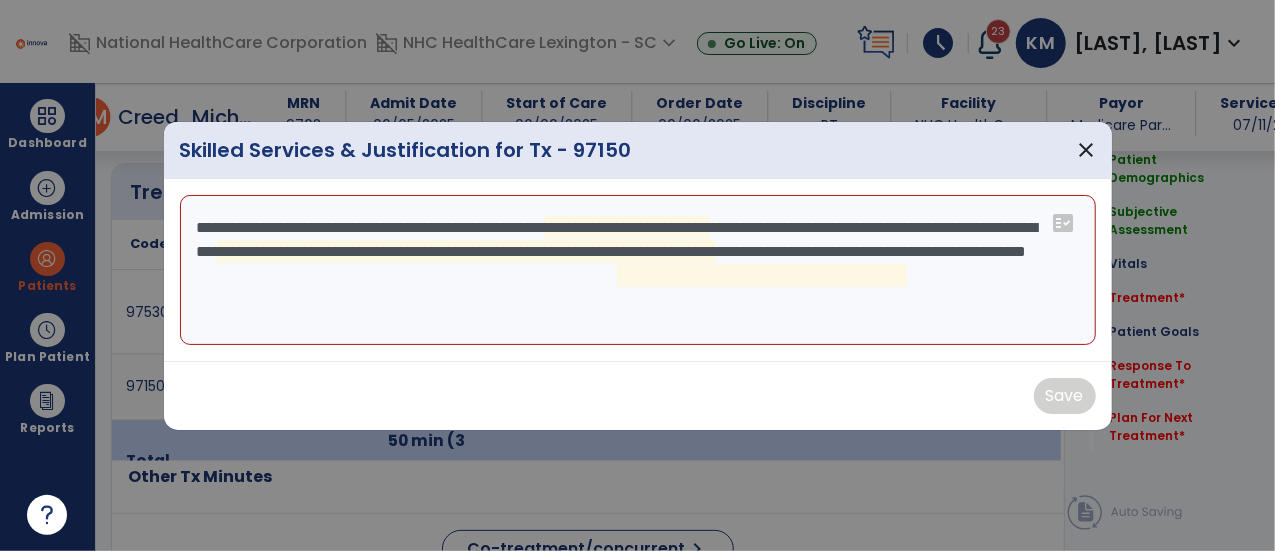 click on "**********" at bounding box center [638, 270] 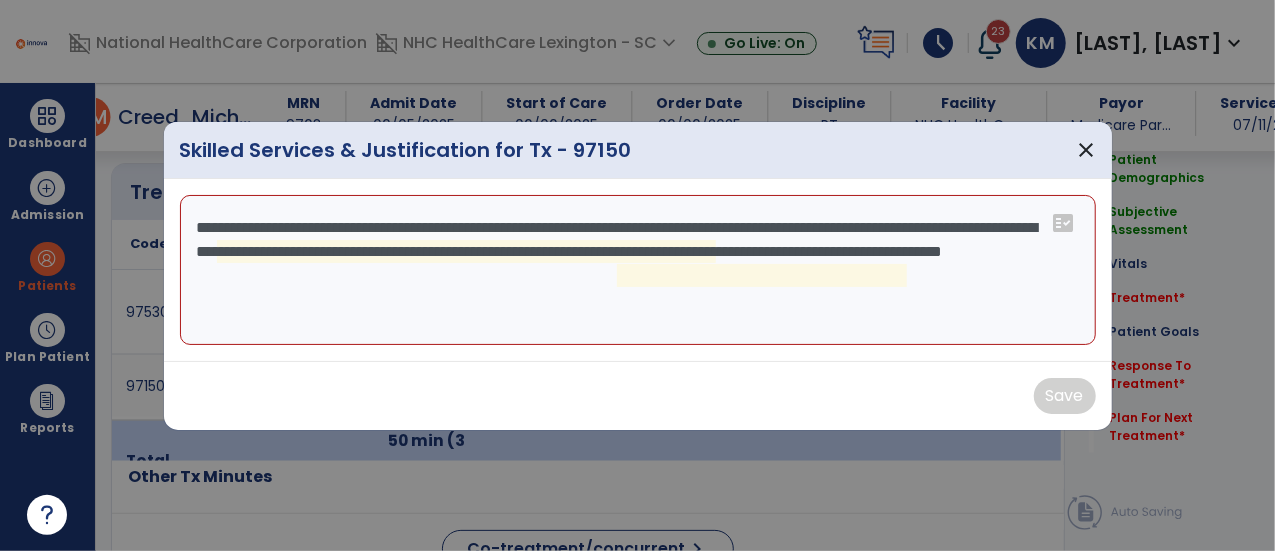 click on "**********" at bounding box center [638, 270] 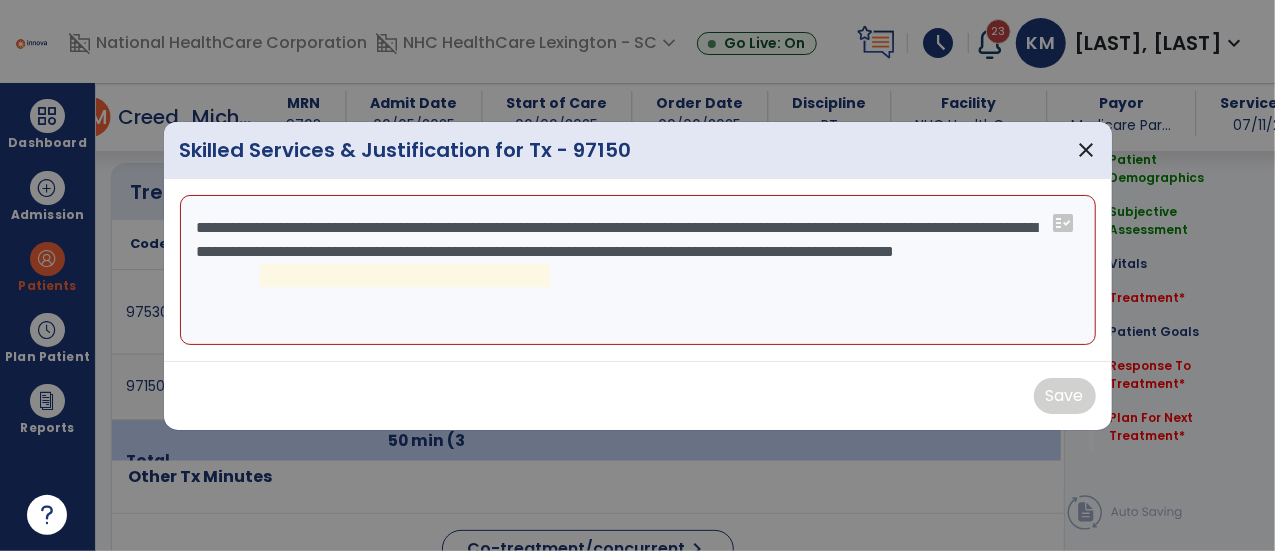 drag, startPoint x: 525, startPoint y: 275, endPoint x: 288, endPoint y: 263, distance: 237.3036 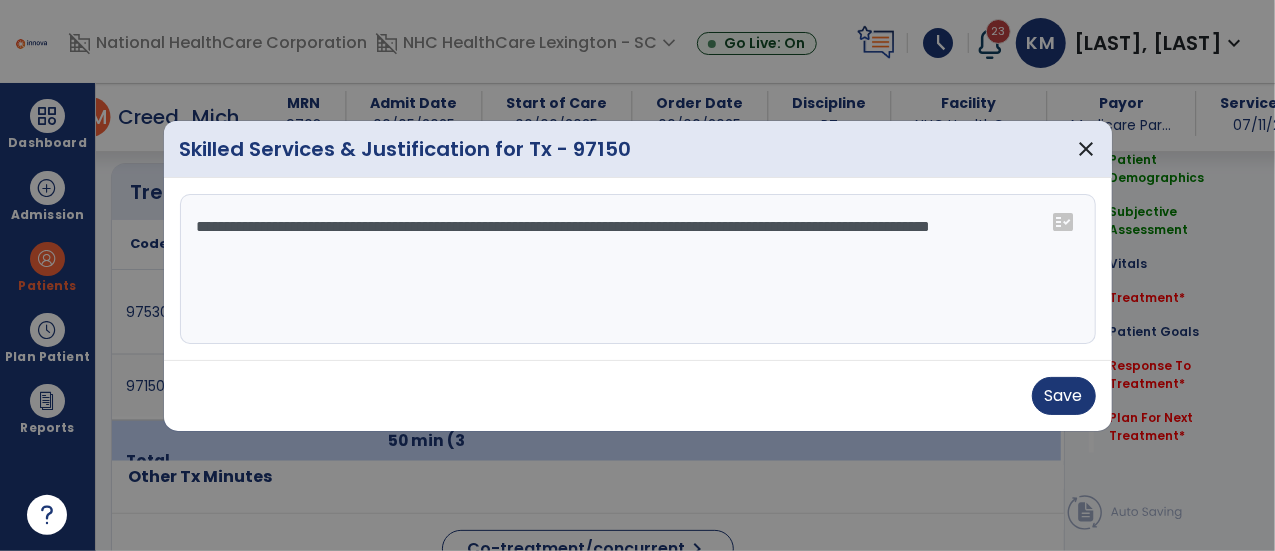 click on "**********" at bounding box center [638, 269] 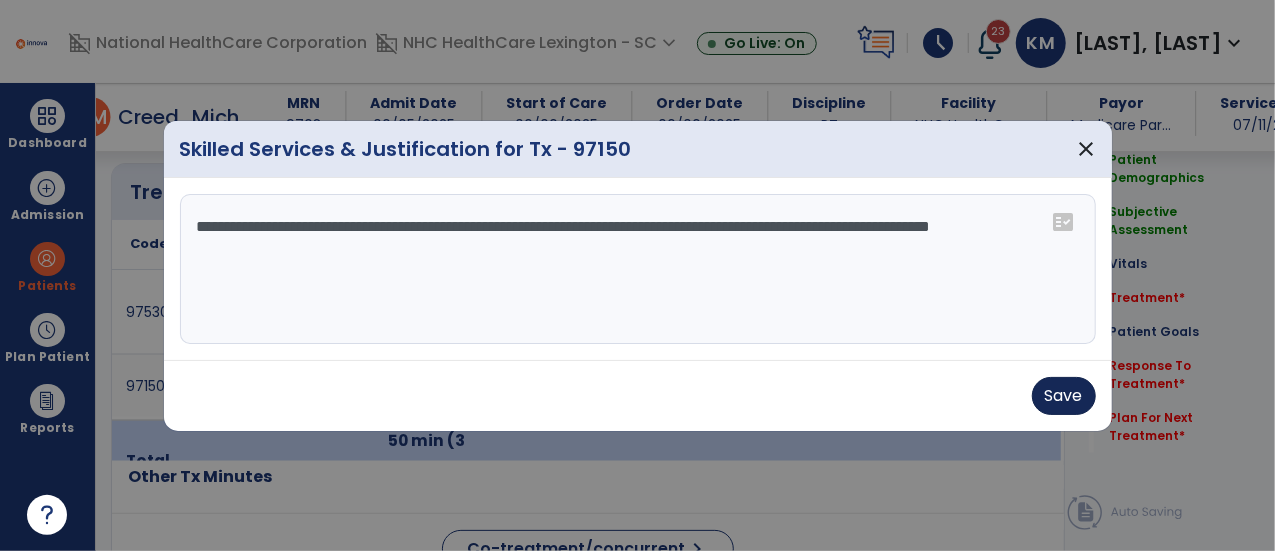 type on "**********" 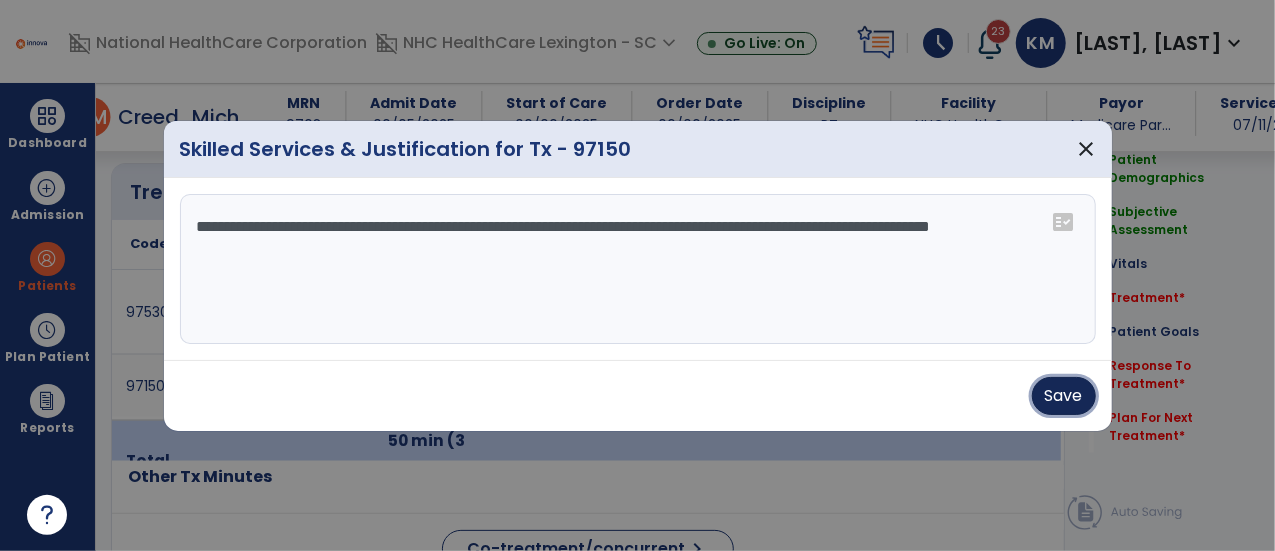 click on "Save" at bounding box center [1064, 396] 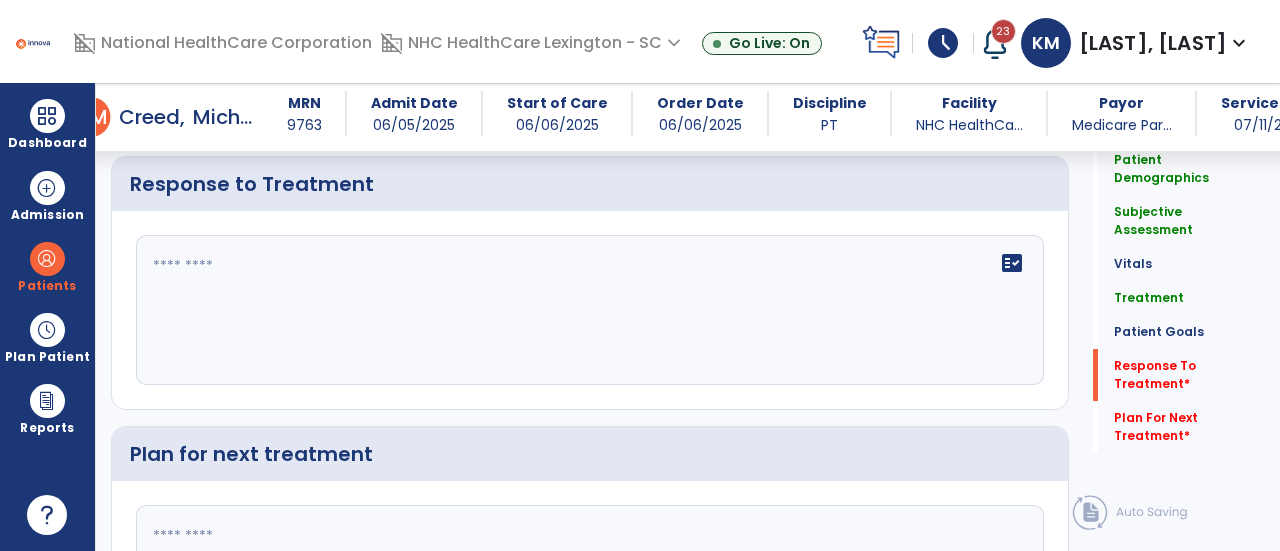 scroll, scrollTop: 2571, scrollLeft: 0, axis: vertical 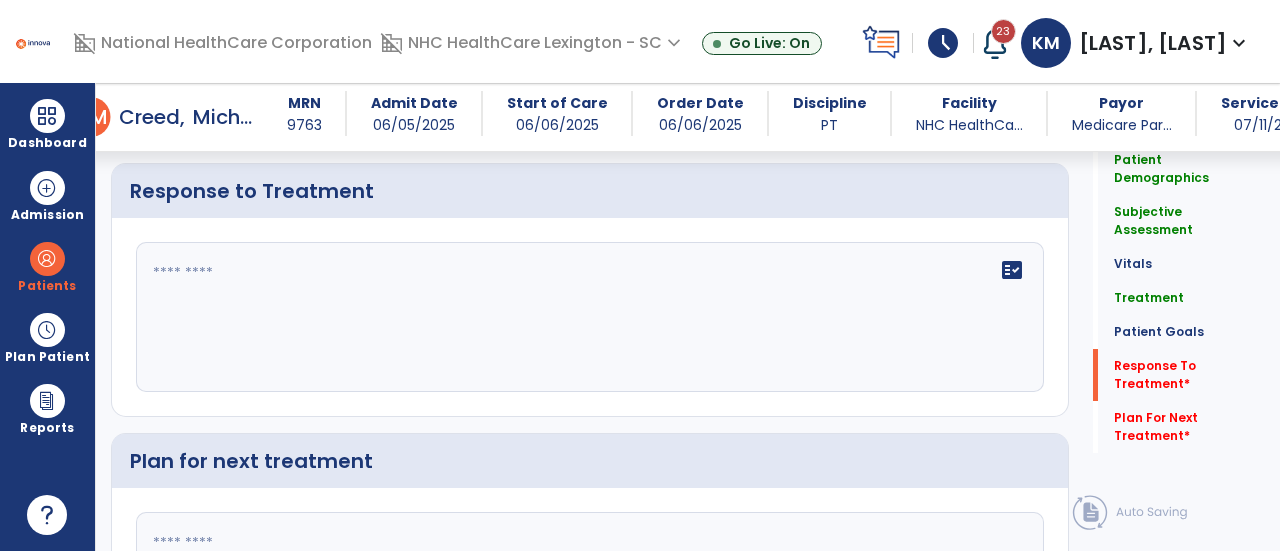 click on "fact_check" 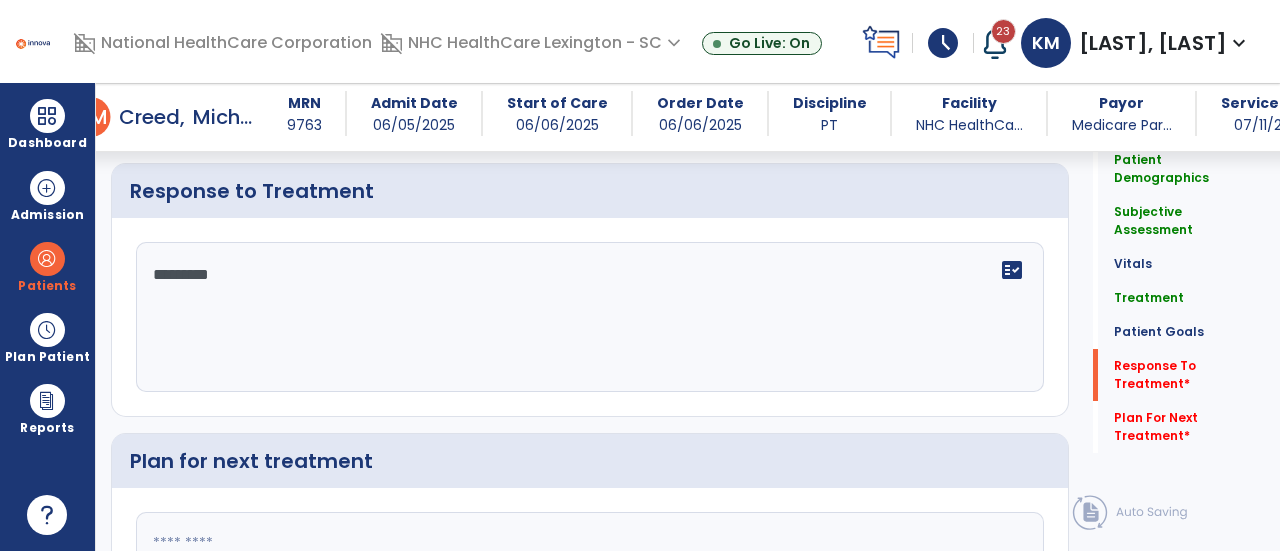 scroll, scrollTop: 2762, scrollLeft: 0, axis: vertical 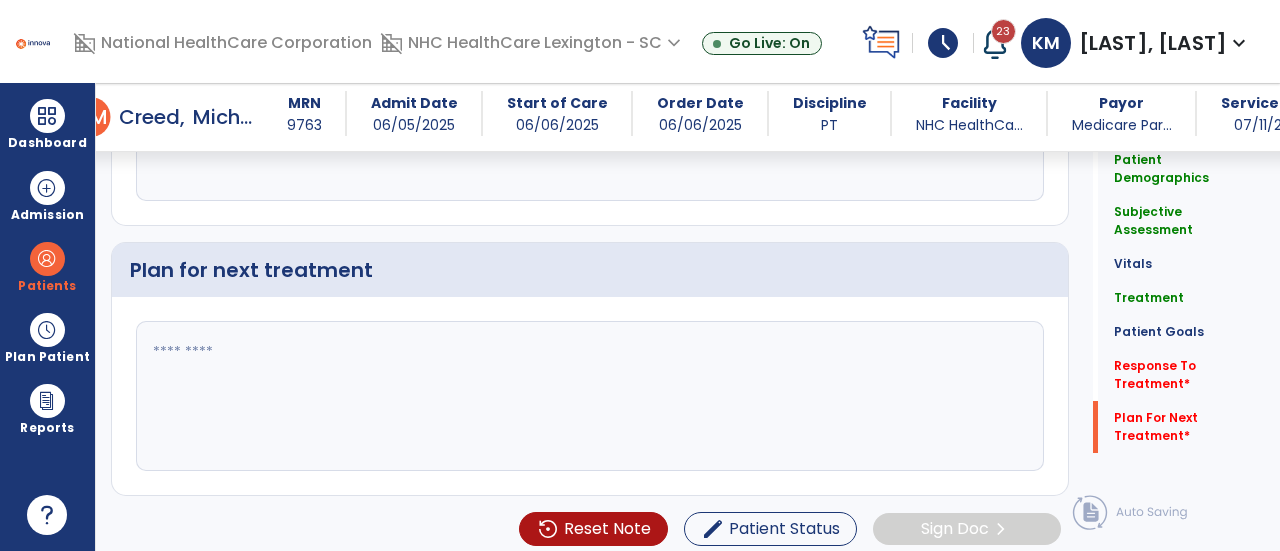 type on "*********" 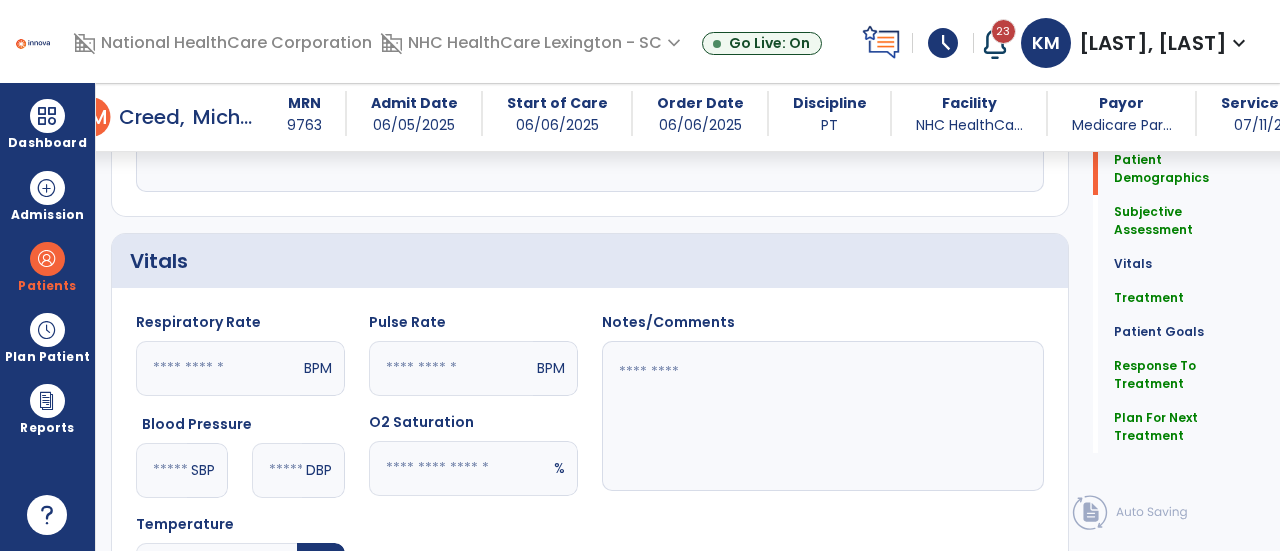 scroll, scrollTop: 0, scrollLeft: 0, axis: both 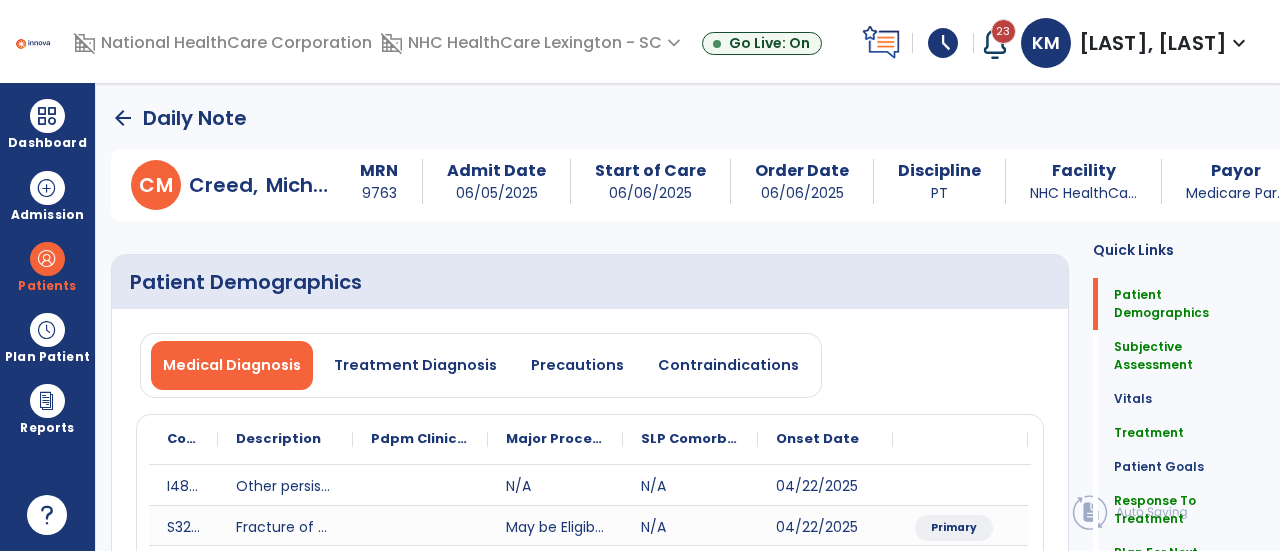 type on "**********" 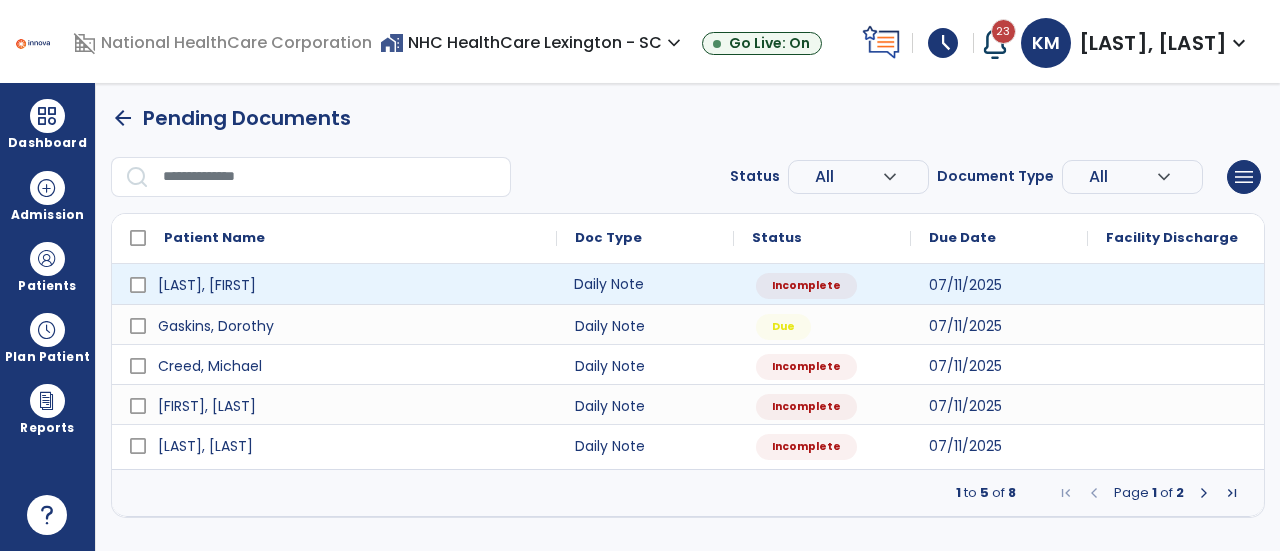 click on "Daily Note" at bounding box center [645, 284] 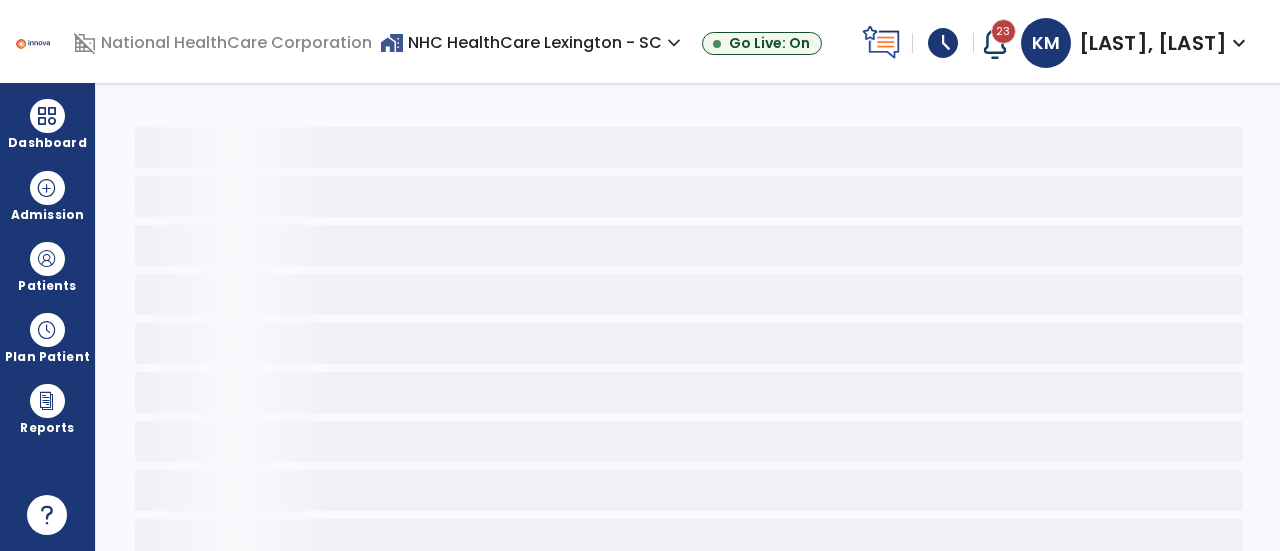 select on "*" 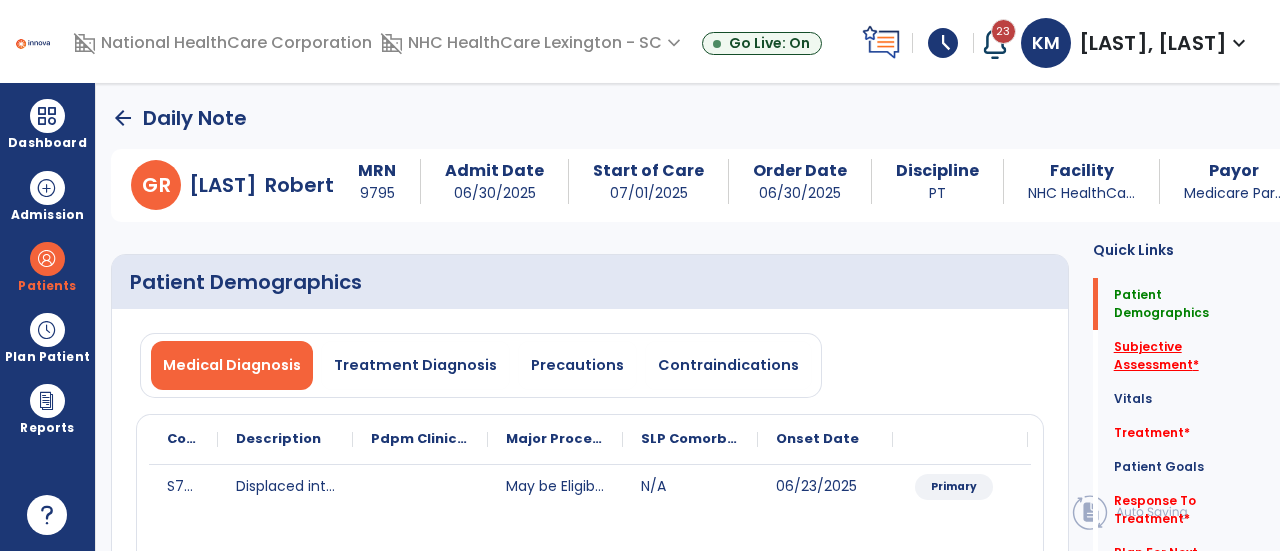 click on "Subjective Assessment   *" 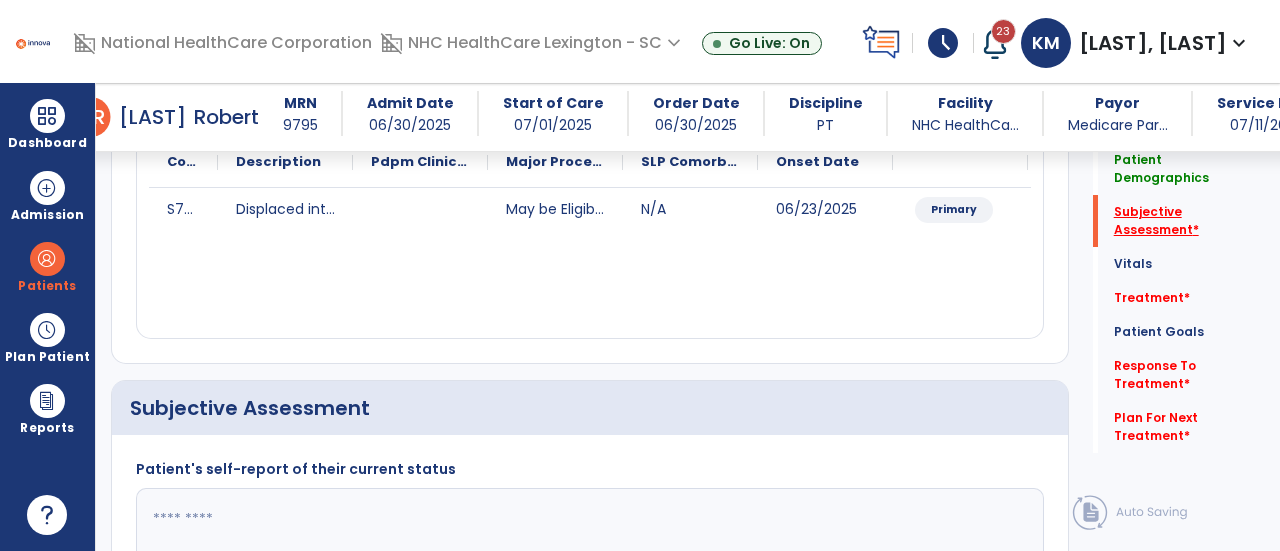 scroll, scrollTop: 479, scrollLeft: 0, axis: vertical 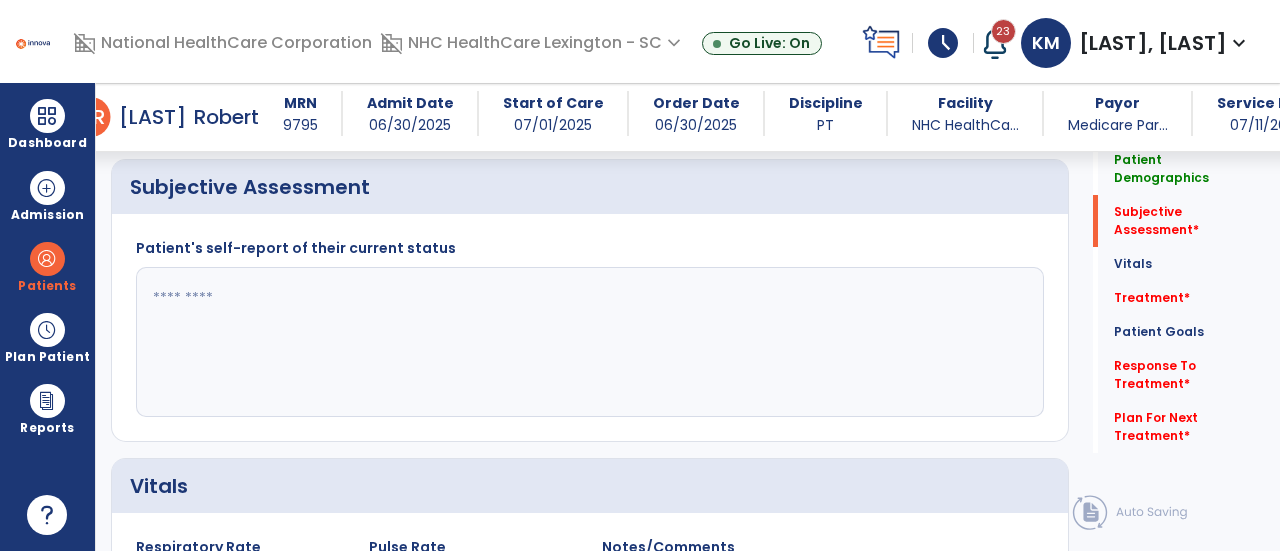 click 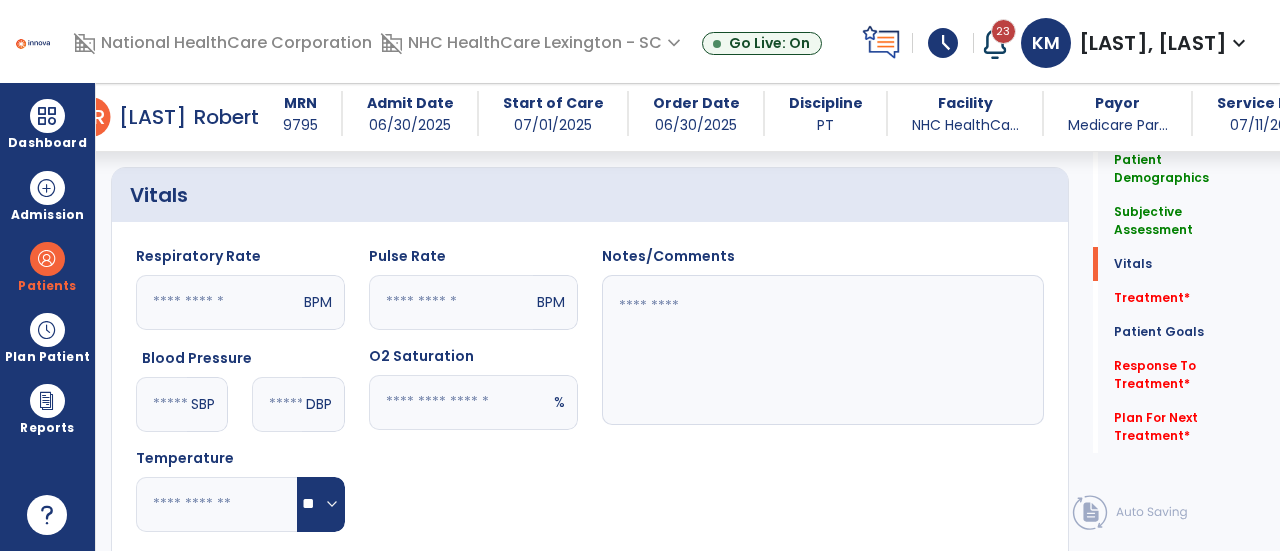 scroll, scrollTop: 779, scrollLeft: 0, axis: vertical 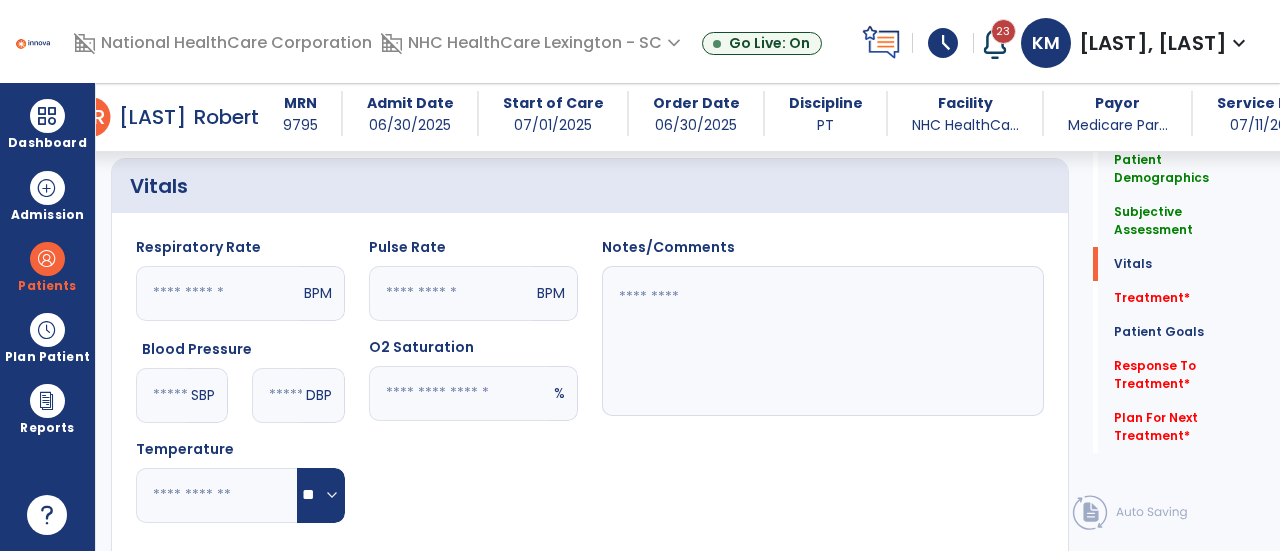type on "**********" 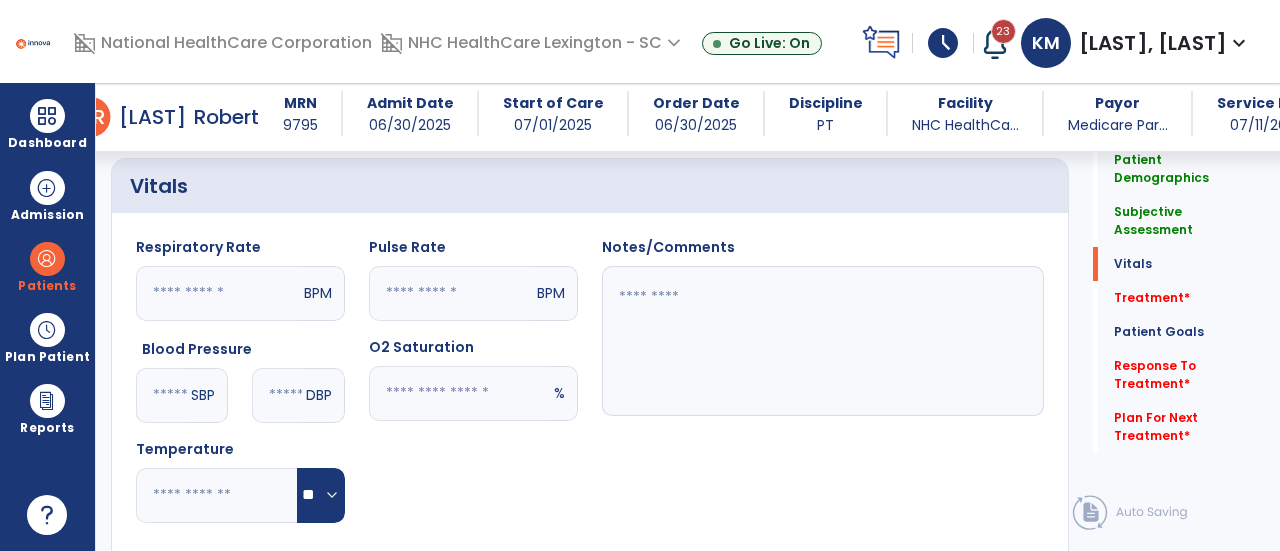 click 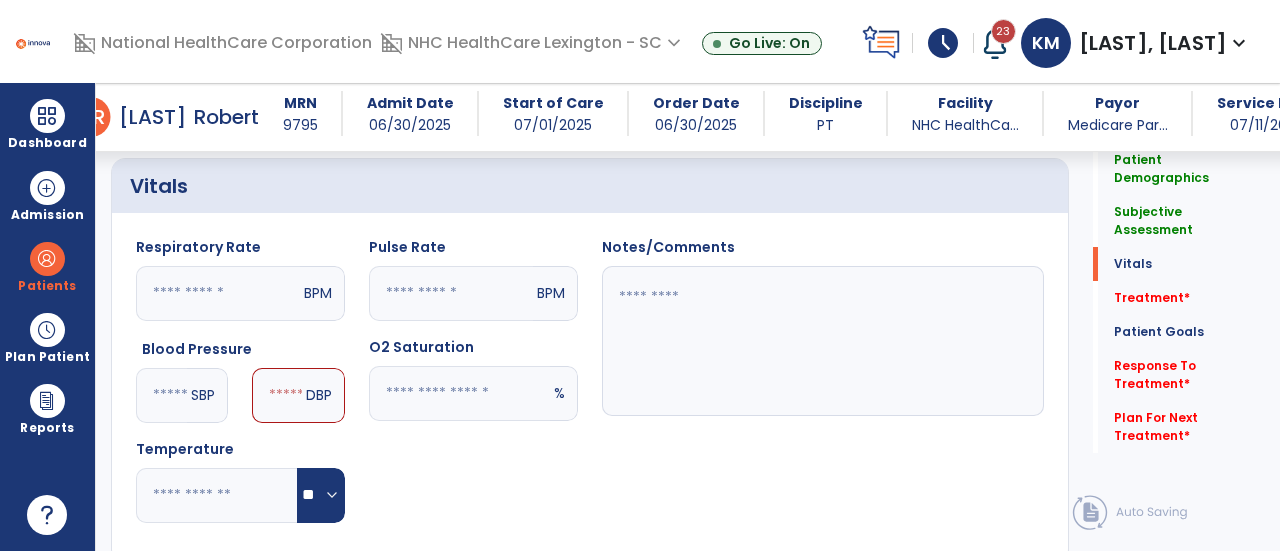type on "***" 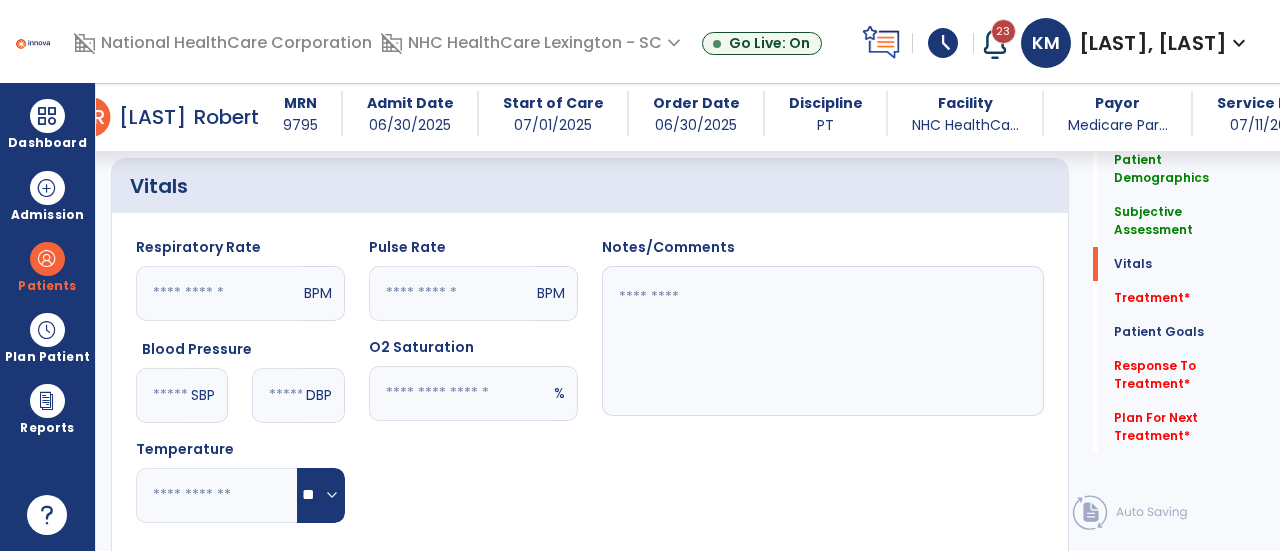 type on "**" 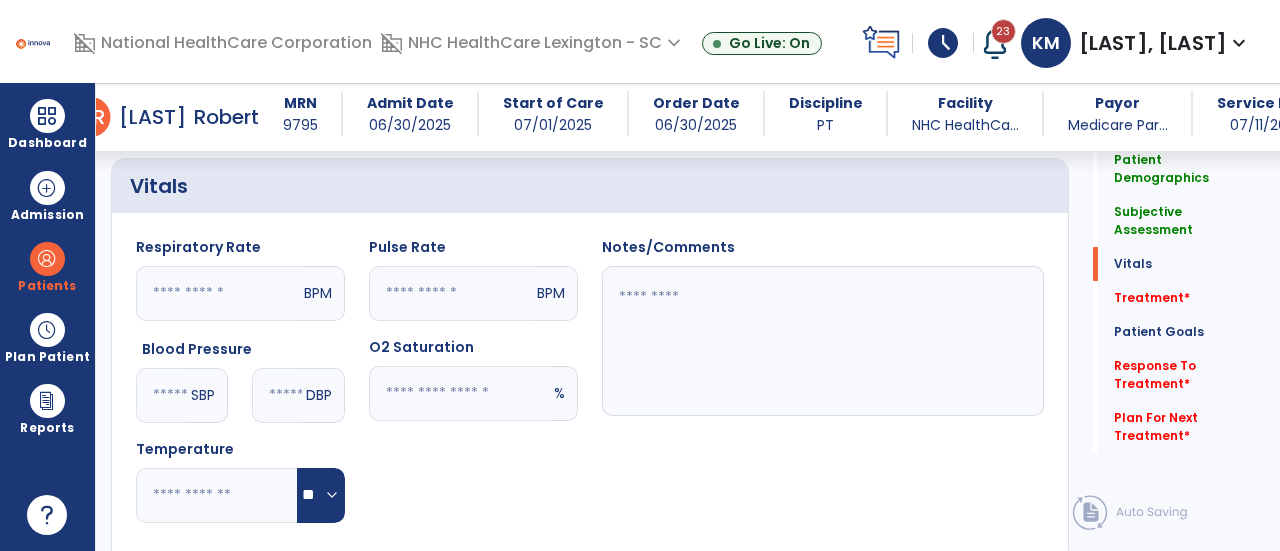 click 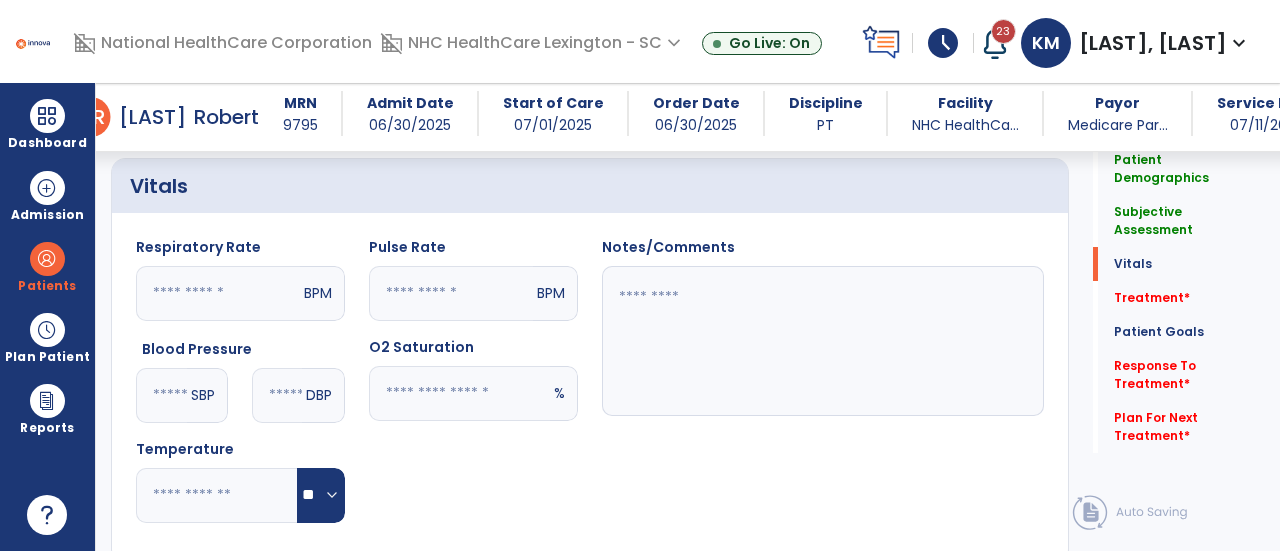 click on "Notes/Comments" 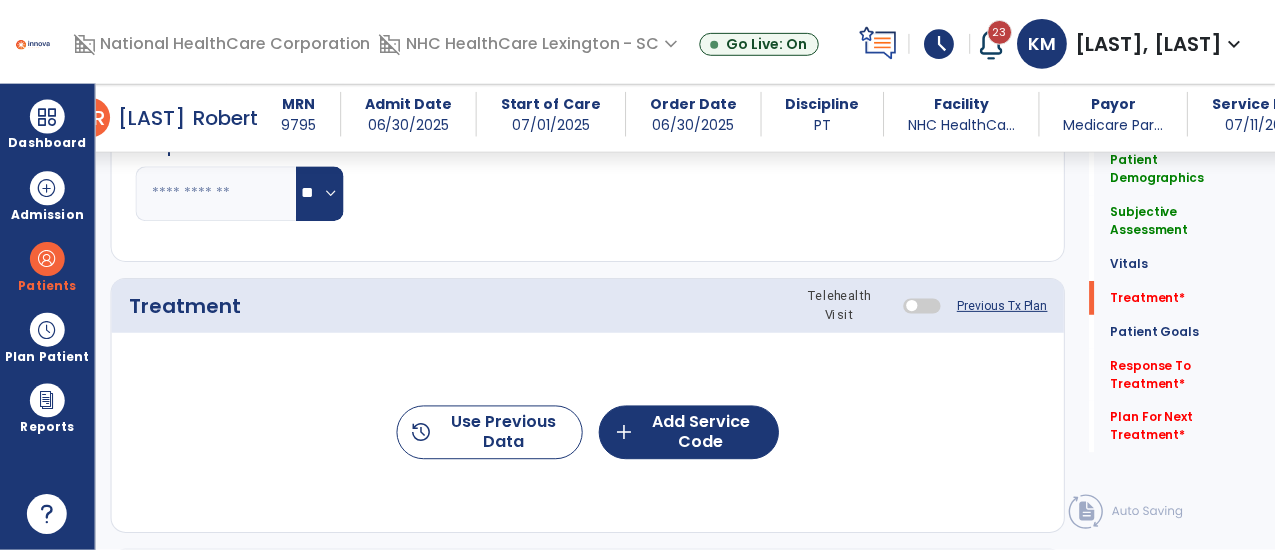 scroll, scrollTop: 1090, scrollLeft: 0, axis: vertical 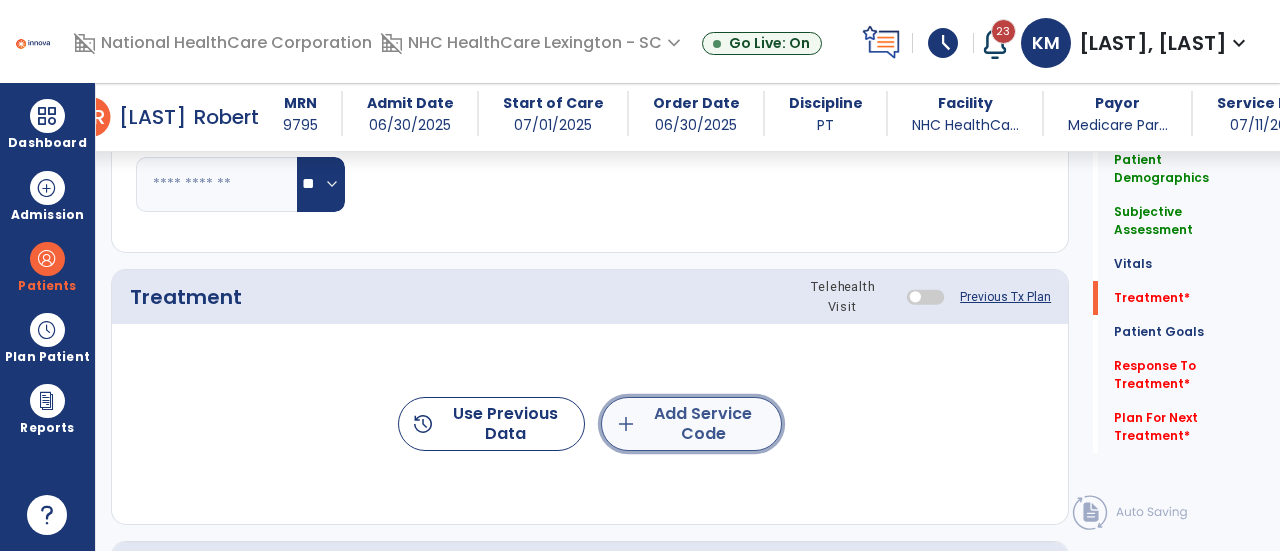 click on "add  Add Service Code" 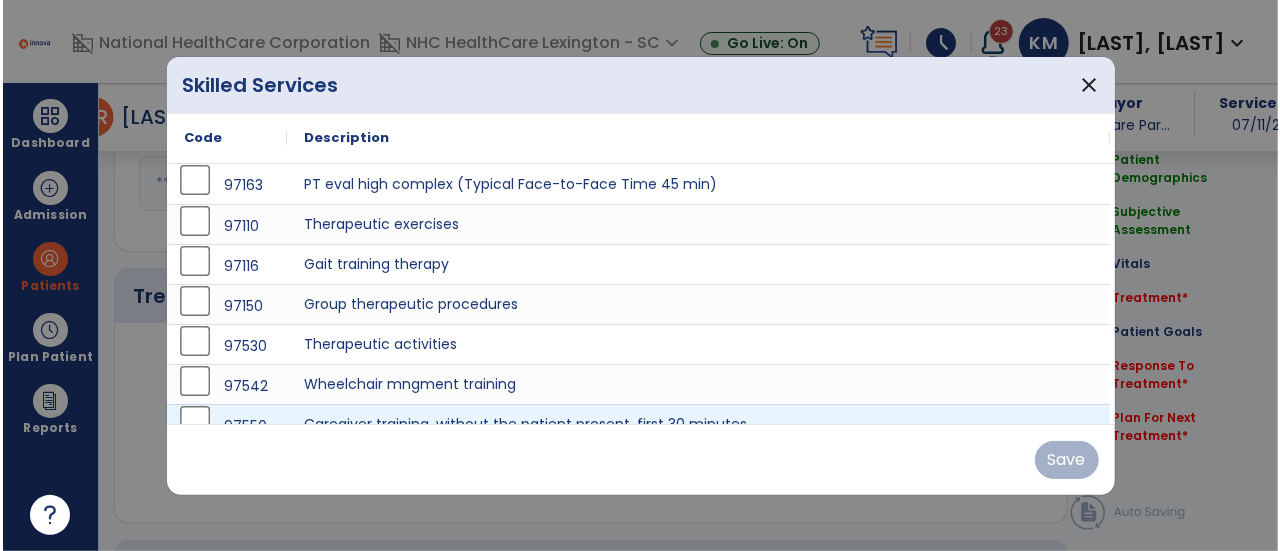 scroll, scrollTop: 1090, scrollLeft: 0, axis: vertical 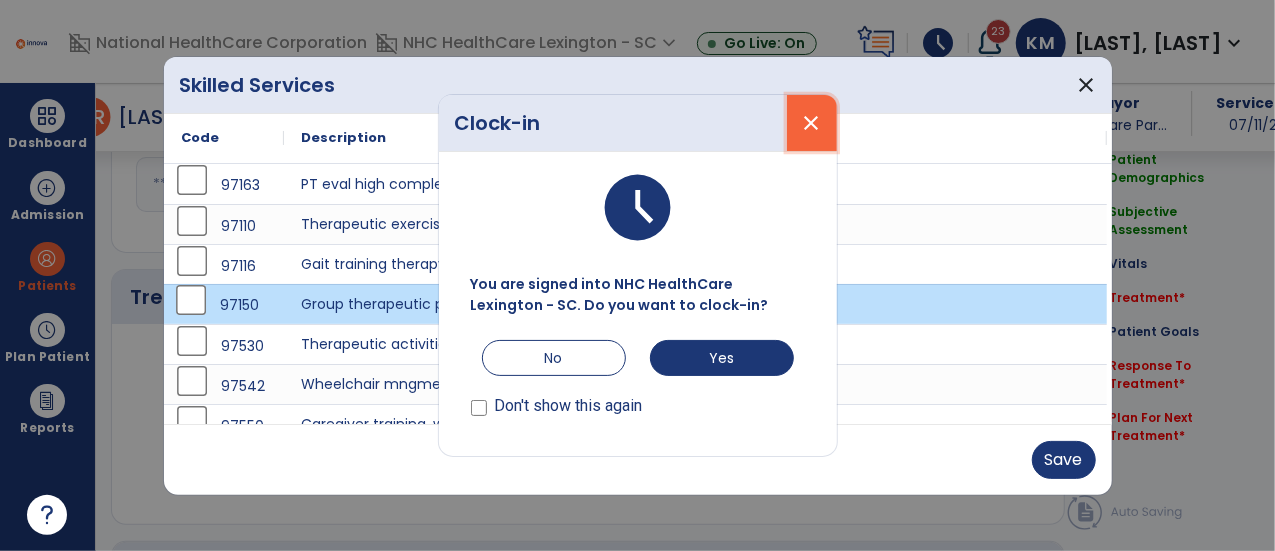 click on "close" at bounding box center [812, 123] 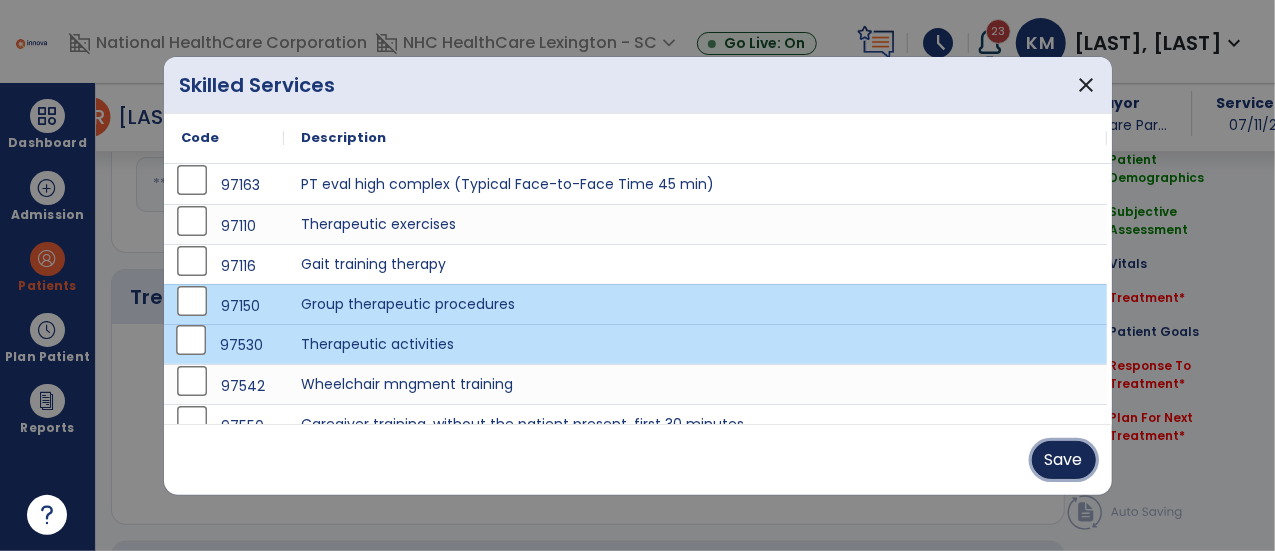 click on "Save" at bounding box center [1064, 460] 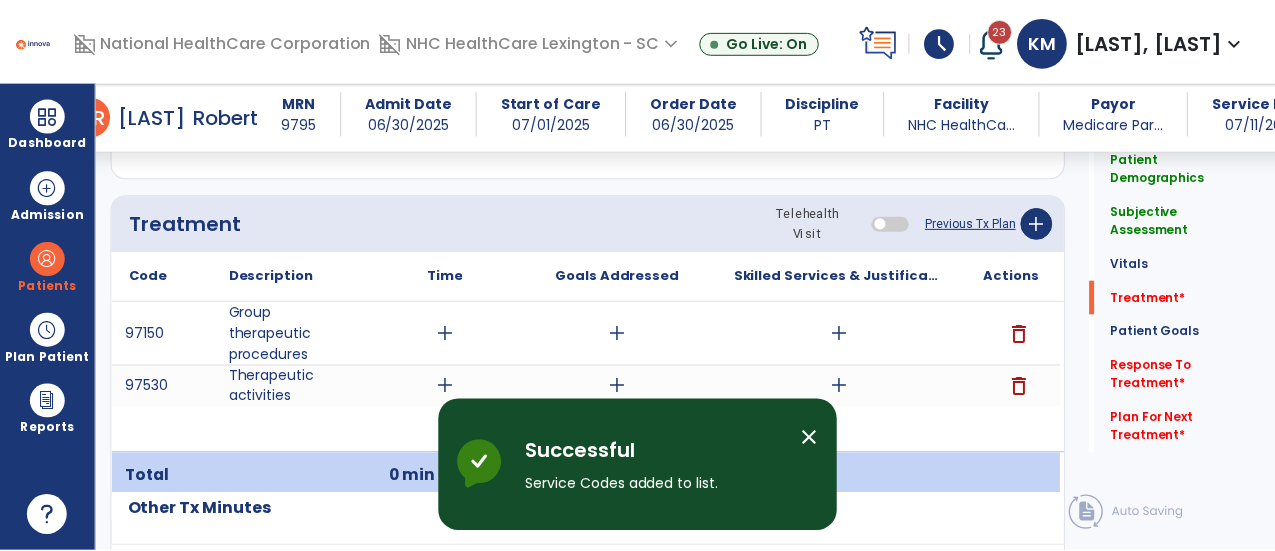 scroll, scrollTop: 1170, scrollLeft: 0, axis: vertical 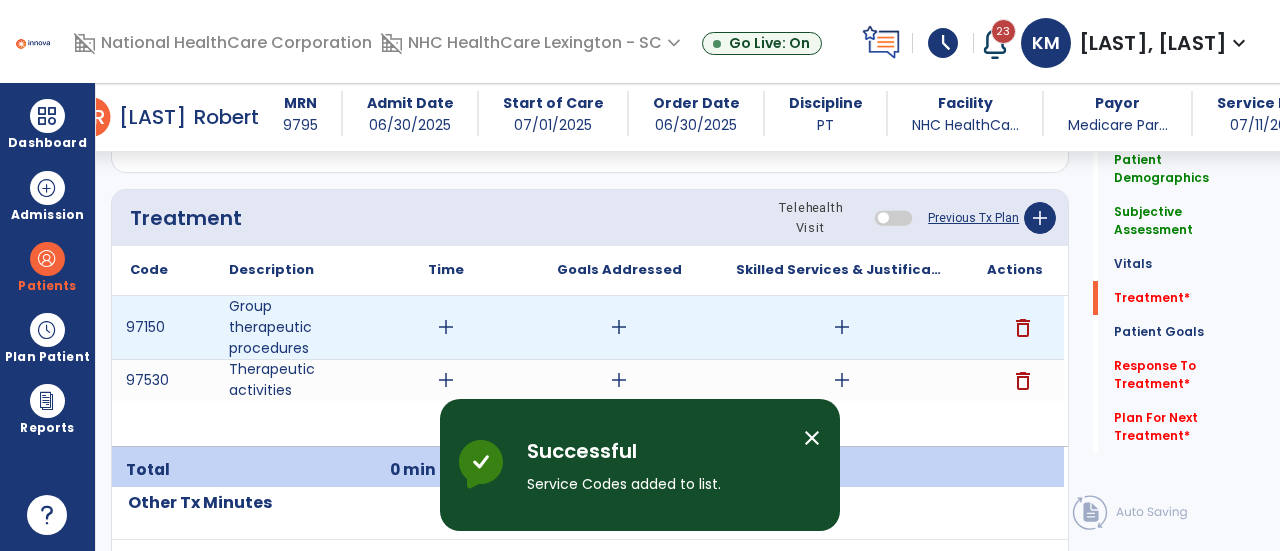 click on "add" at bounding box center (446, 327) 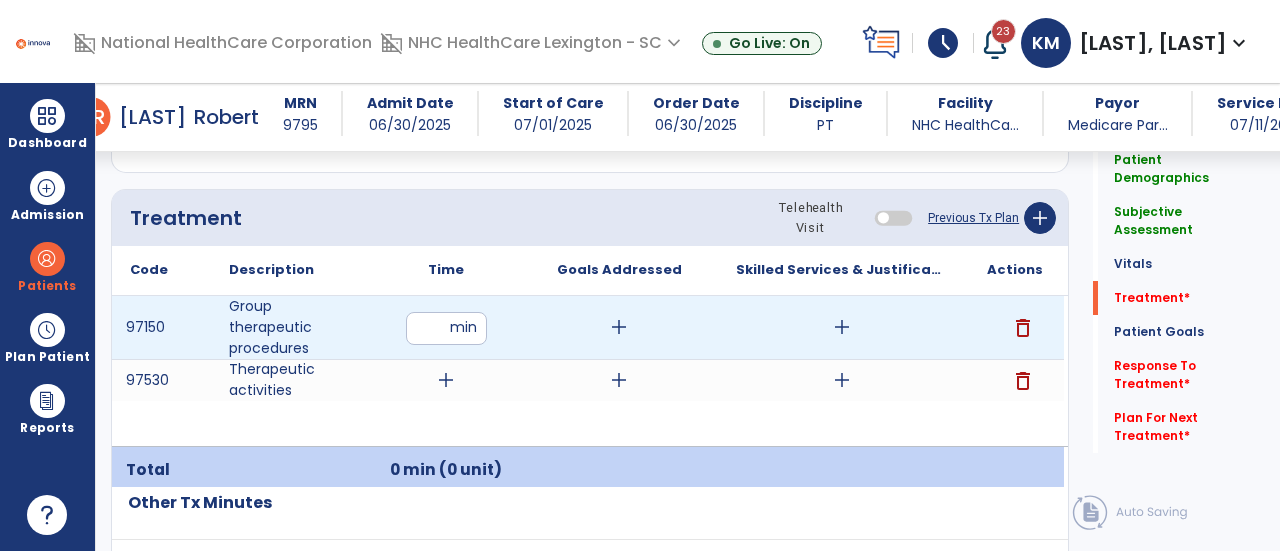 type on "**" 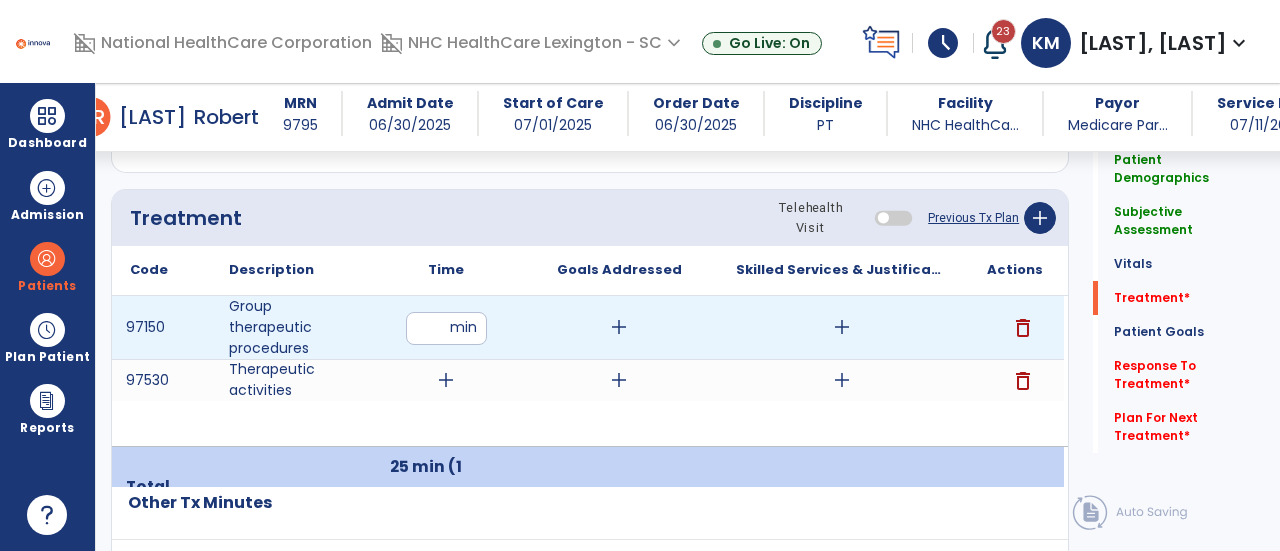click on "add" at bounding box center [619, 327] 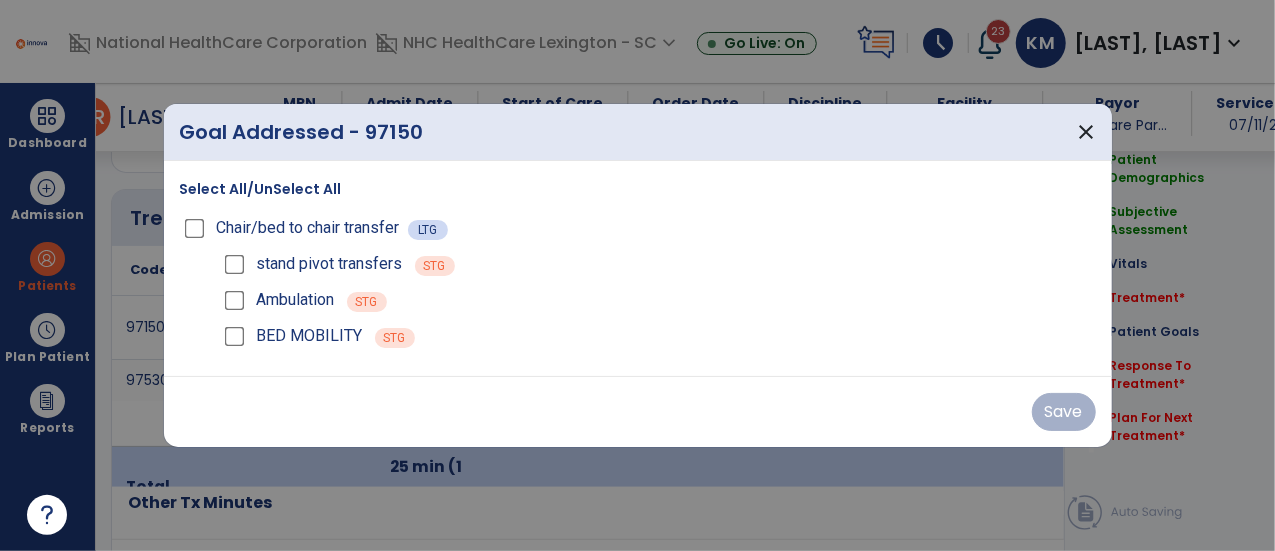 scroll, scrollTop: 1170, scrollLeft: 0, axis: vertical 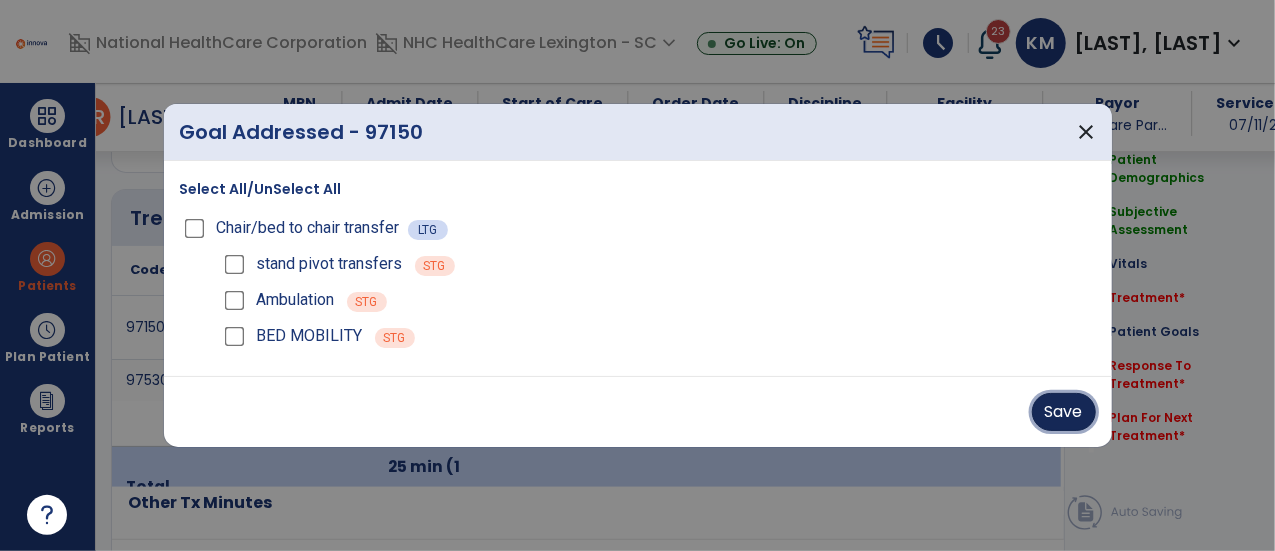 click on "Save" at bounding box center (1064, 412) 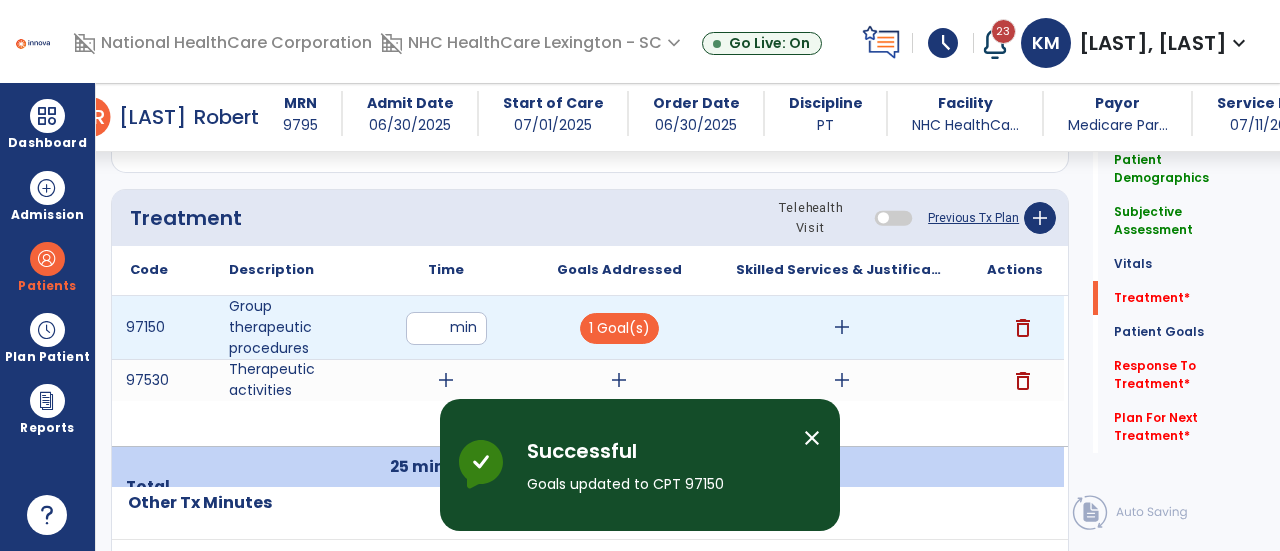 click on "add" at bounding box center (841, 327) 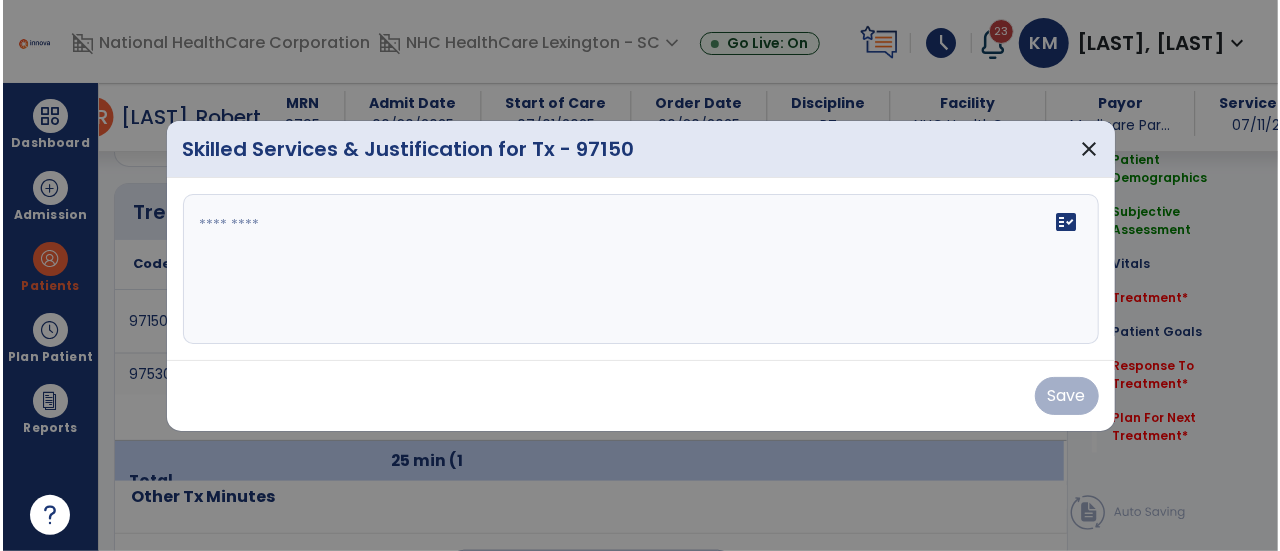 scroll, scrollTop: 1170, scrollLeft: 0, axis: vertical 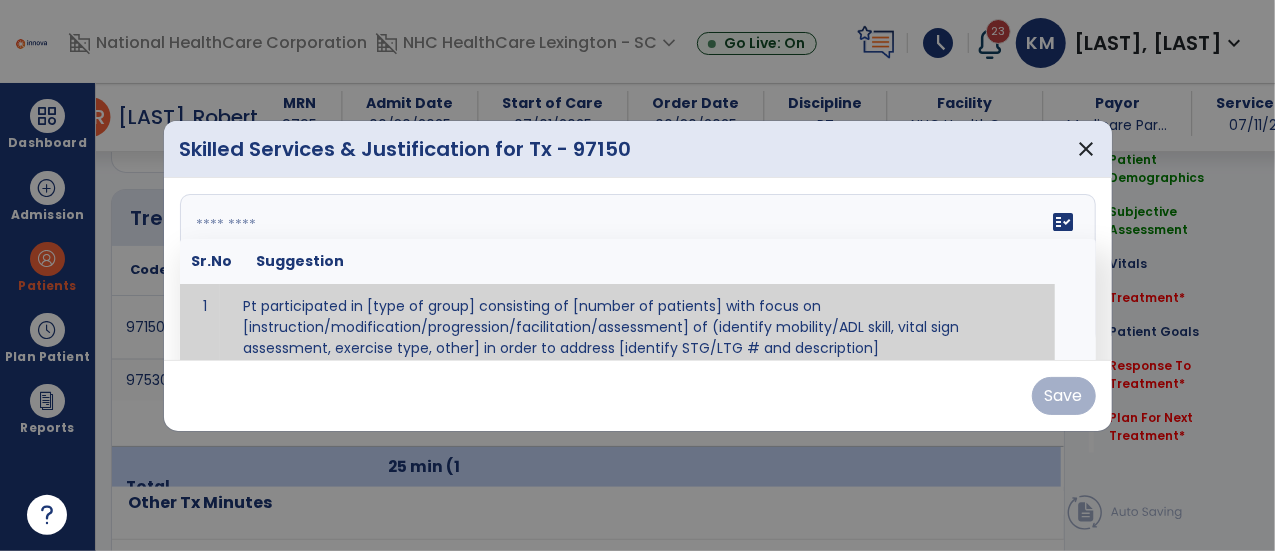 drag, startPoint x: 407, startPoint y: 247, endPoint x: 214, endPoint y: 226, distance: 194.13913 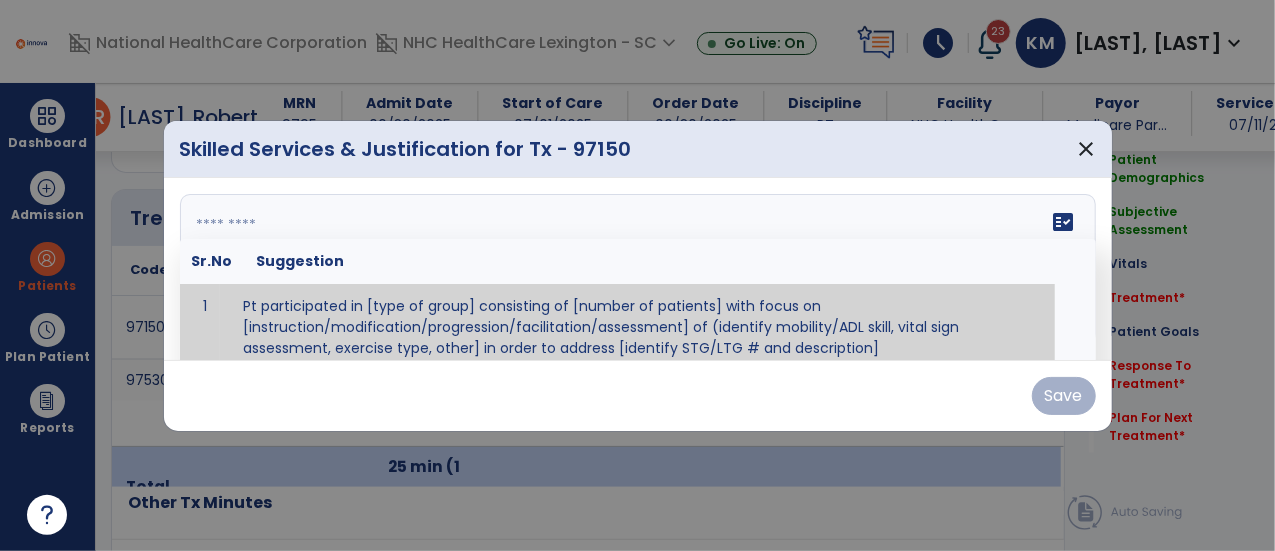 paste on "**********" 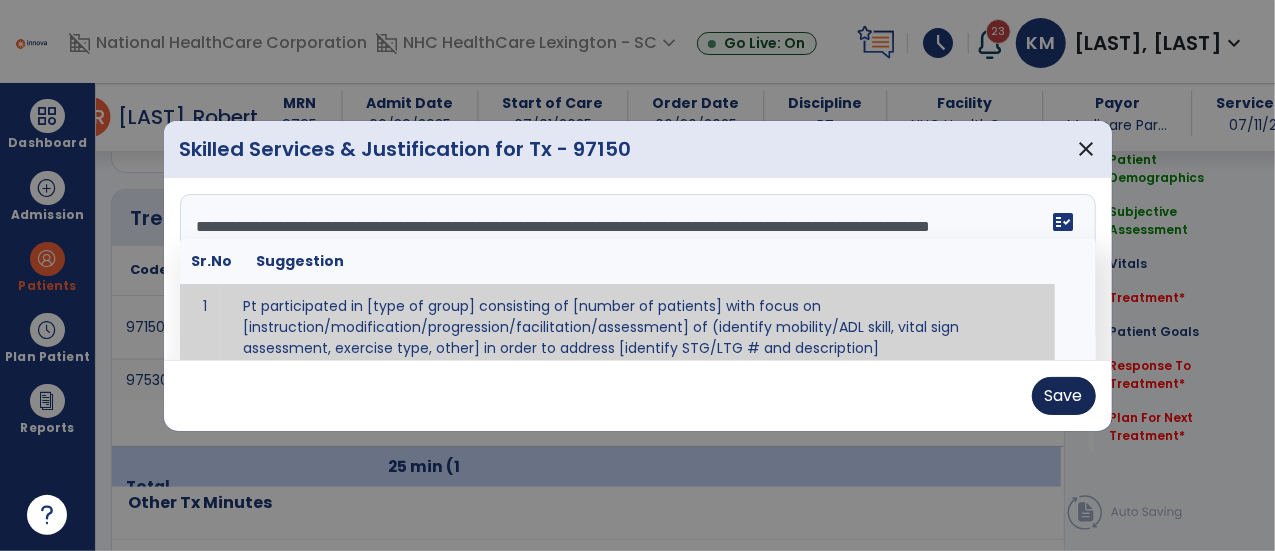 type on "**********" 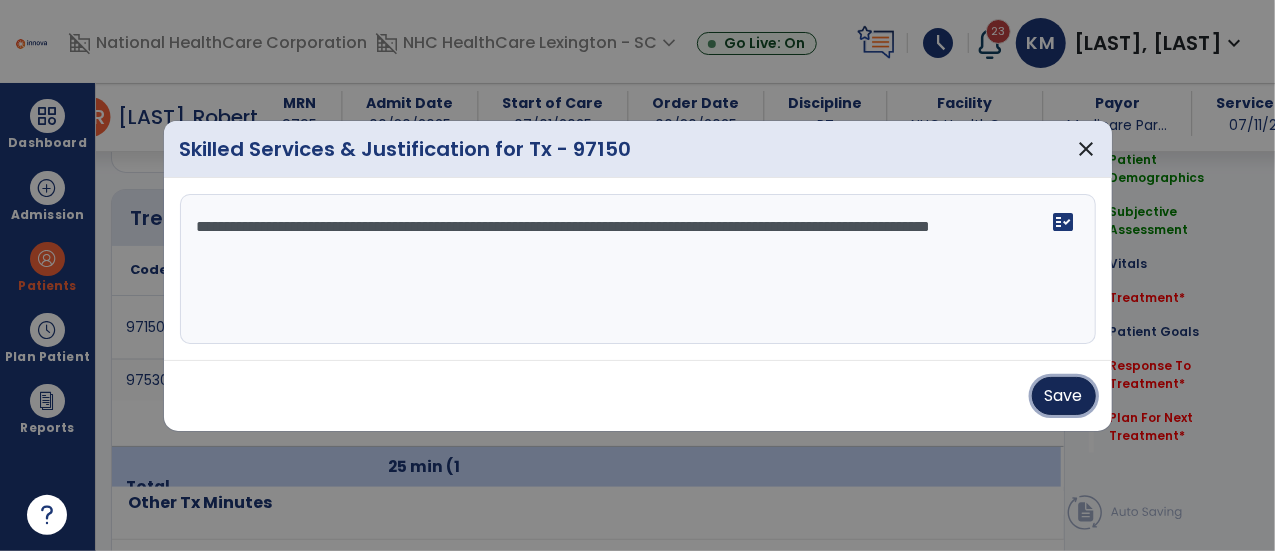 click on "Save" at bounding box center (1064, 396) 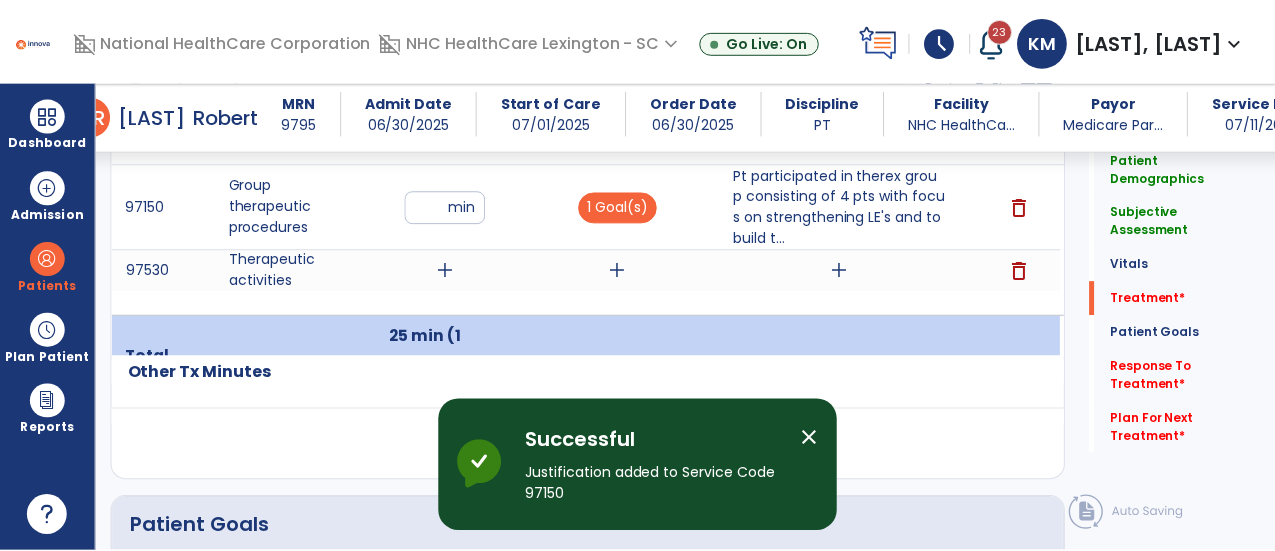 scroll, scrollTop: 1306, scrollLeft: 0, axis: vertical 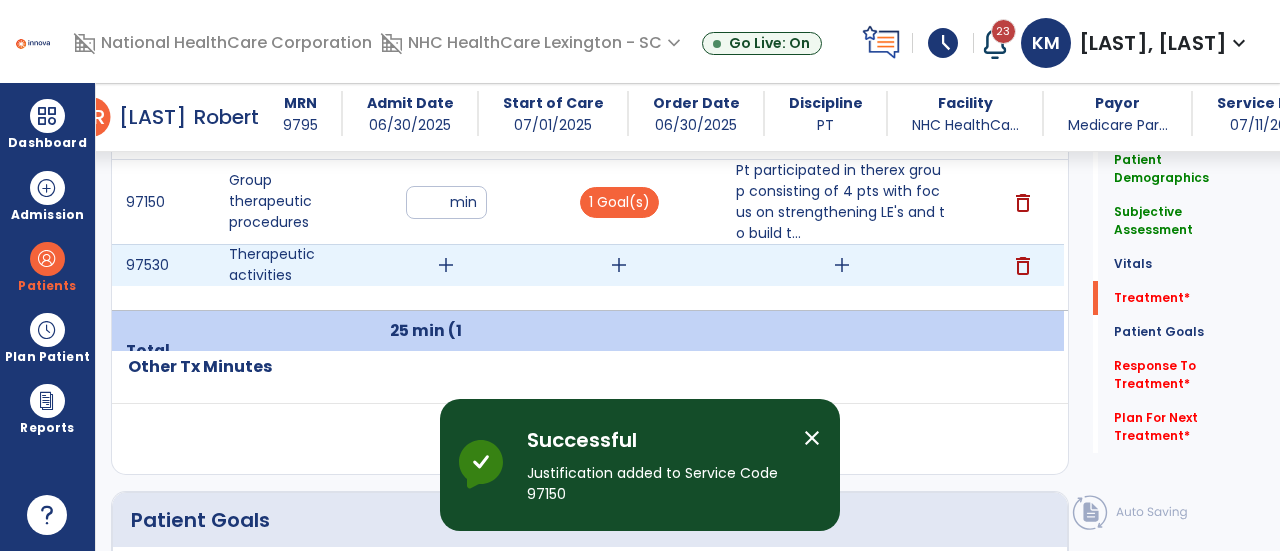 click on "add" at bounding box center [446, 265] 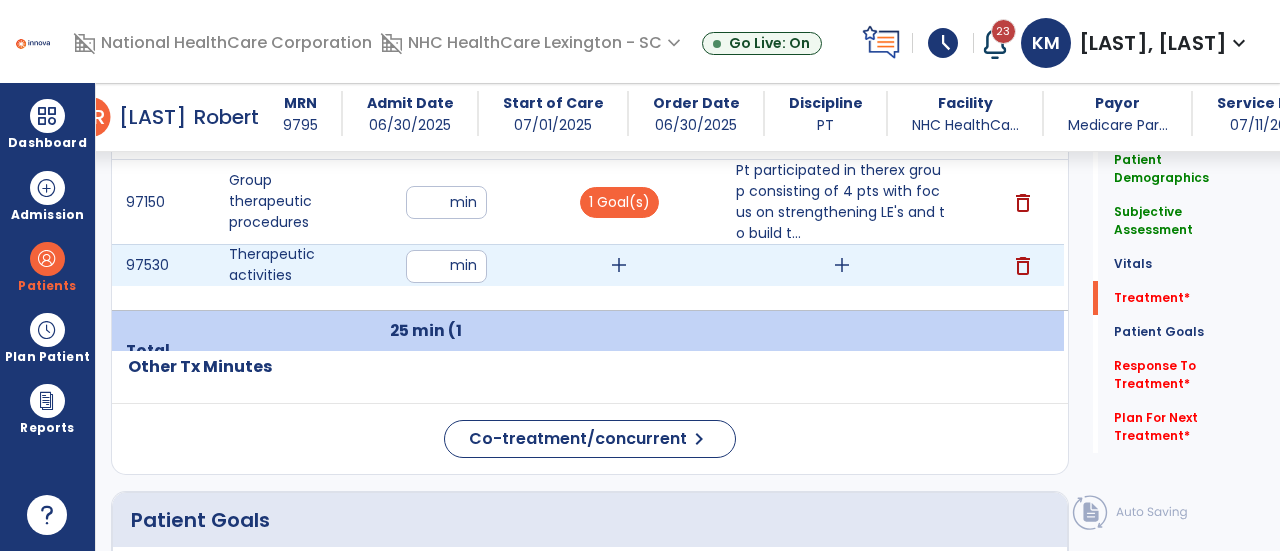 type on "**" 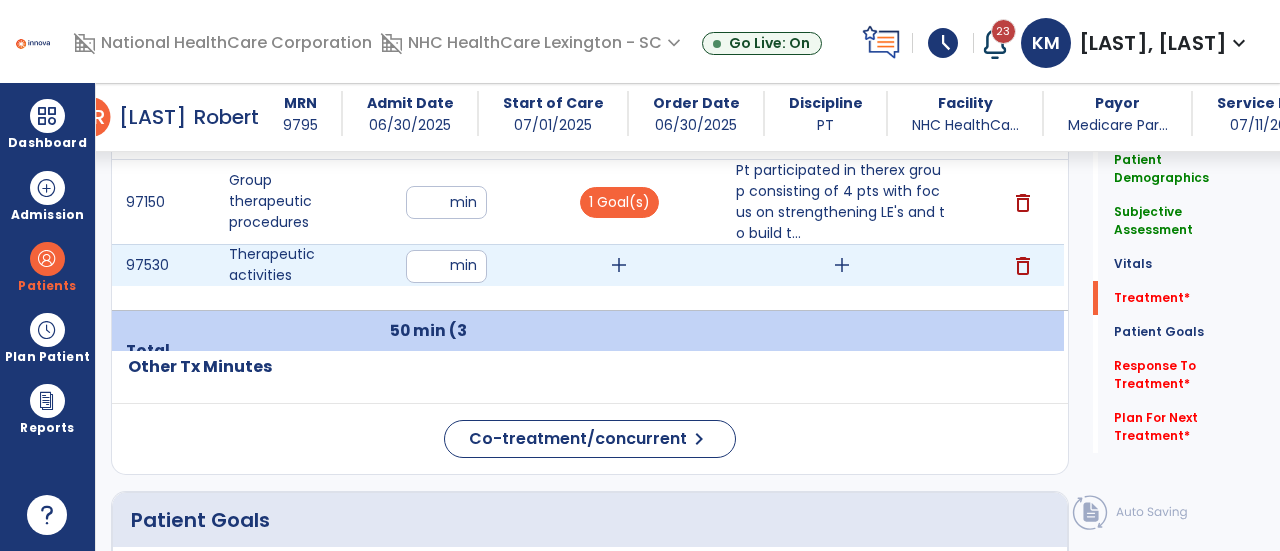 click on "add" at bounding box center [619, 265] 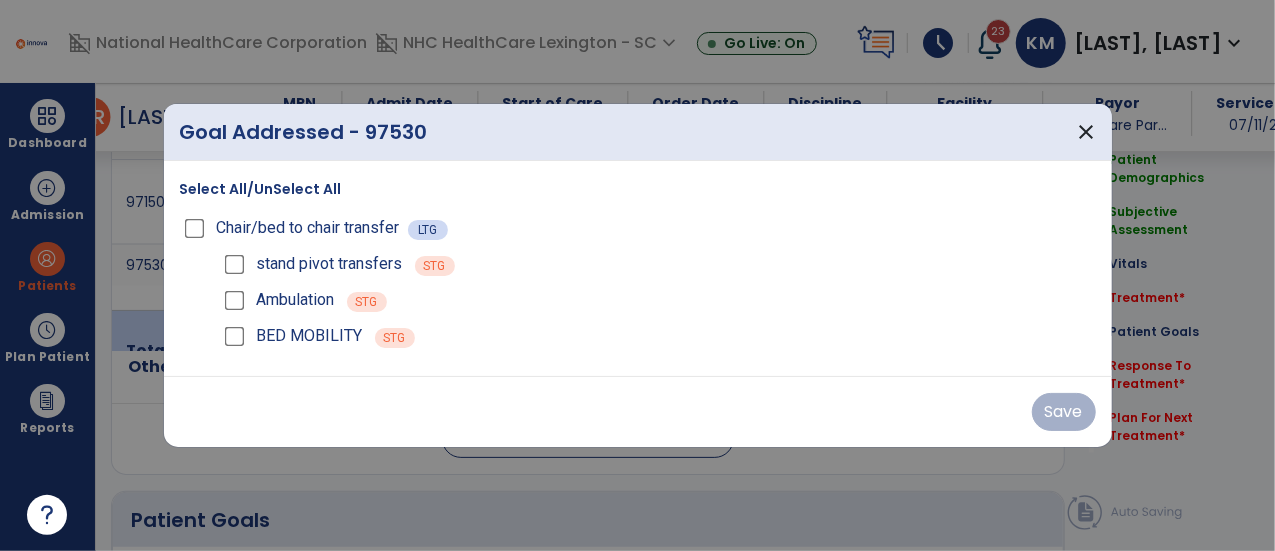 scroll, scrollTop: 1306, scrollLeft: 0, axis: vertical 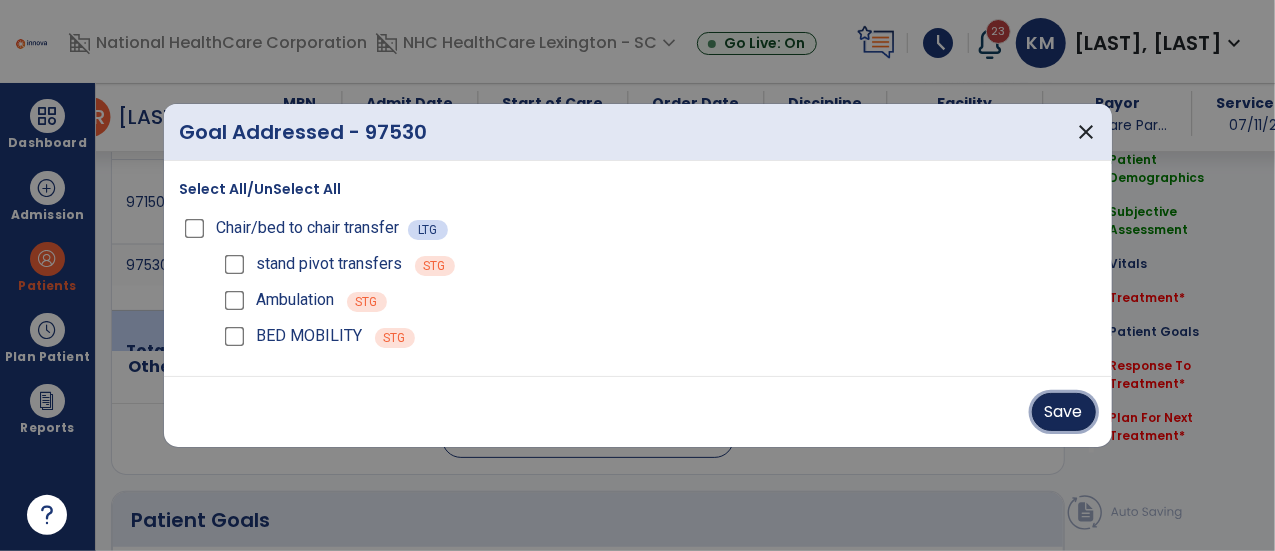 click on "Save" at bounding box center (1064, 412) 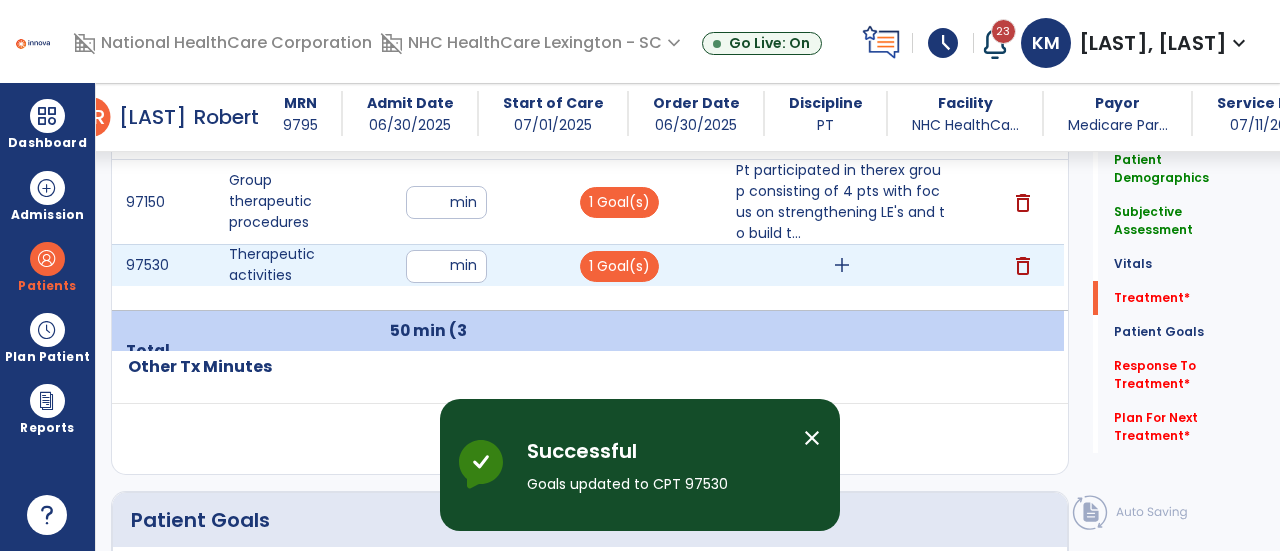 click on "add" at bounding box center [841, 265] 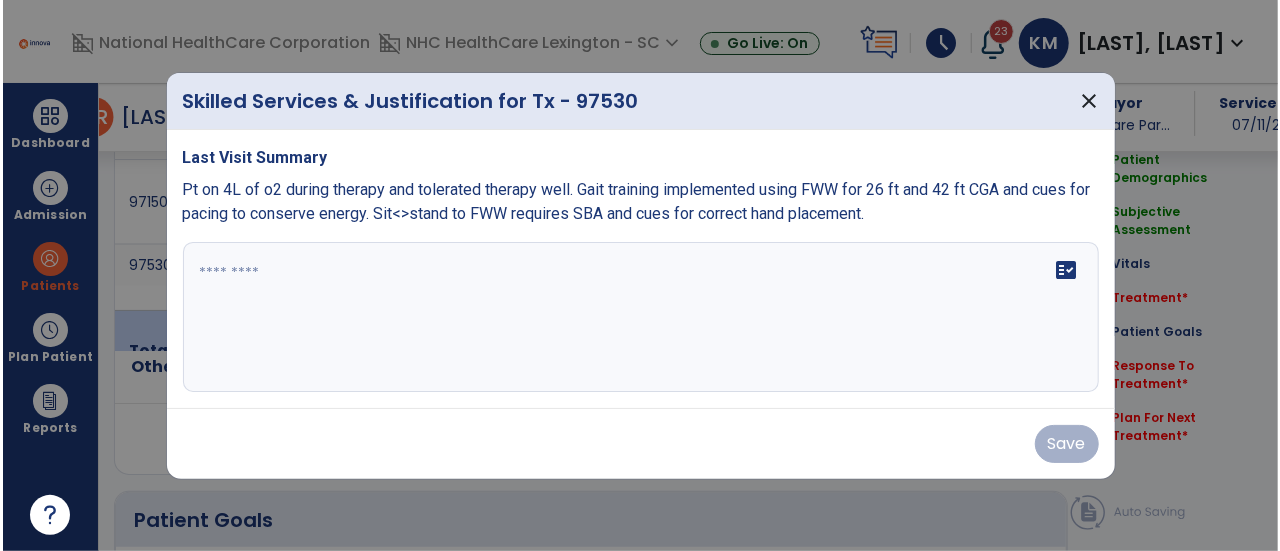 scroll, scrollTop: 1306, scrollLeft: 0, axis: vertical 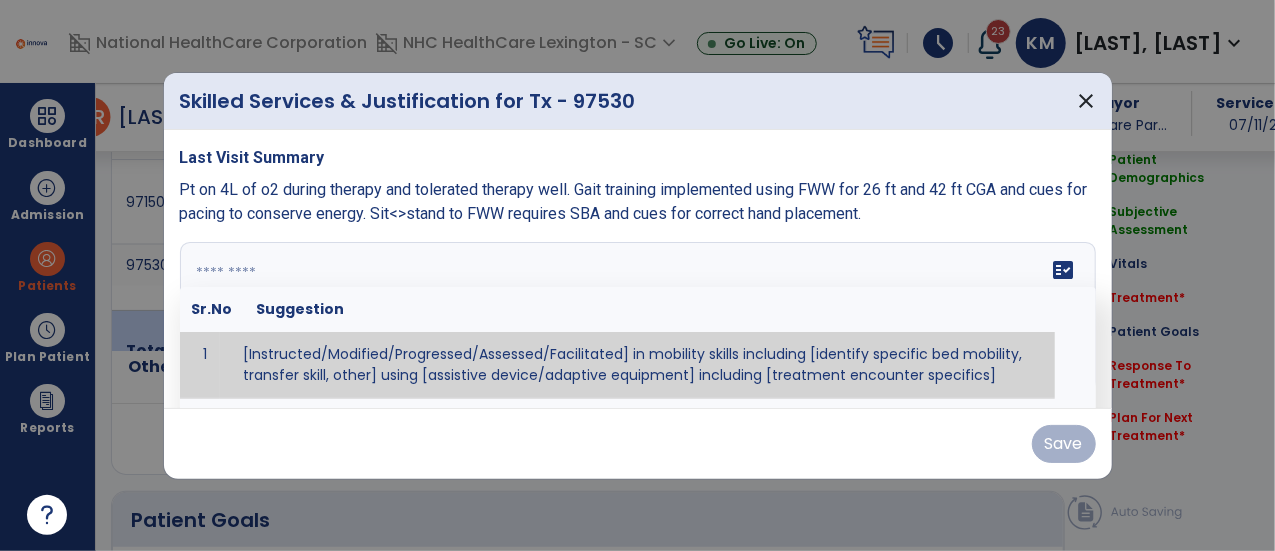 click on "fact_check  Sr.No Suggestion 1 [Instructed/Modified/Progressed/Assessed/Facilitated] in mobility skills including [identify specific bed mobility, transfer skill, other] using [assistive device/adaptive equipment] including [treatment encounter specifics]" at bounding box center (638, 317) 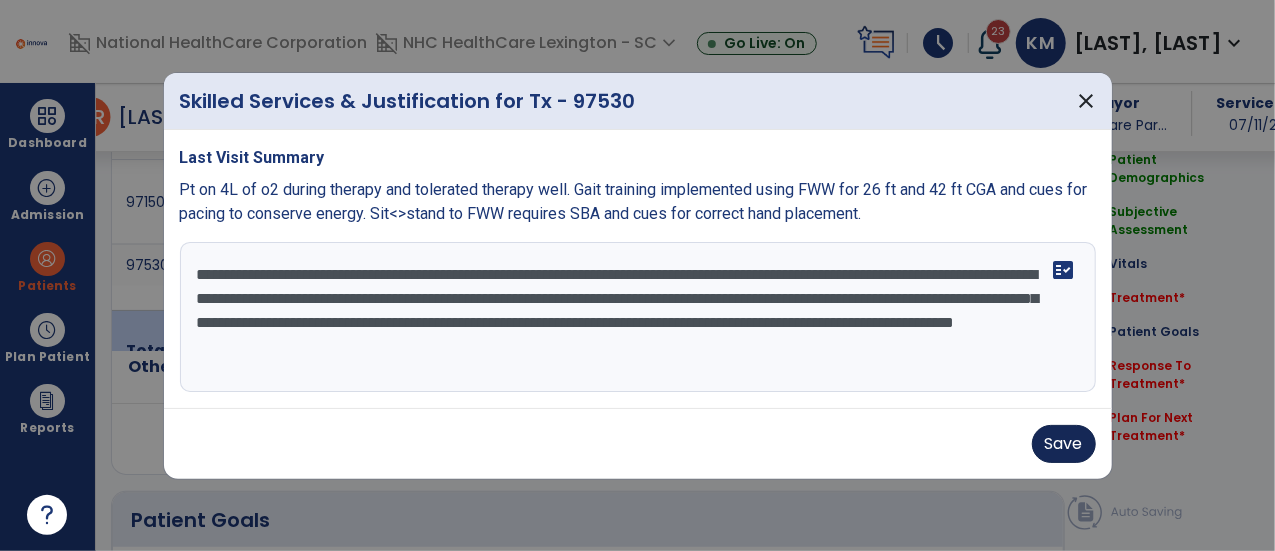 type on "**********" 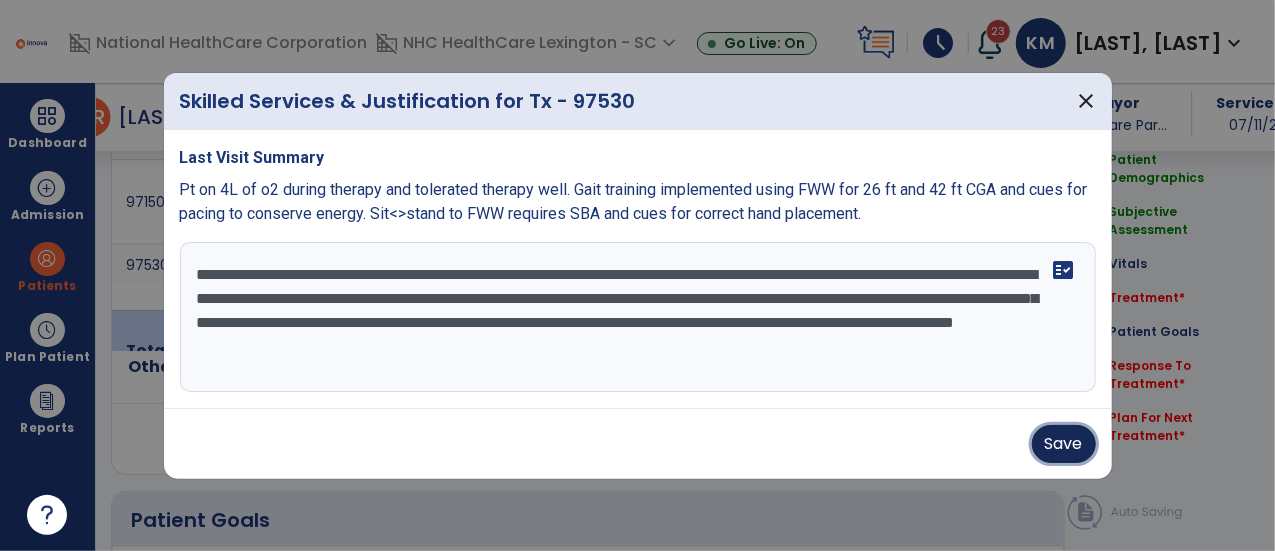 click on "Save" at bounding box center (1064, 444) 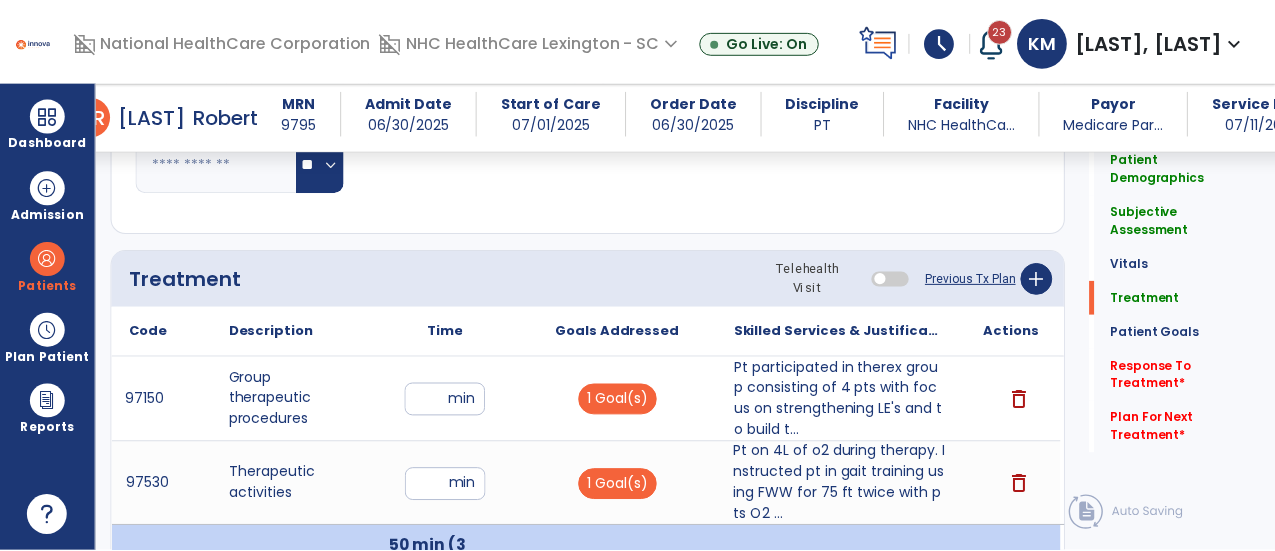 scroll, scrollTop: 1110, scrollLeft: 0, axis: vertical 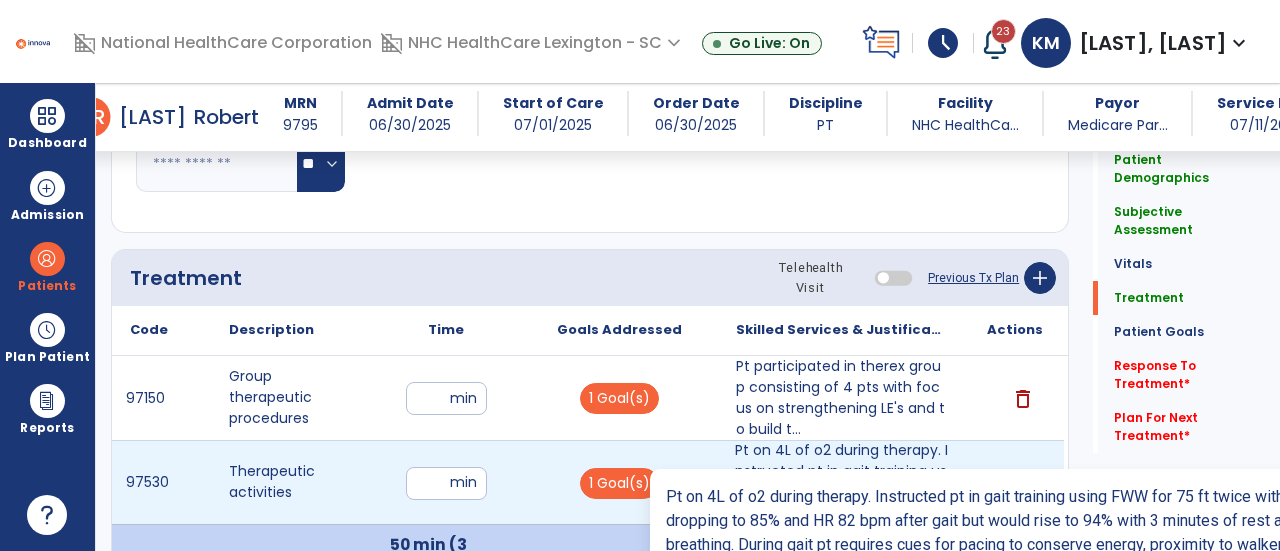 click on "Pt on 4L of o2 during therapy. Instructed pt in gait training using FWW for 75 ft twice with pts O2 ..." at bounding box center (841, 482) 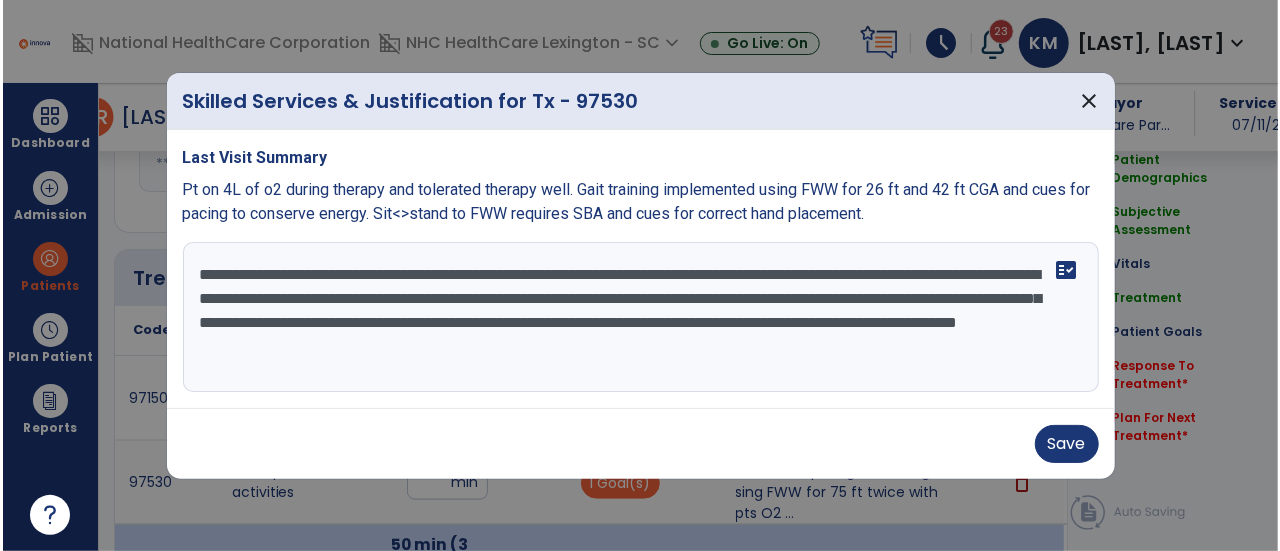 scroll, scrollTop: 1110, scrollLeft: 0, axis: vertical 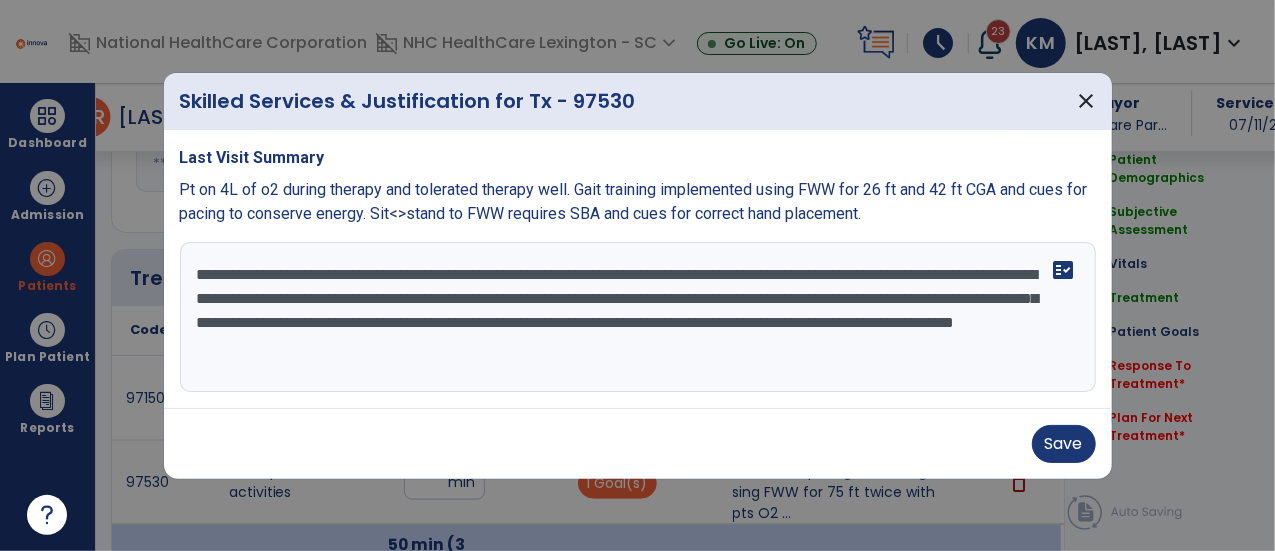 click on "**********" at bounding box center [638, 317] 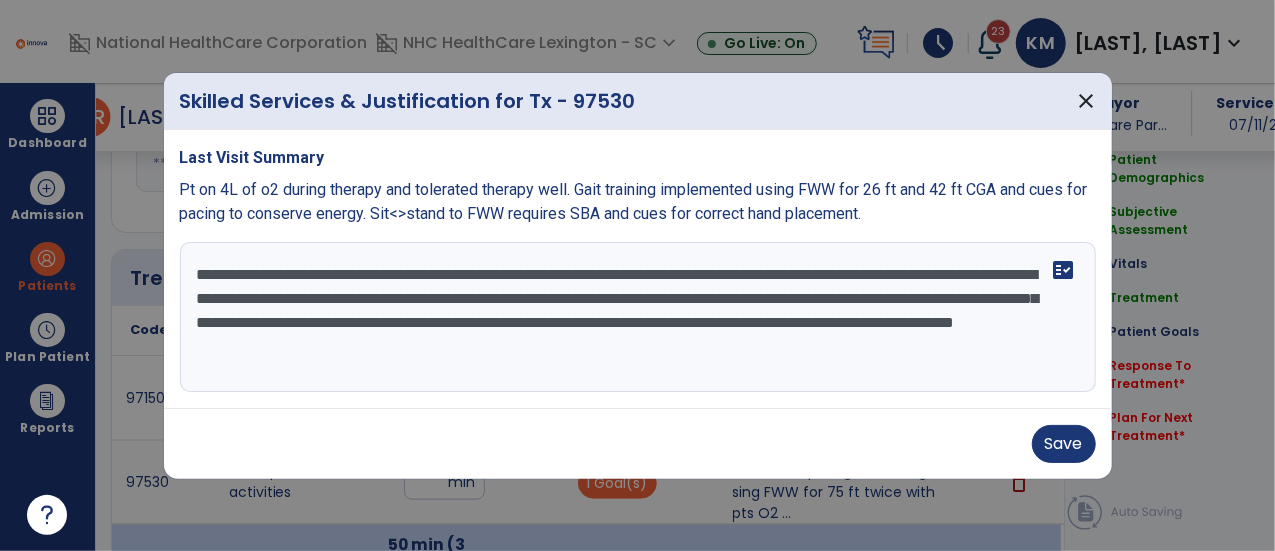 click on "**********" at bounding box center [638, 317] 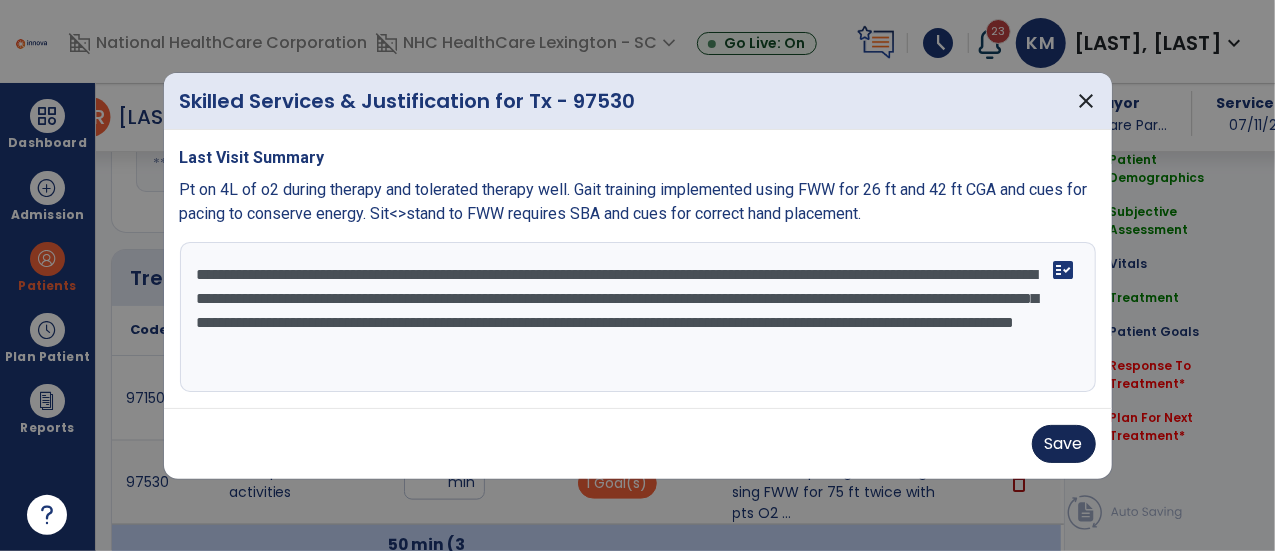 type on "**********" 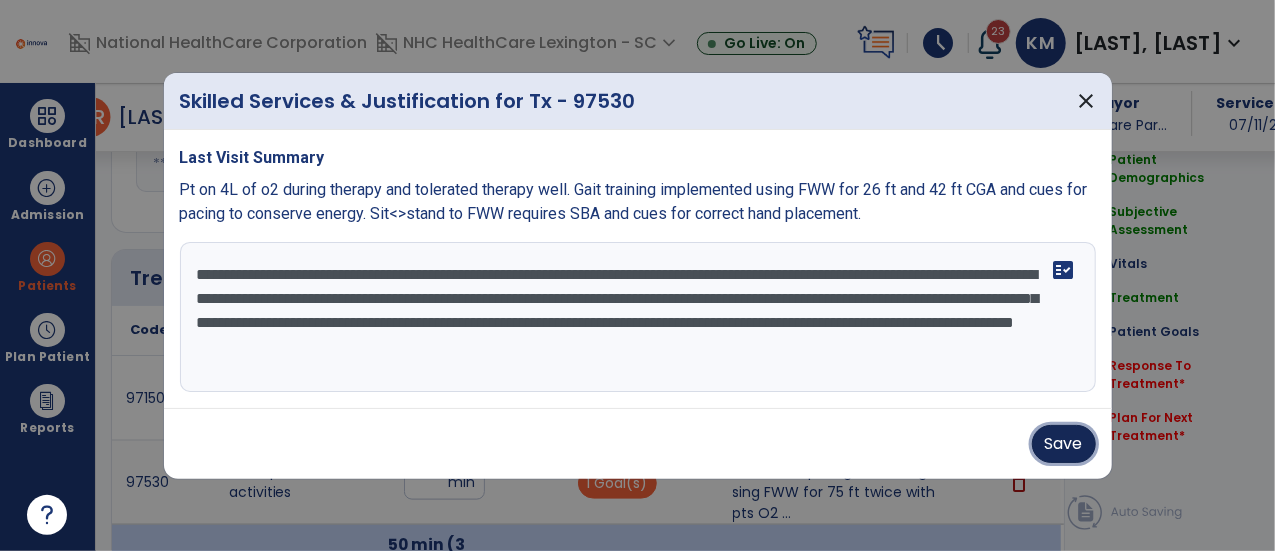 click on "Save" at bounding box center [1064, 444] 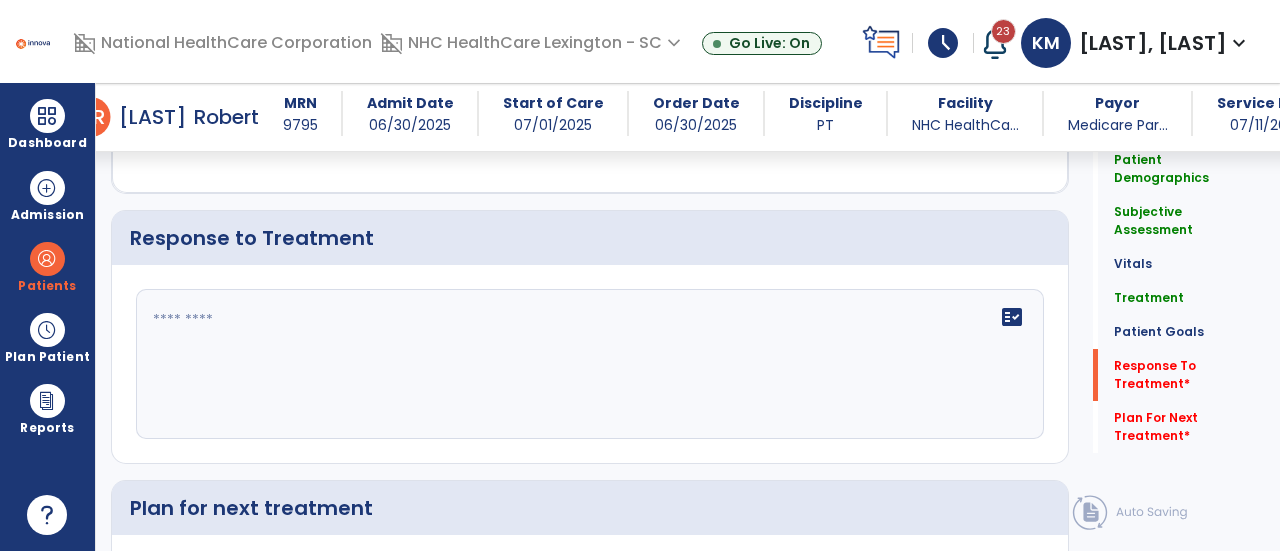 scroll, scrollTop: 2462, scrollLeft: 0, axis: vertical 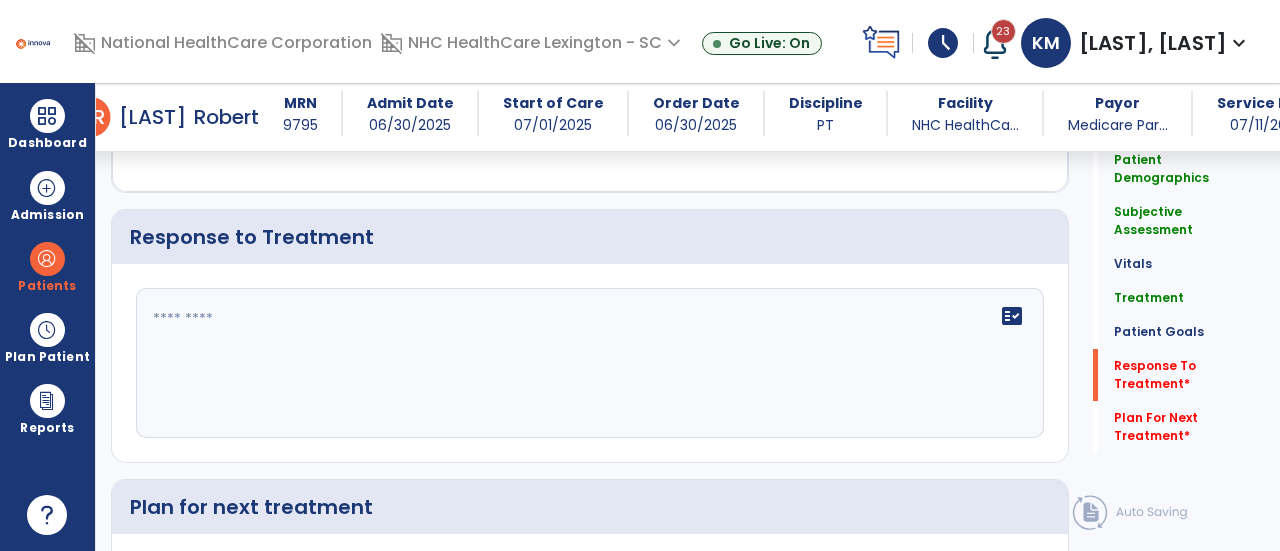 click 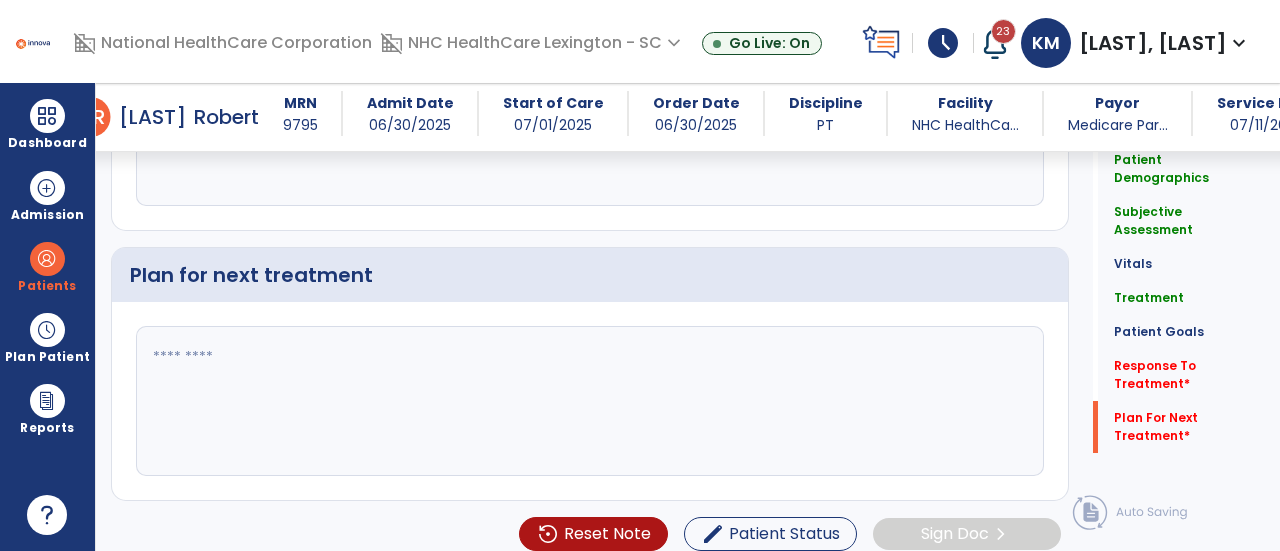 scroll, scrollTop: 2699, scrollLeft: 0, axis: vertical 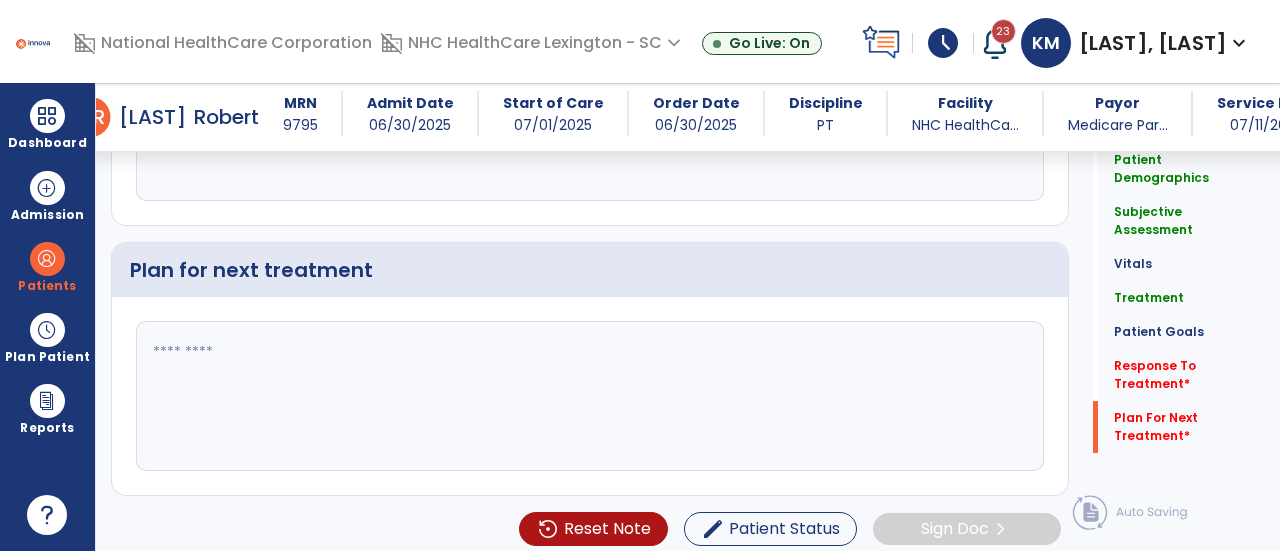 type on "*********" 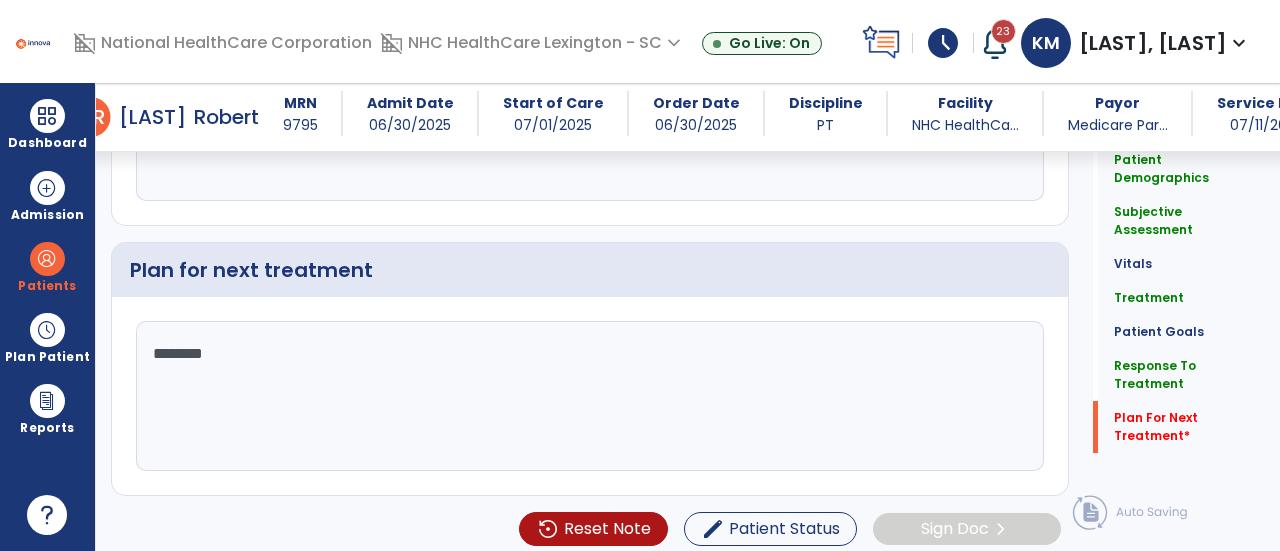 scroll, scrollTop: 2699, scrollLeft: 0, axis: vertical 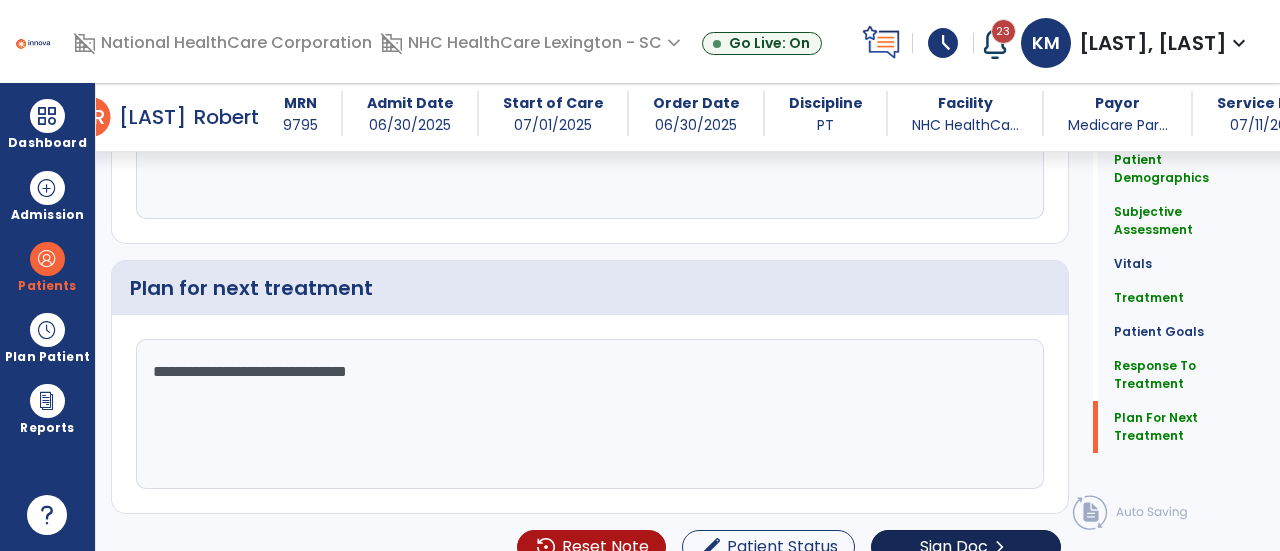 type on "**********" 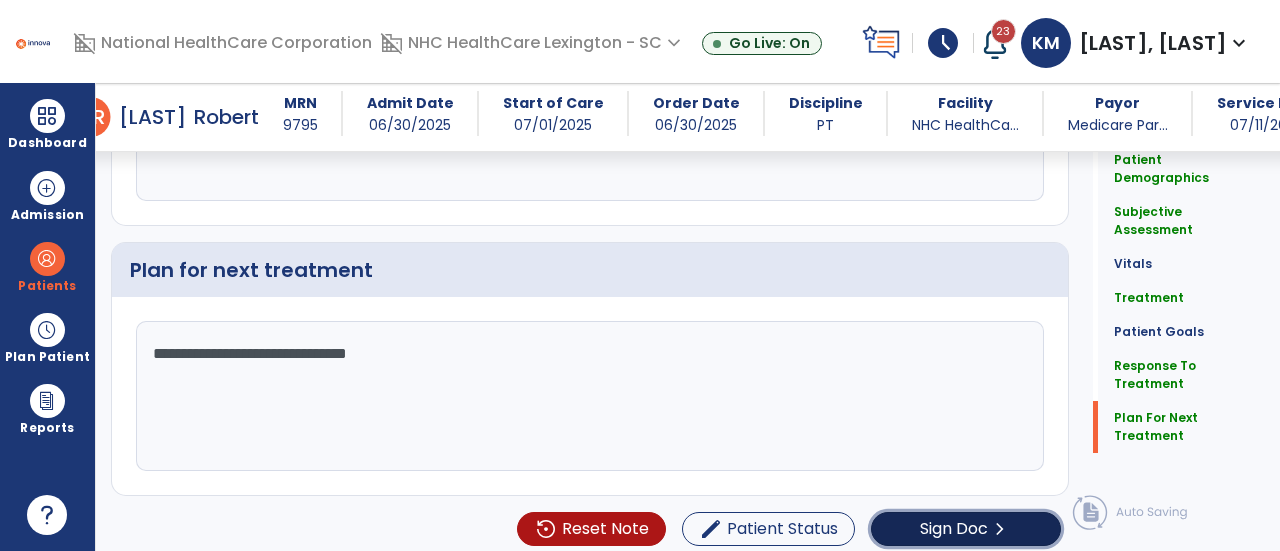 click on "Sign Doc" 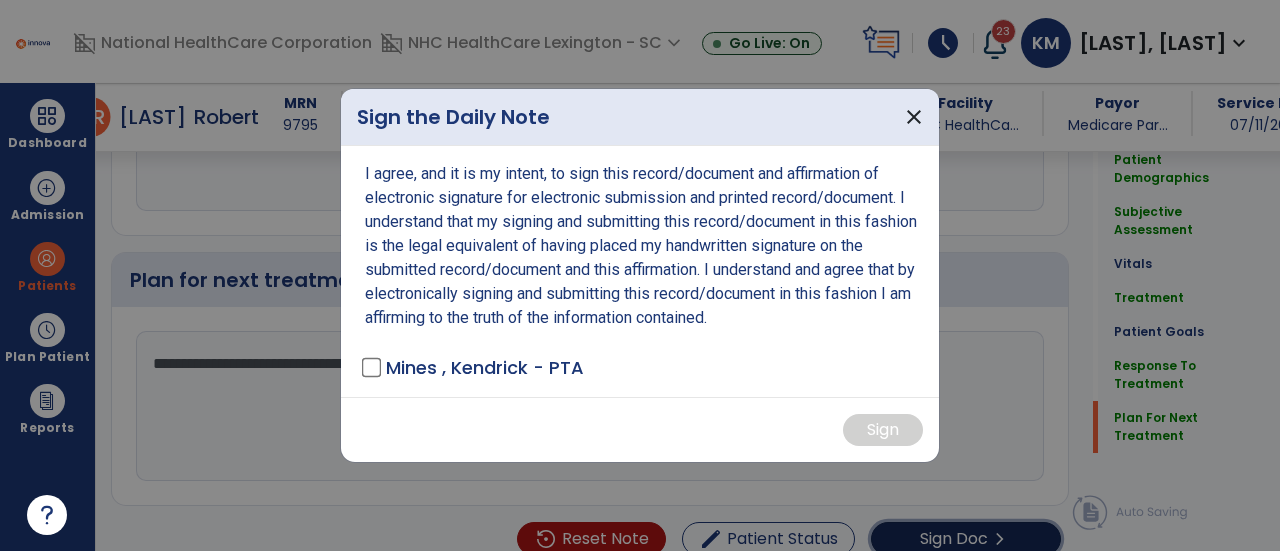 scroll, scrollTop: 2699, scrollLeft: 0, axis: vertical 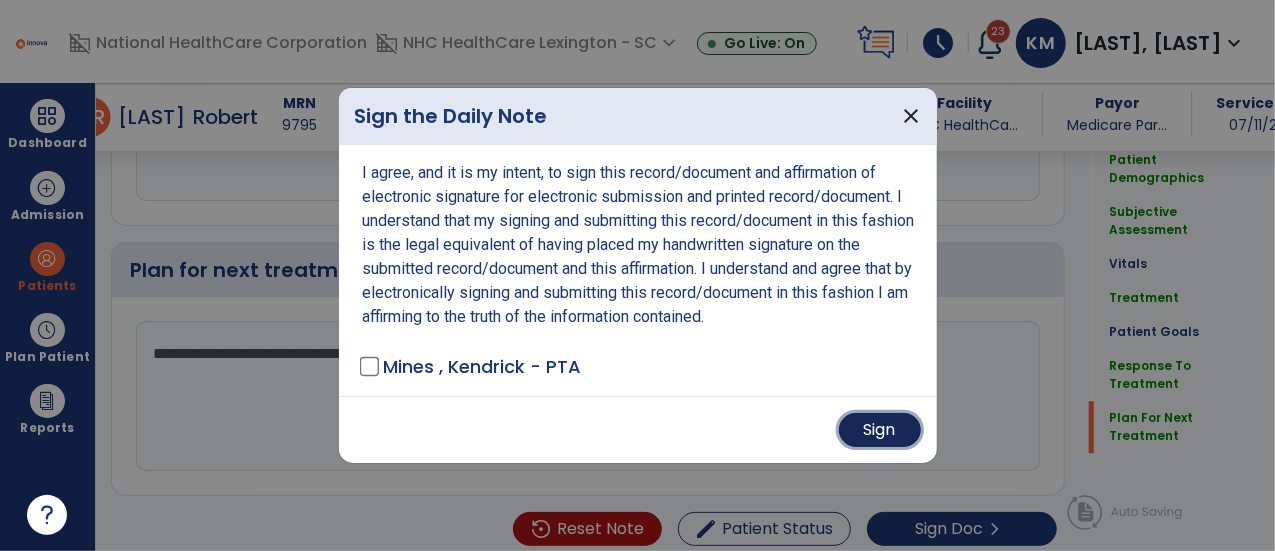 click on "Sign" at bounding box center [880, 430] 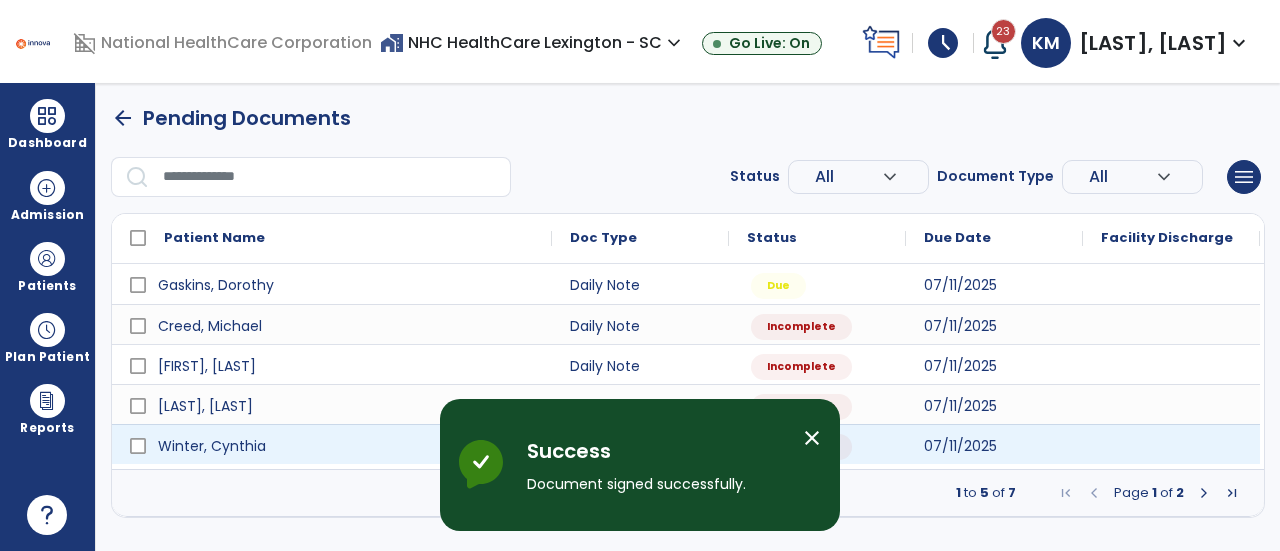 scroll, scrollTop: 0, scrollLeft: 0, axis: both 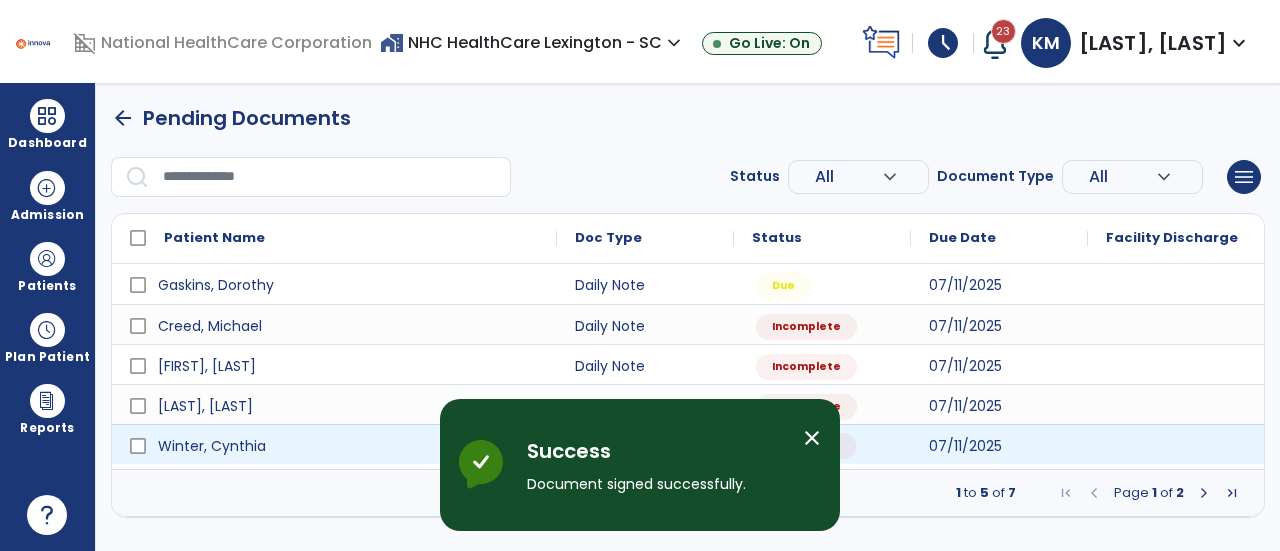 click on "Incomplete" at bounding box center (822, 444) 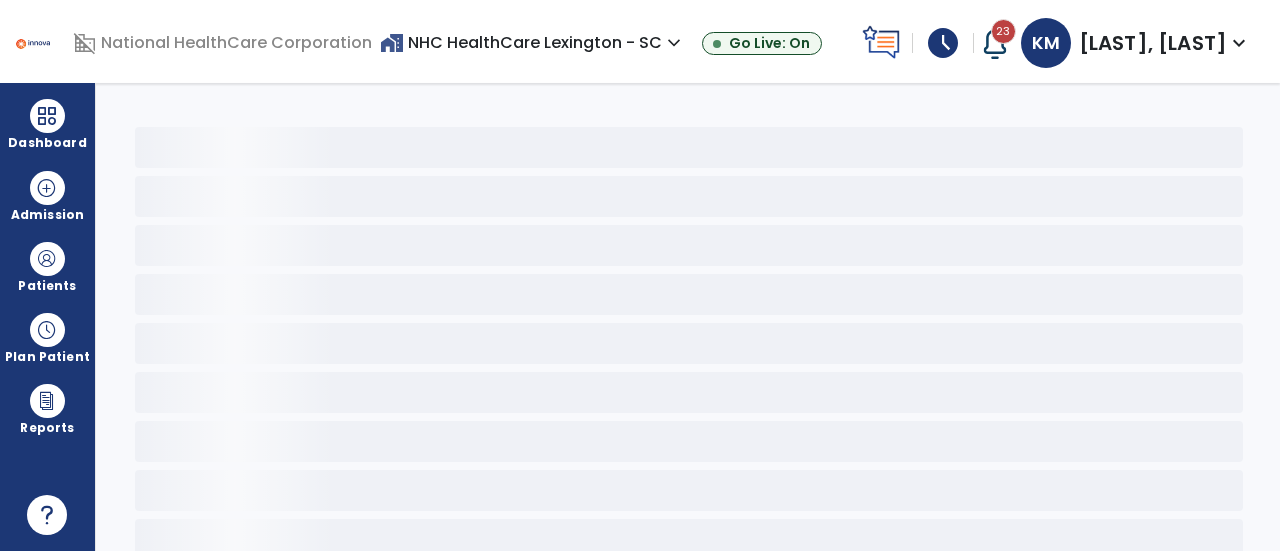 select on "*" 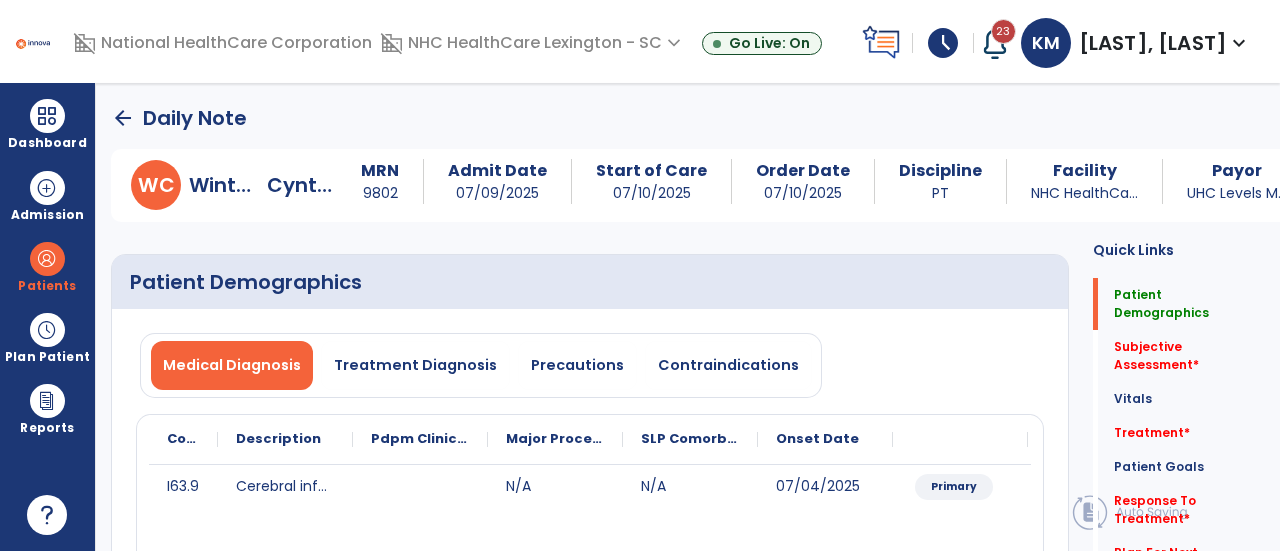 click on "arrow_back" 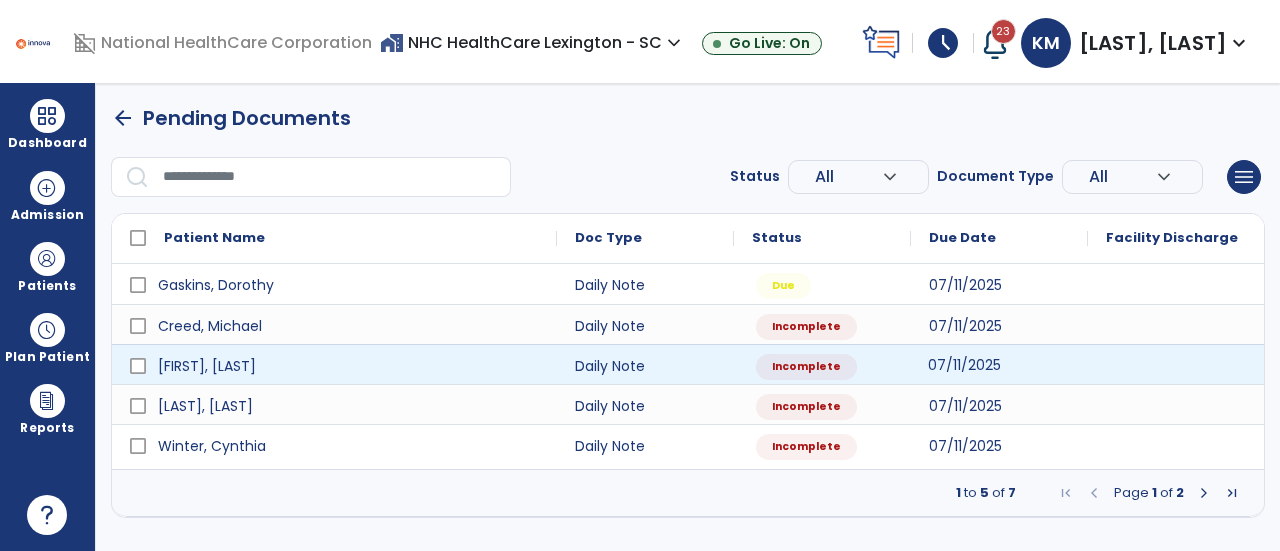 click on "07/11/2025" at bounding box center [999, 364] 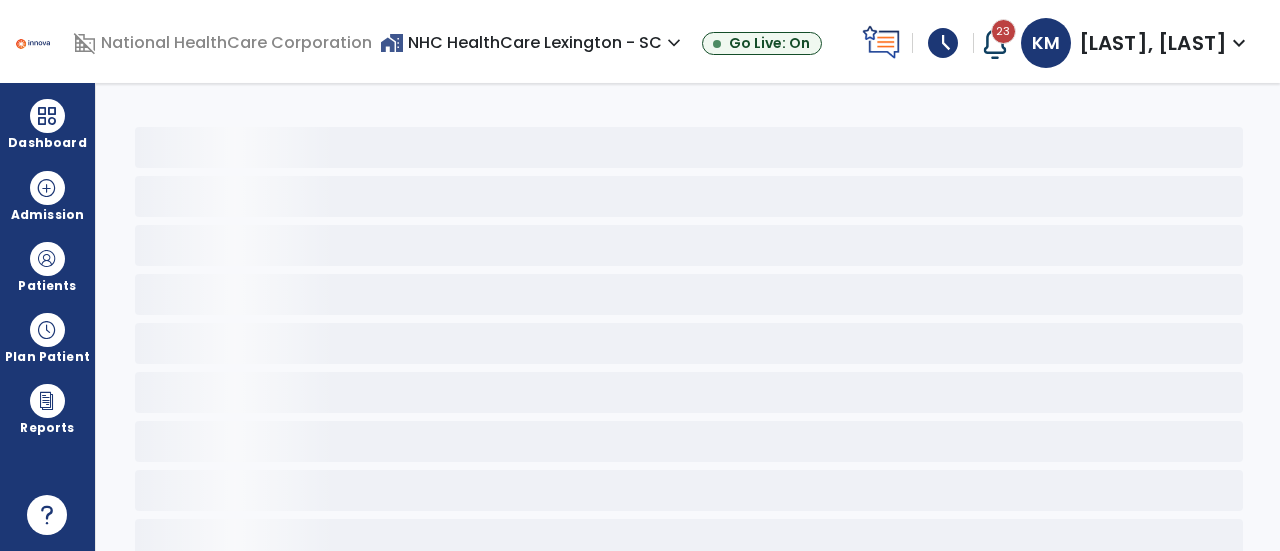 select on "*" 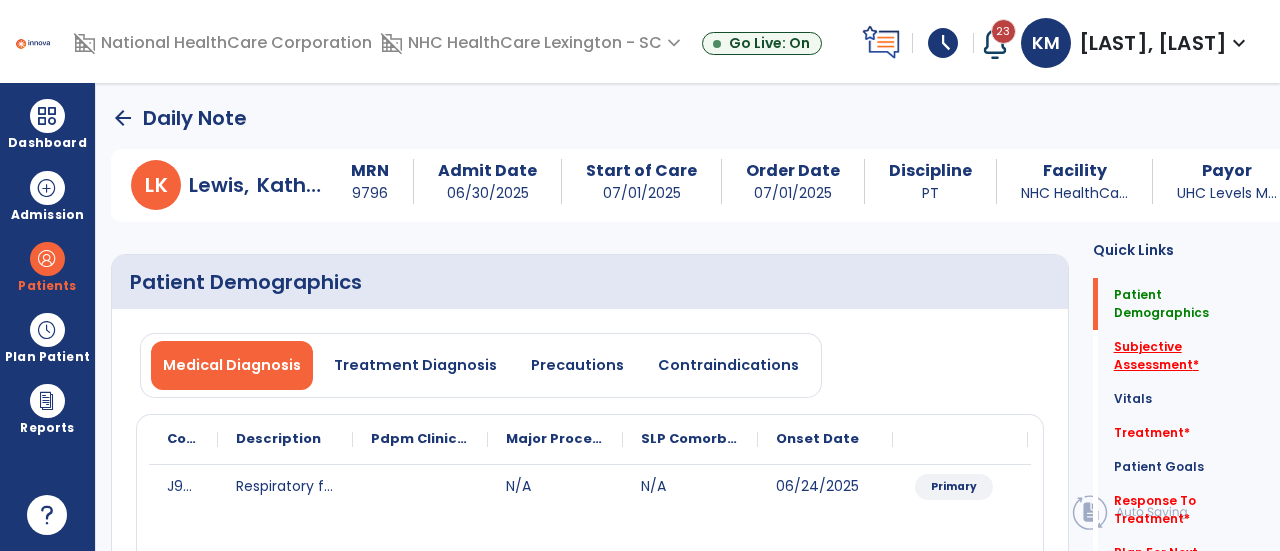 click on "Subjective Assessment   *" 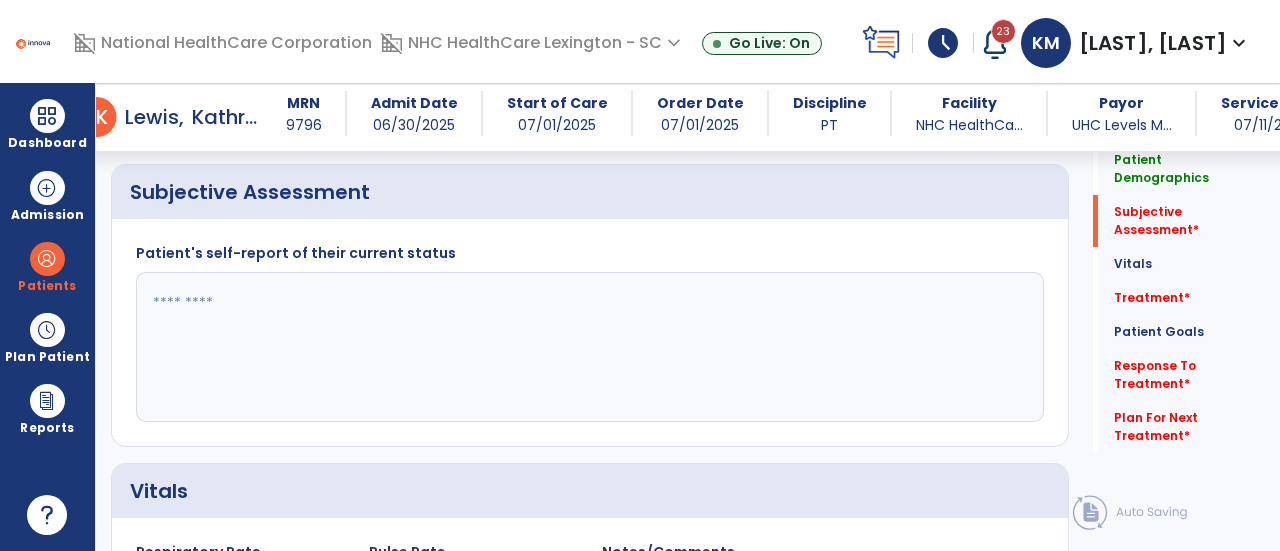 scroll, scrollTop: 479, scrollLeft: 0, axis: vertical 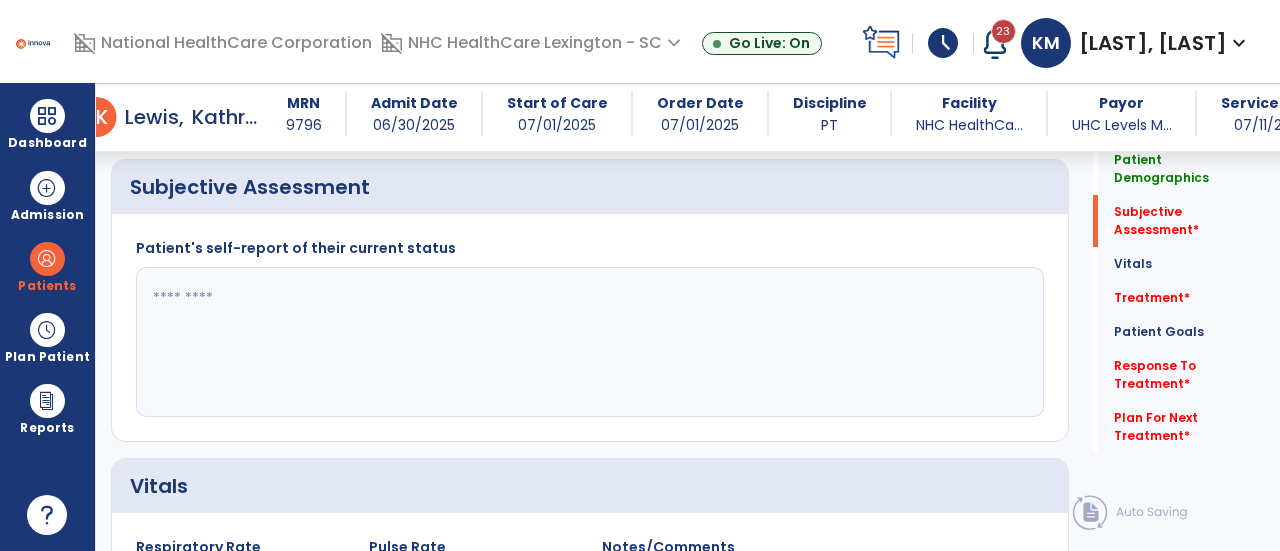 click 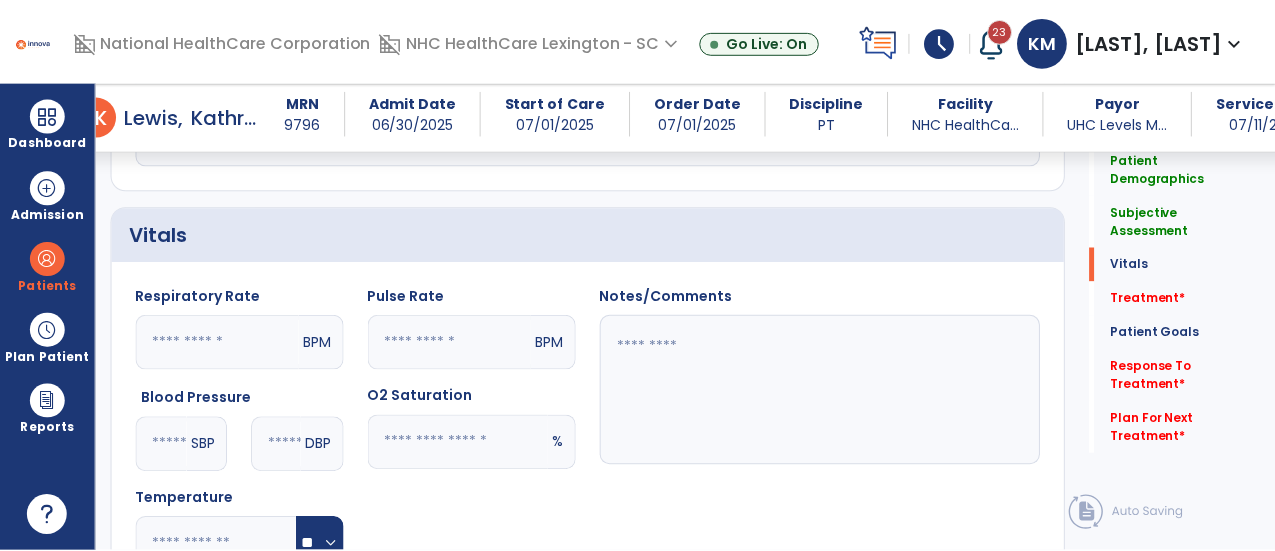 scroll, scrollTop: 731, scrollLeft: 0, axis: vertical 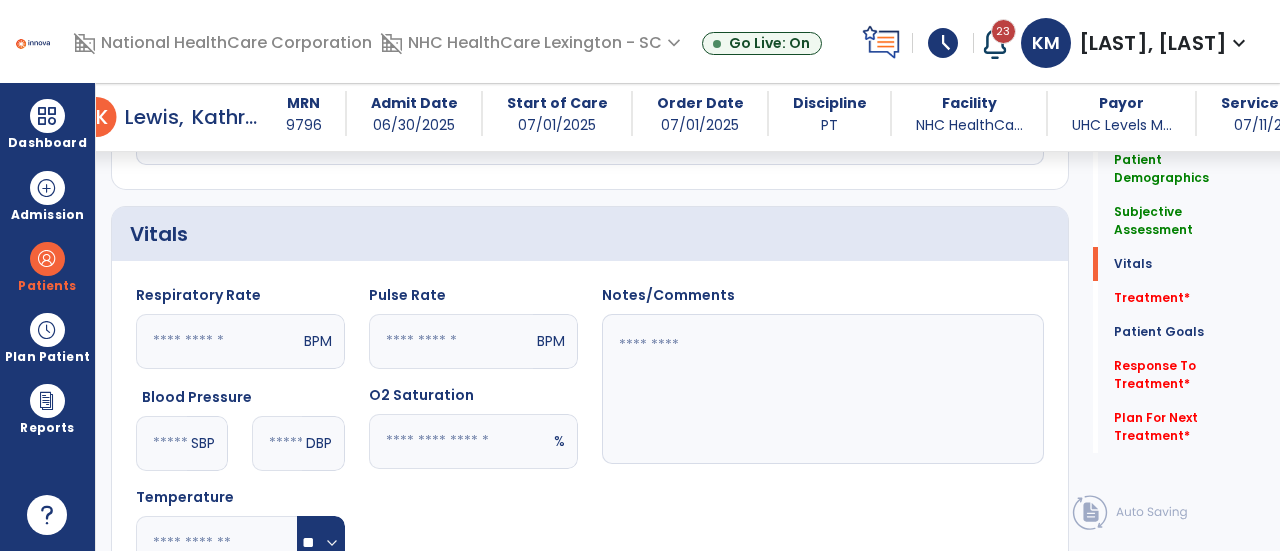 type on "**********" 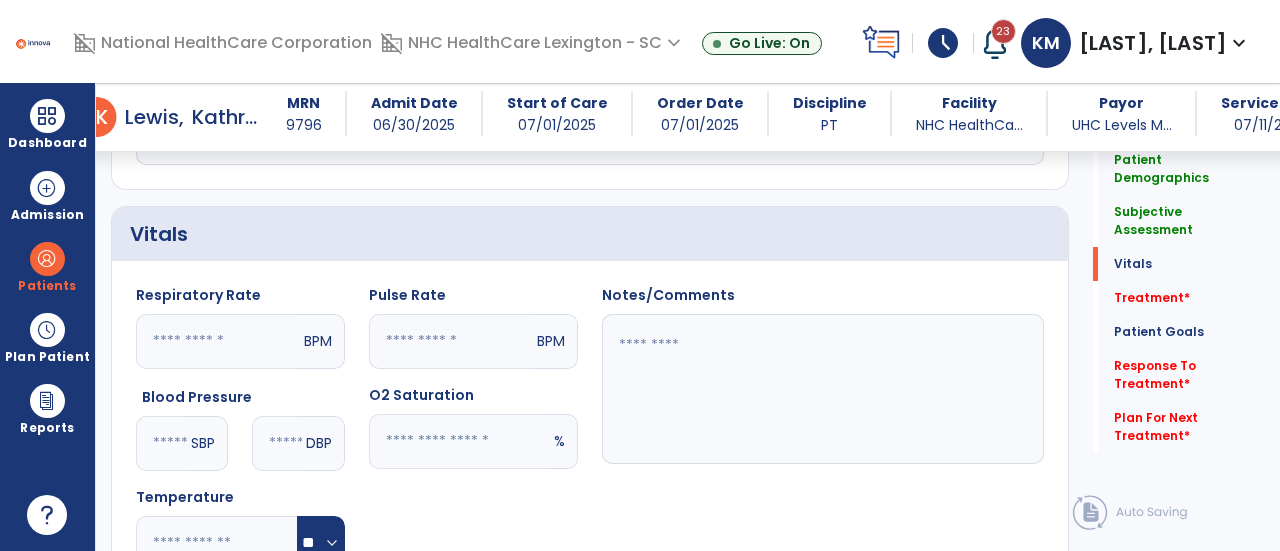 click 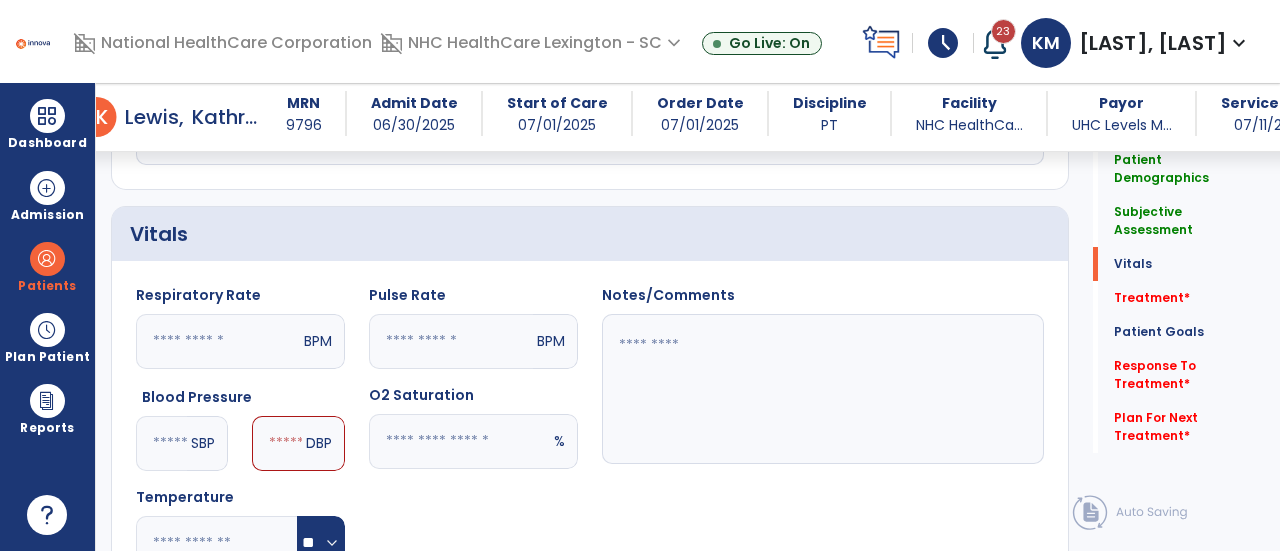 type on "***" 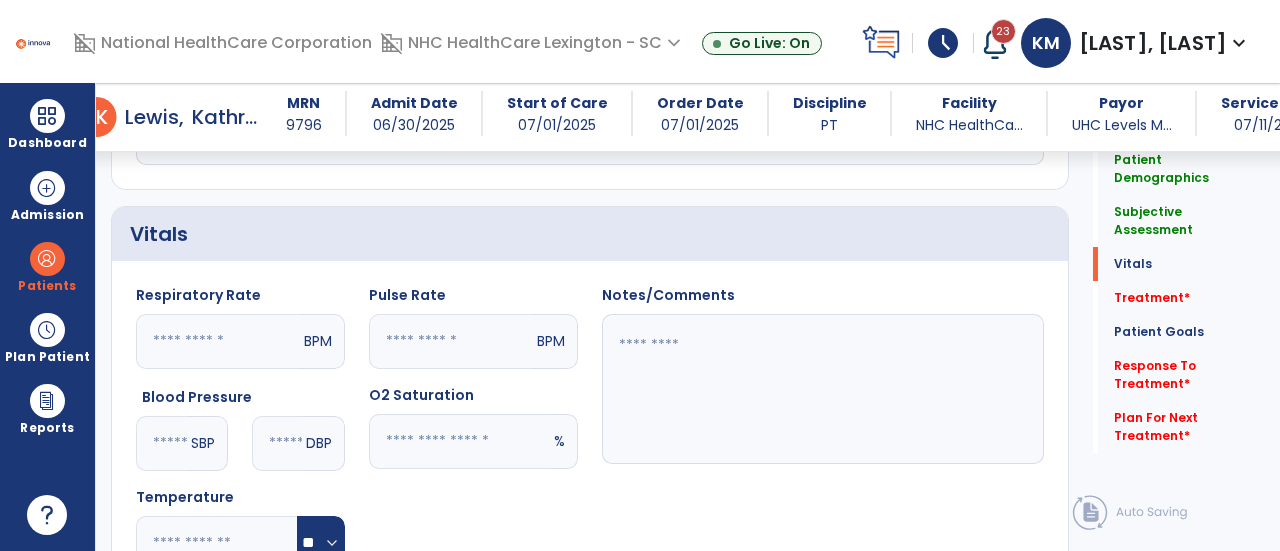 type on "**" 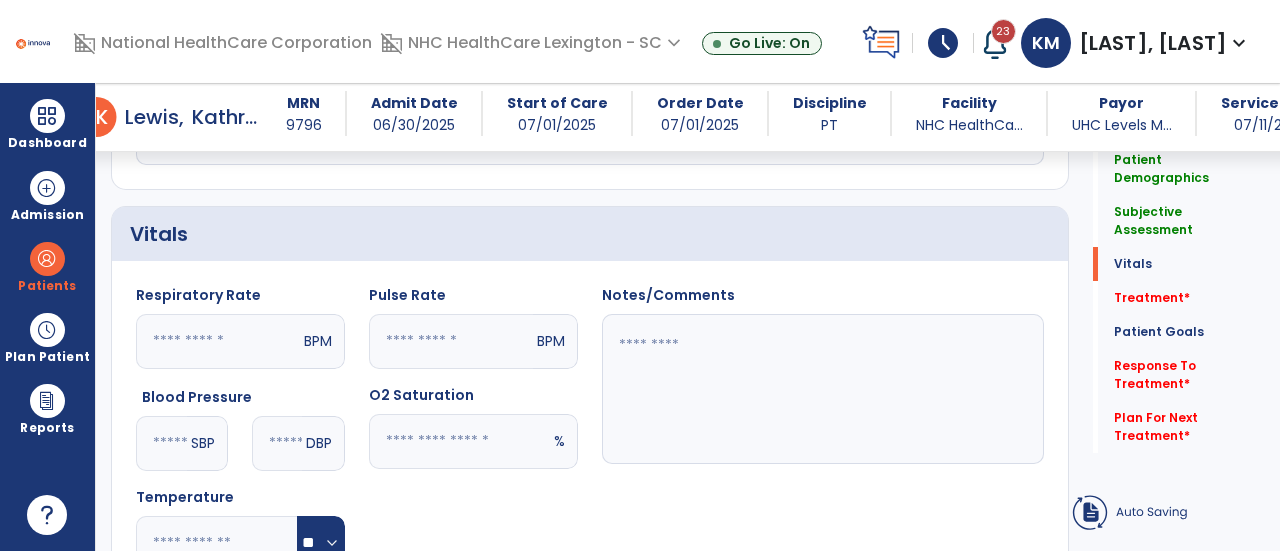 click 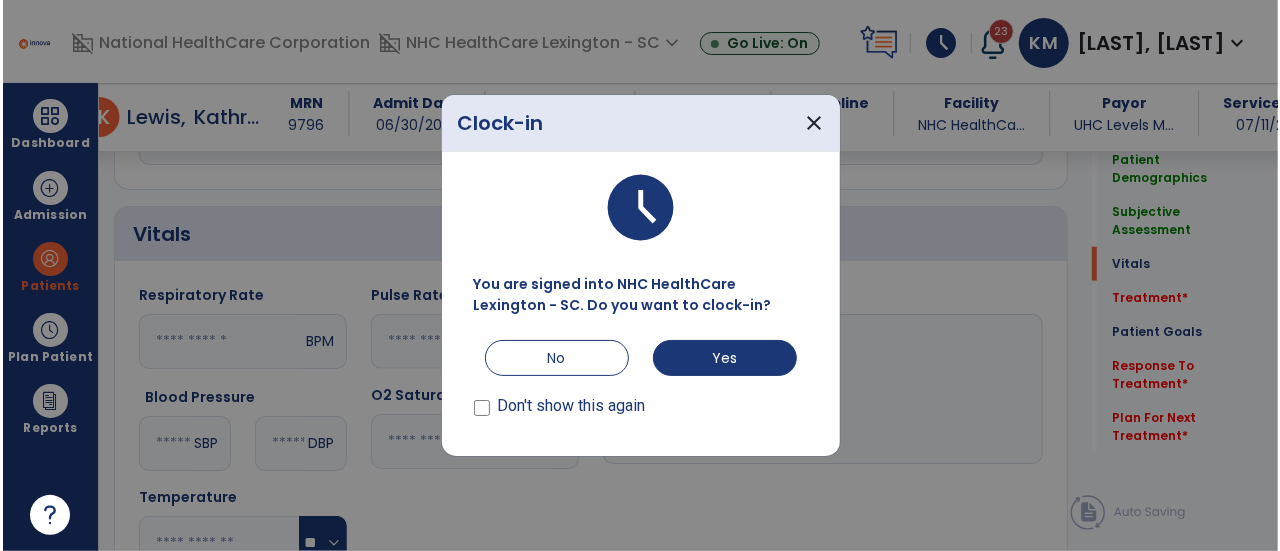 scroll, scrollTop: 731, scrollLeft: 0, axis: vertical 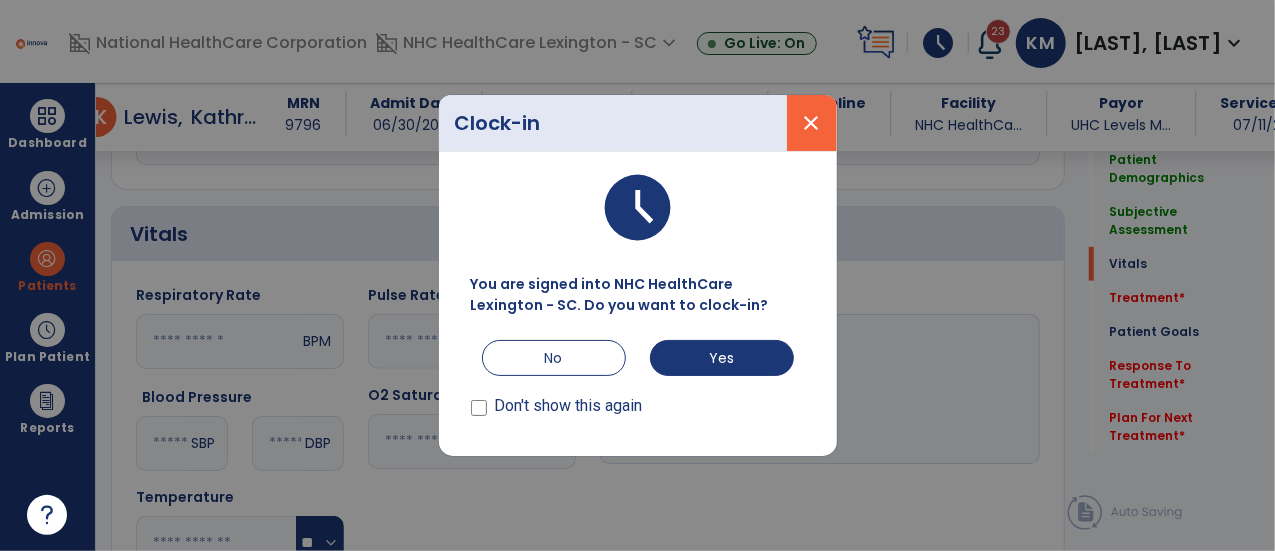 type on "**" 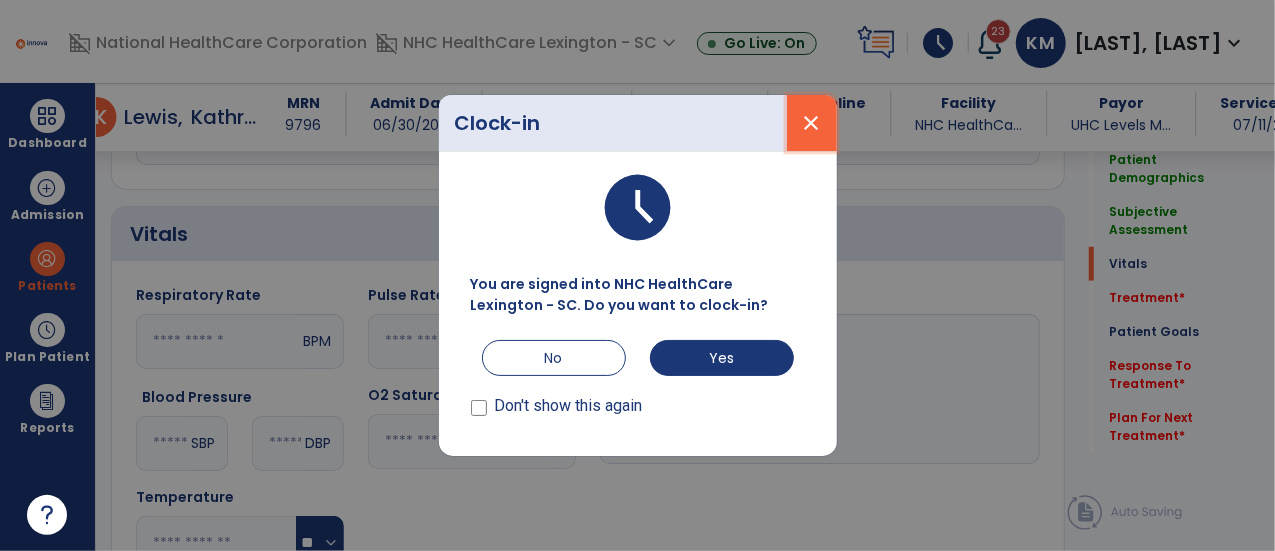click on "close" at bounding box center [812, 123] 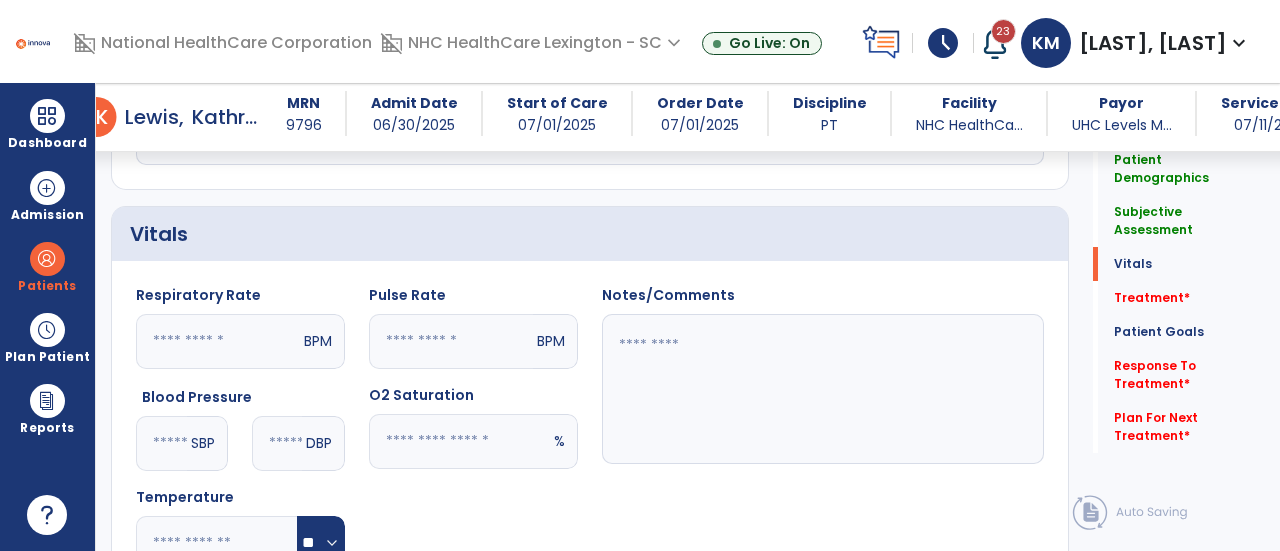 click 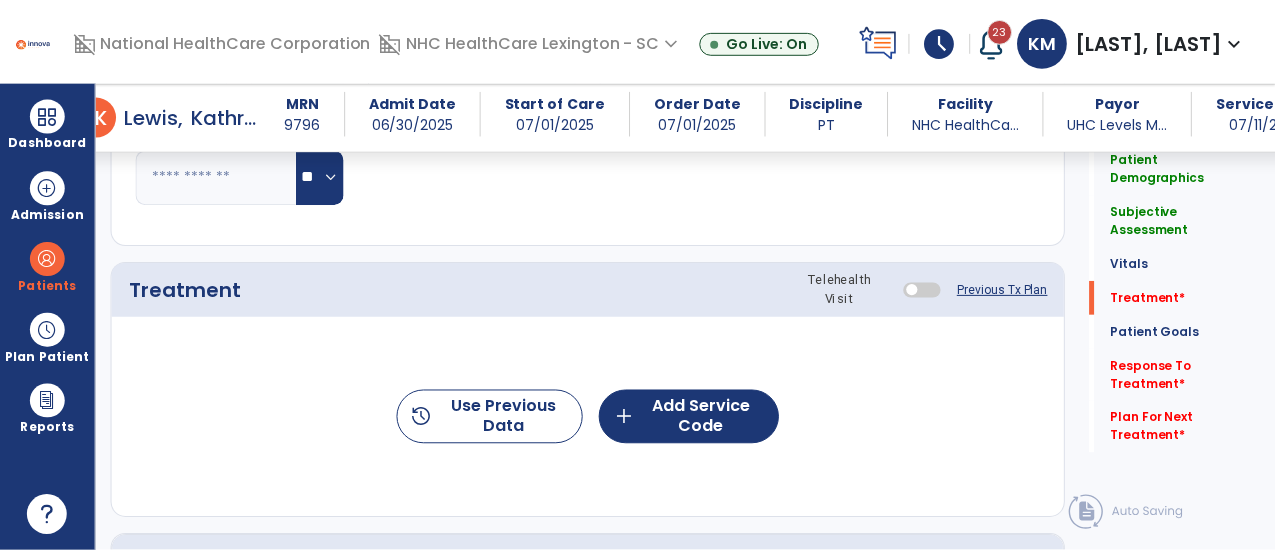 scroll, scrollTop: 1099, scrollLeft: 0, axis: vertical 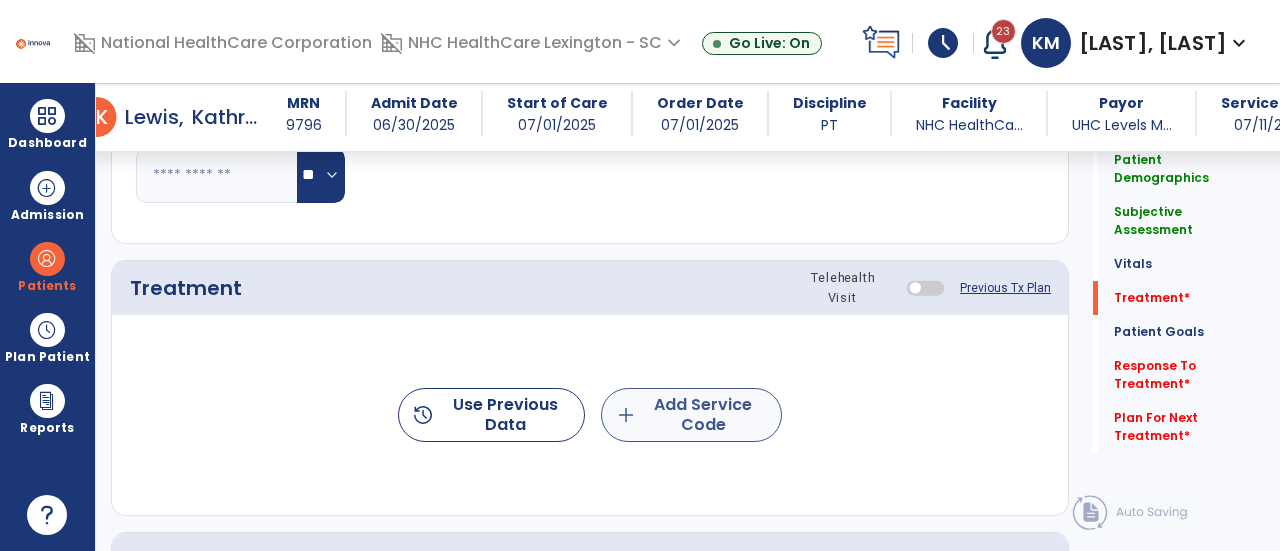 type on "**" 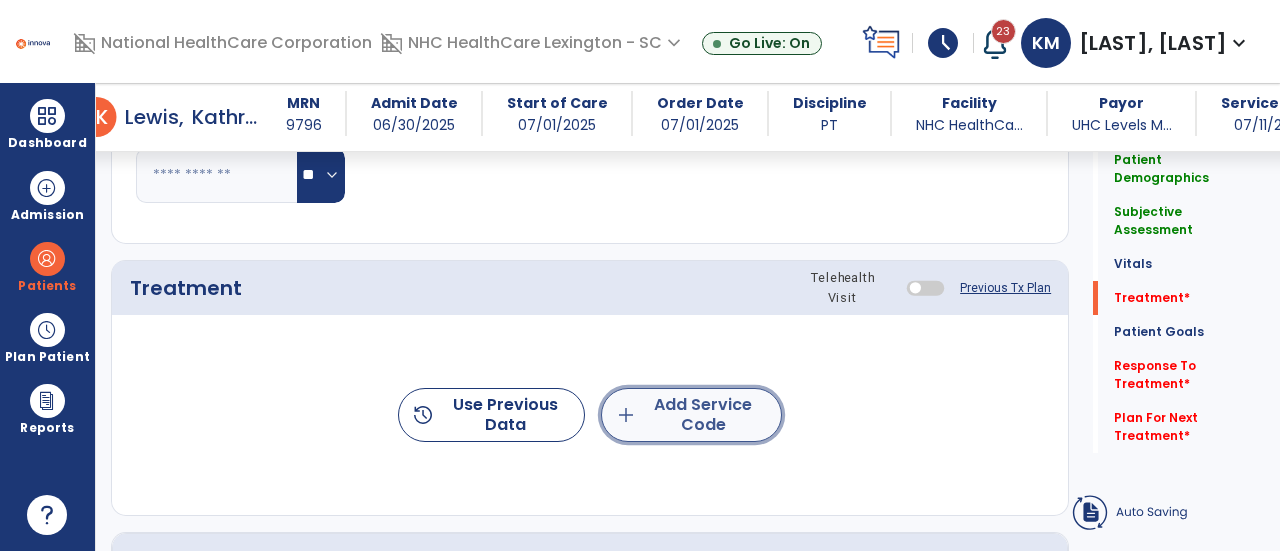 click on "add  Add Service Code" 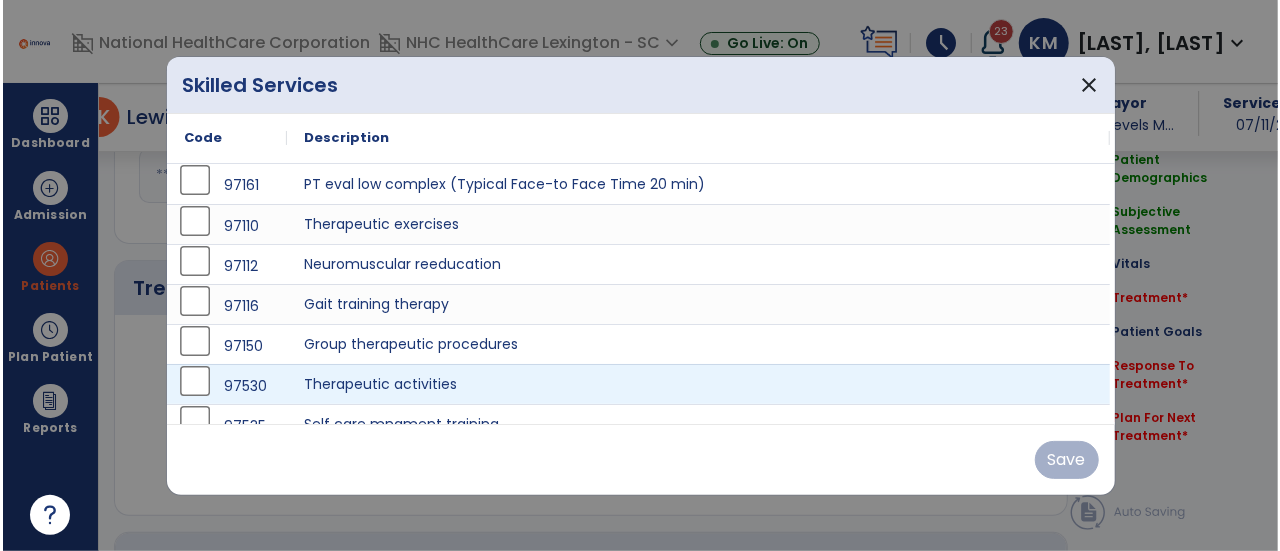 scroll, scrollTop: 1099, scrollLeft: 0, axis: vertical 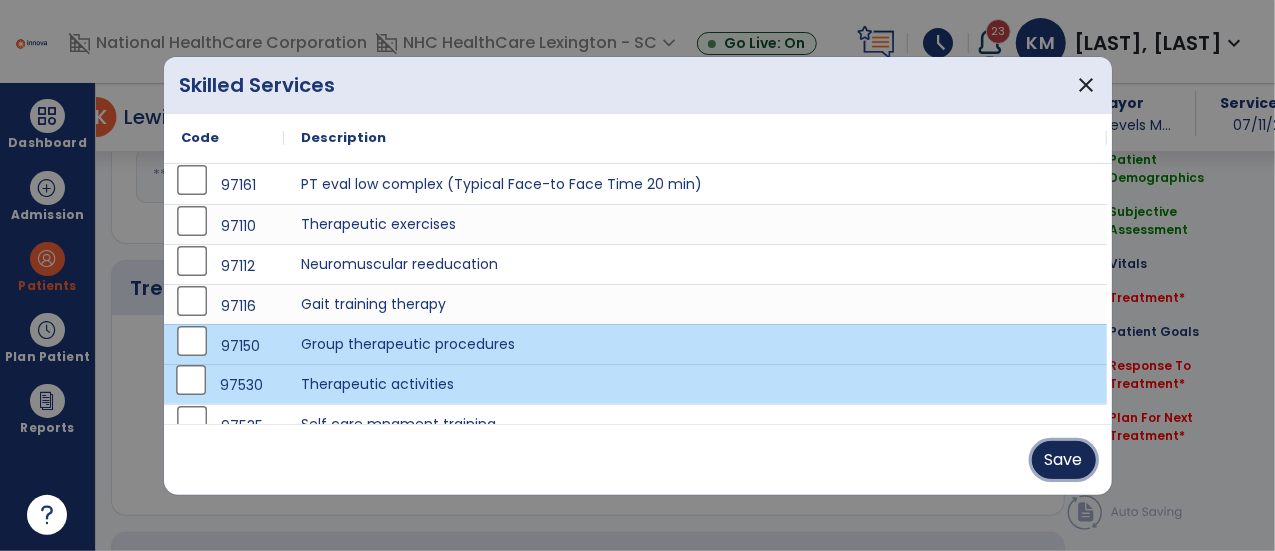click on "Save" at bounding box center (1064, 460) 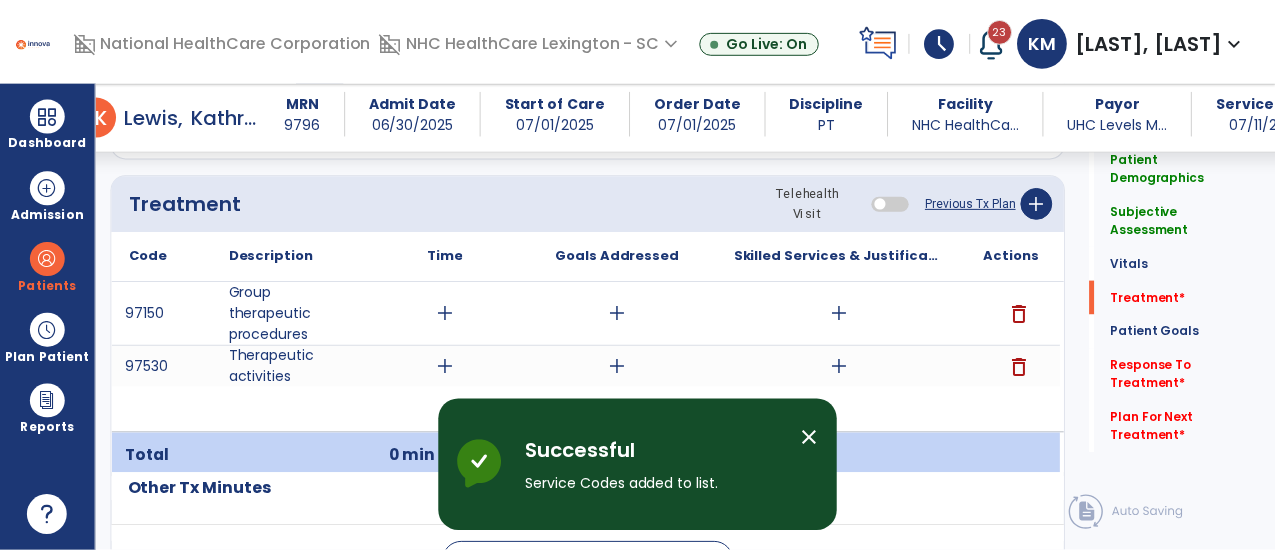 scroll, scrollTop: 1187, scrollLeft: 0, axis: vertical 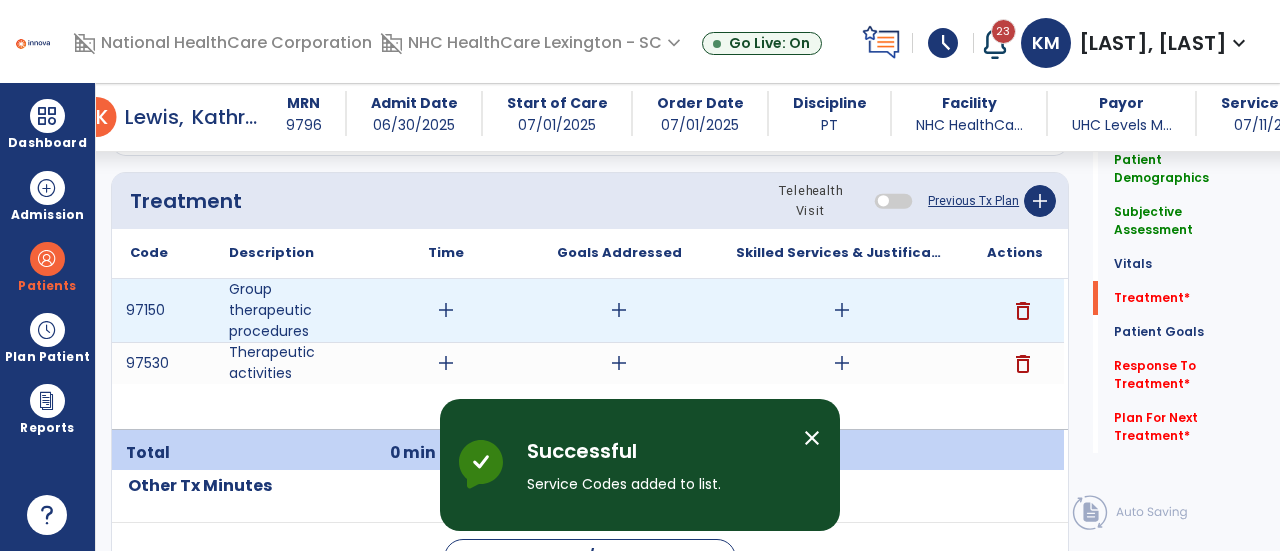 click on "add" at bounding box center (446, 310) 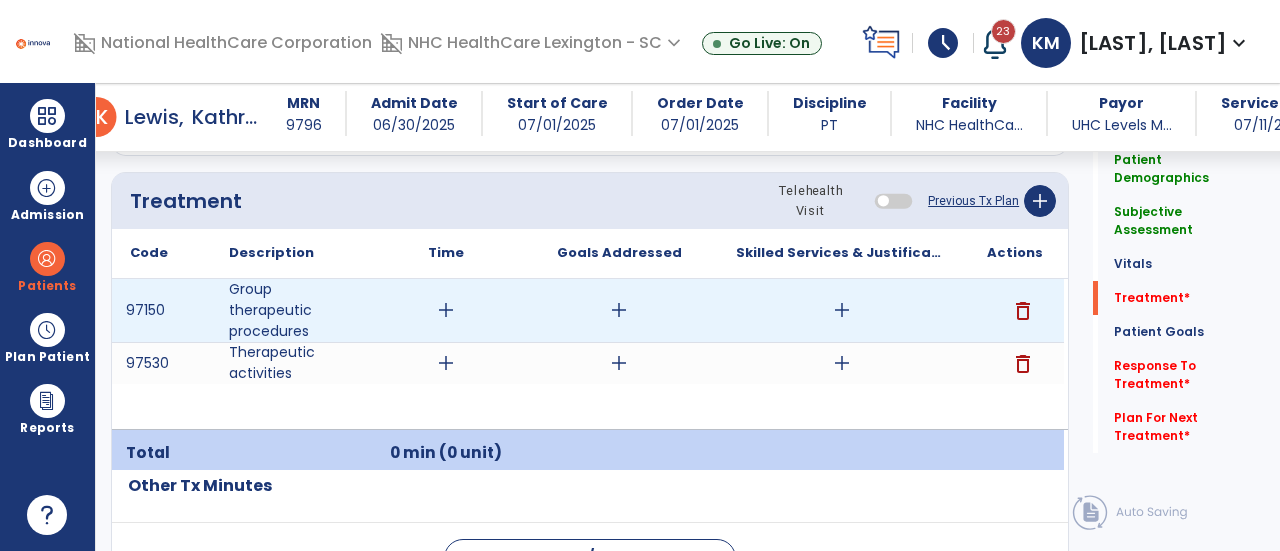 click on "add" at bounding box center [446, 310] 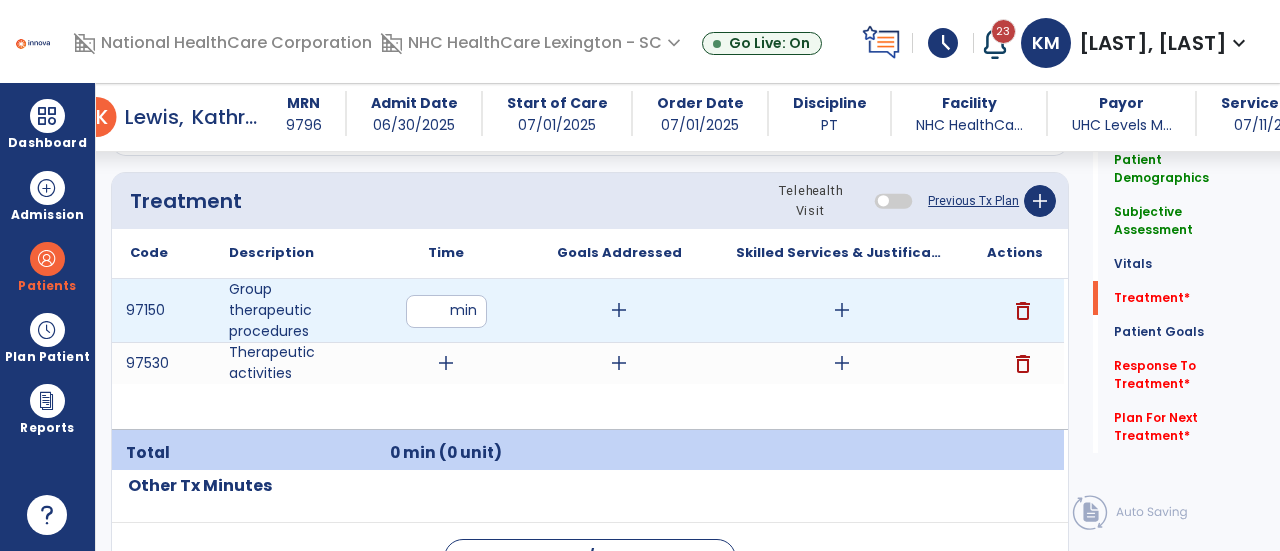 type on "**" 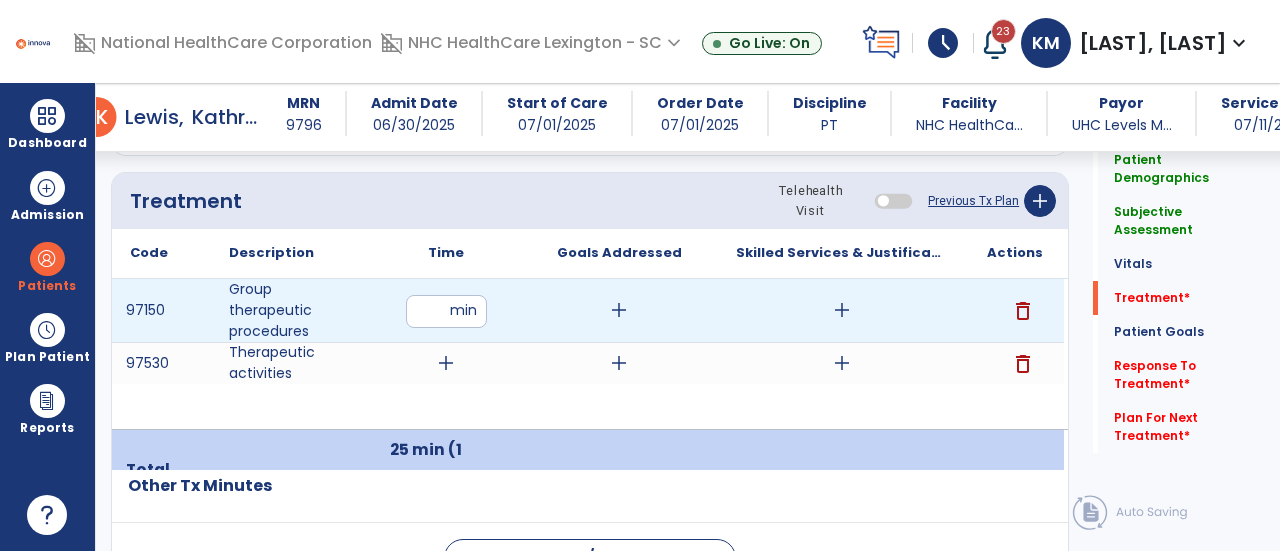 click on "add" at bounding box center (619, 310) 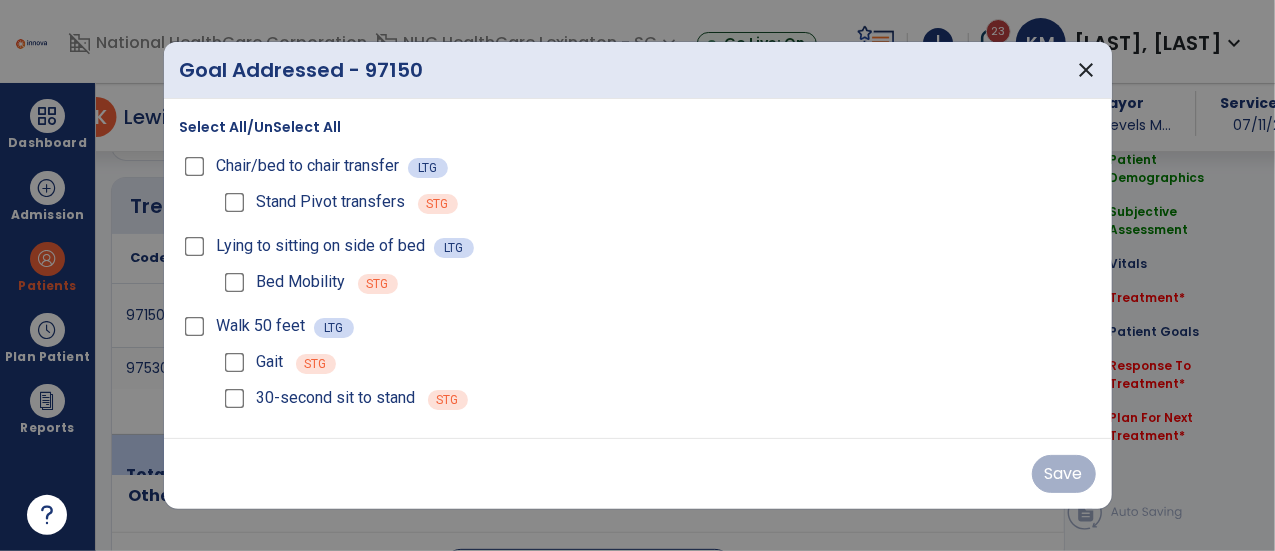 scroll, scrollTop: 1187, scrollLeft: 0, axis: vertical 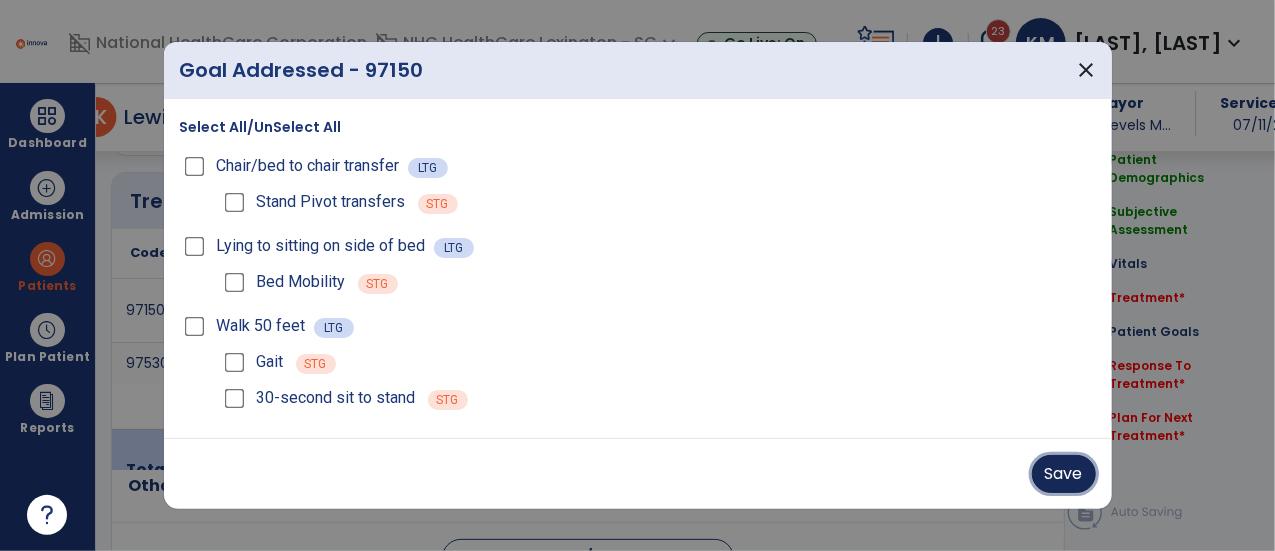 click on "Save" at bounding box center (1064, 474) 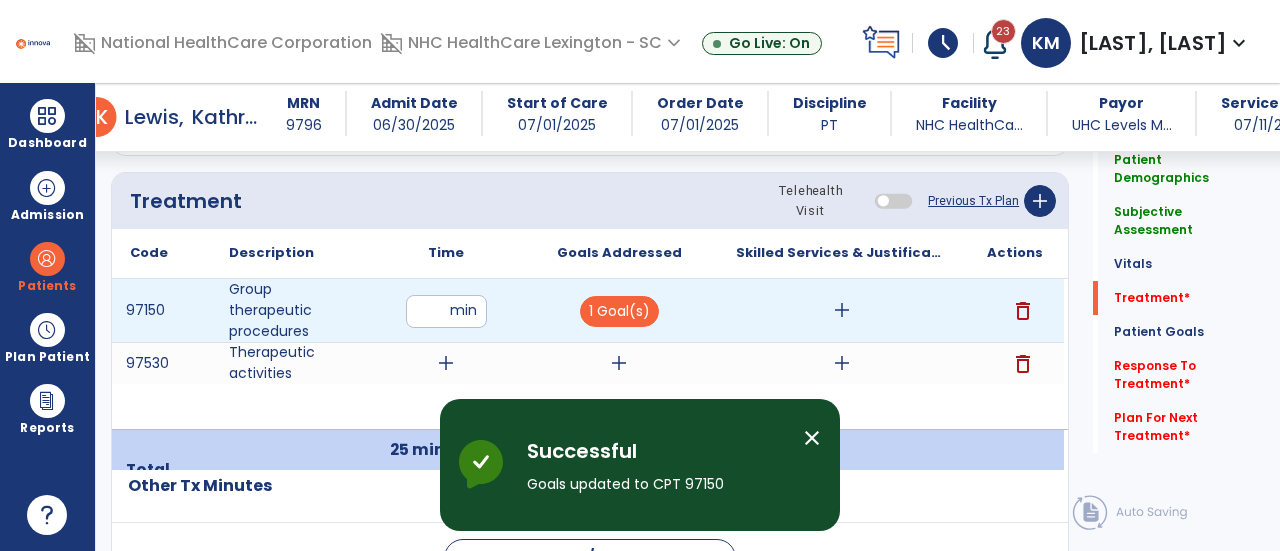 click on "add" at bounding box center [842, 310] 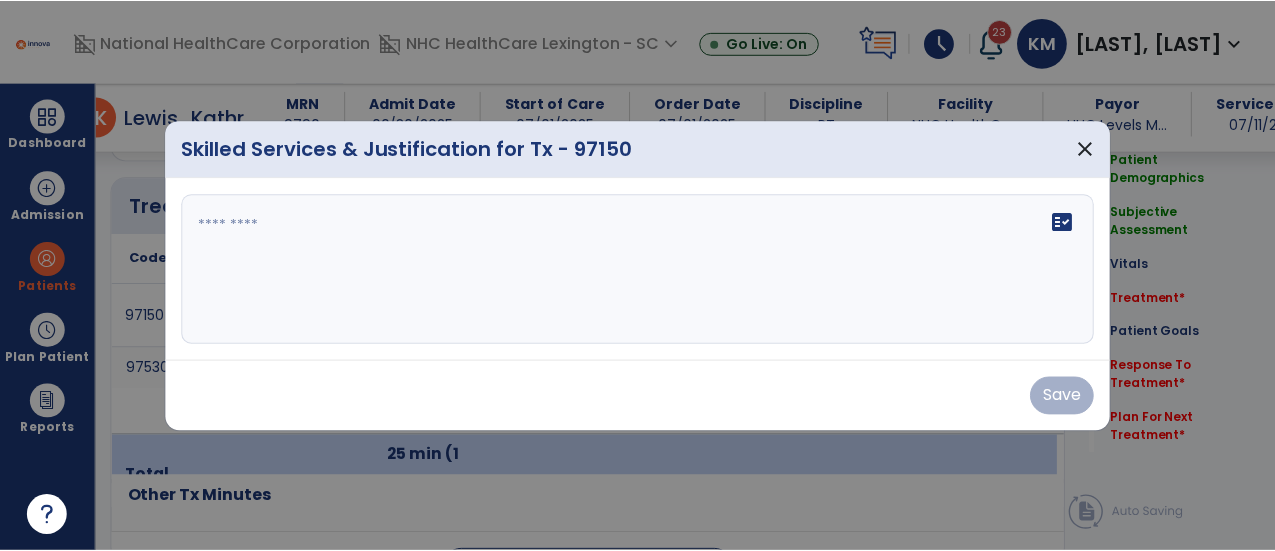 scroll, scrollTop: 1187, scrollLeft: 0, axis: vertical 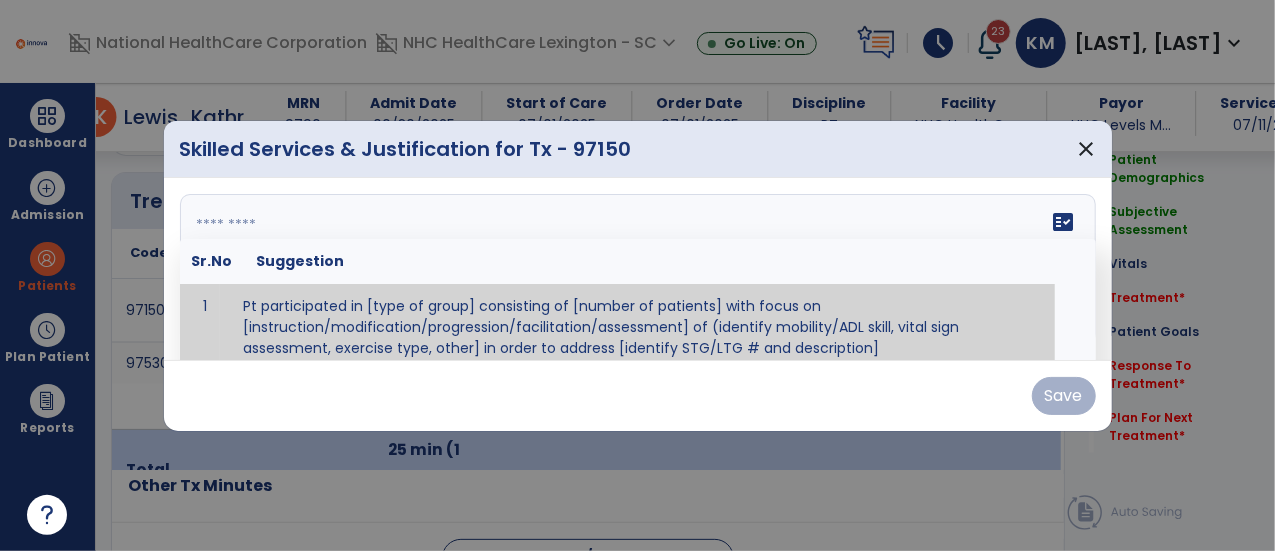 paste on "**********" 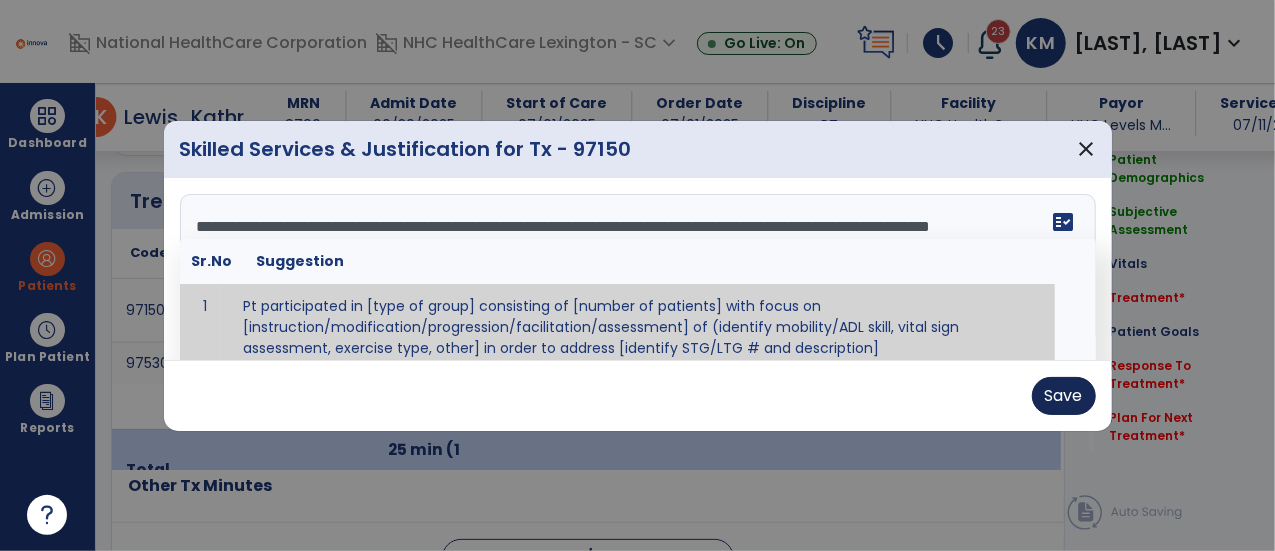 type on "**********" 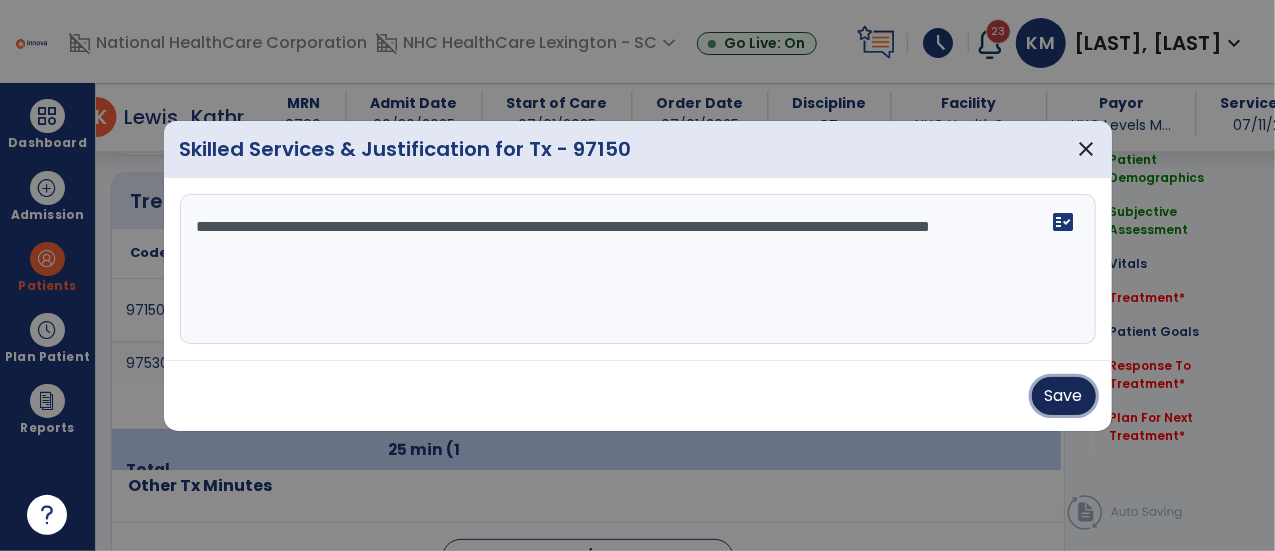 click on "Save" at bounding box center (1064, 396) 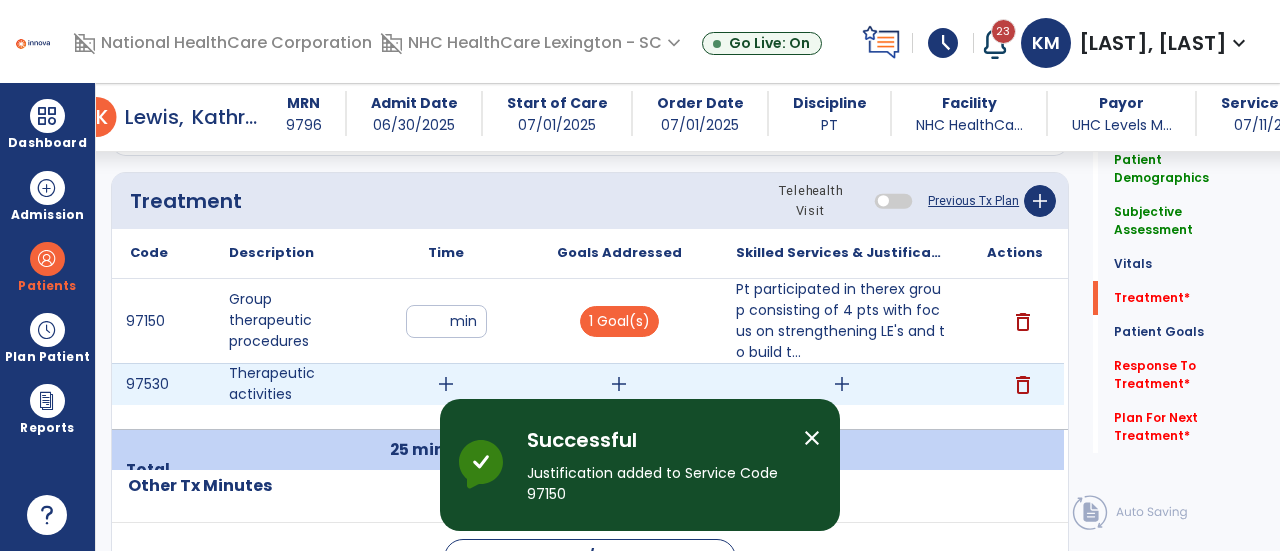 click on "add" at bounding box center (446, 384) 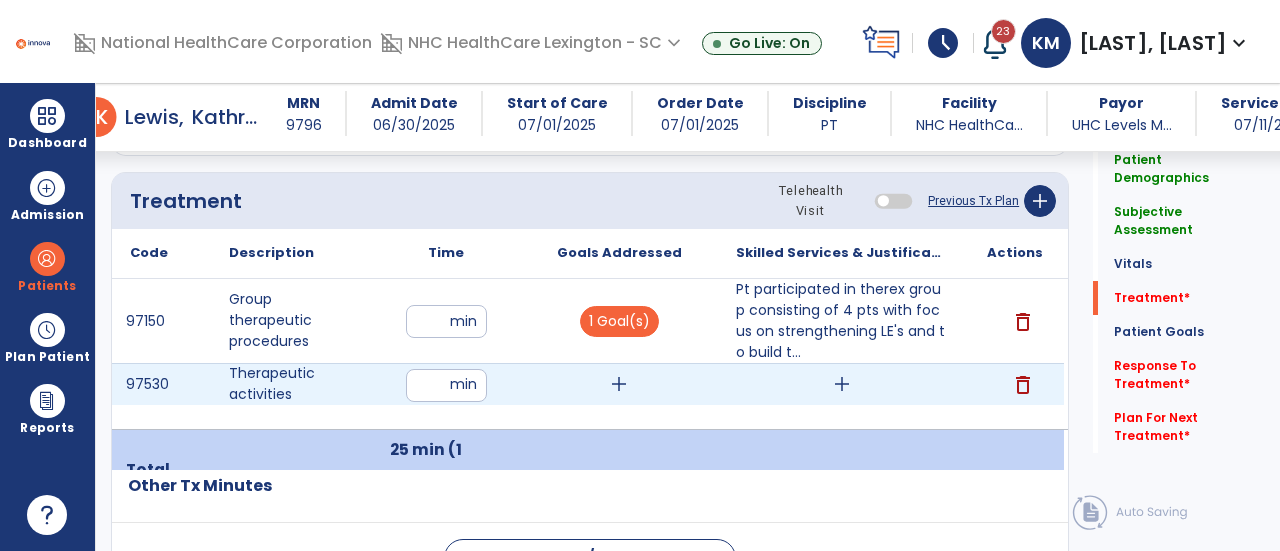 type on "**" 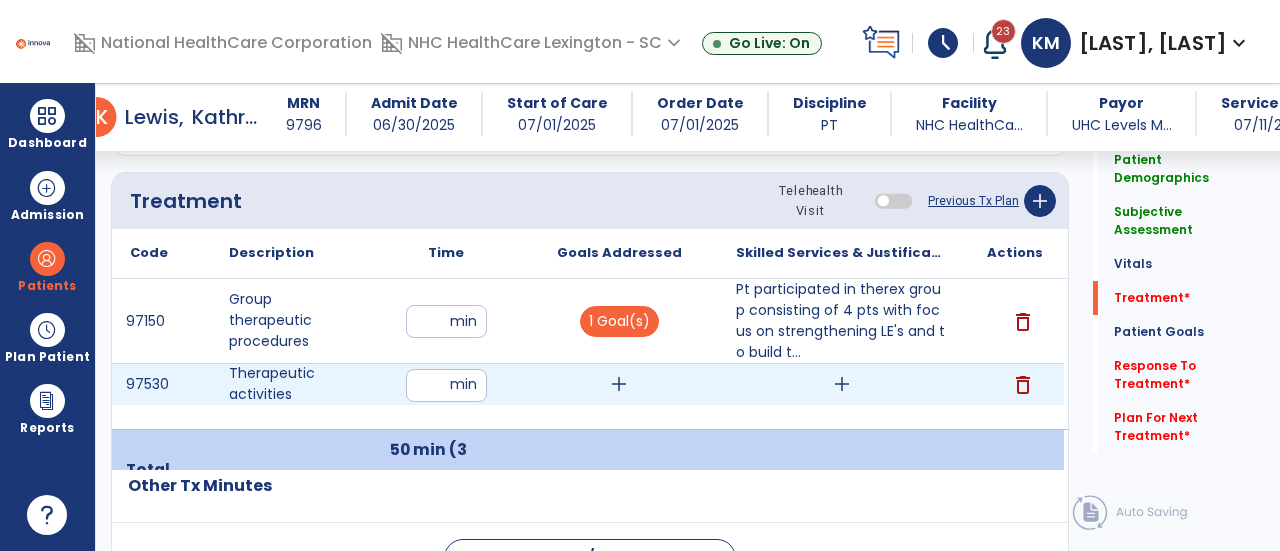 click on "add" at bounding box center [619, 384] 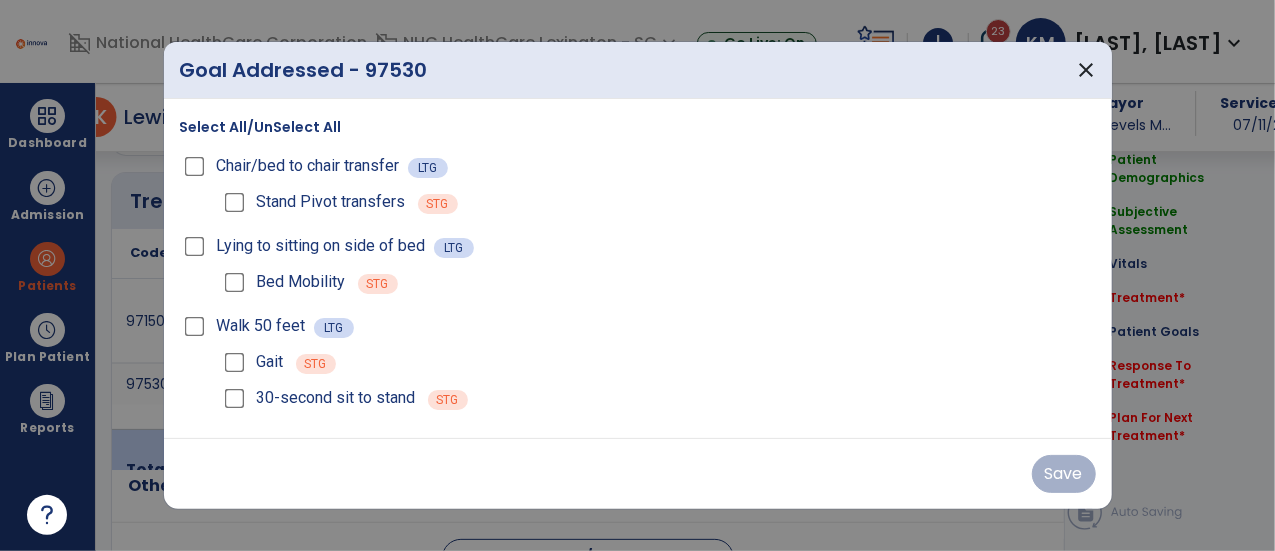 scroll, scrollTop: 1187, scrollLeft: 0, axis: vertical 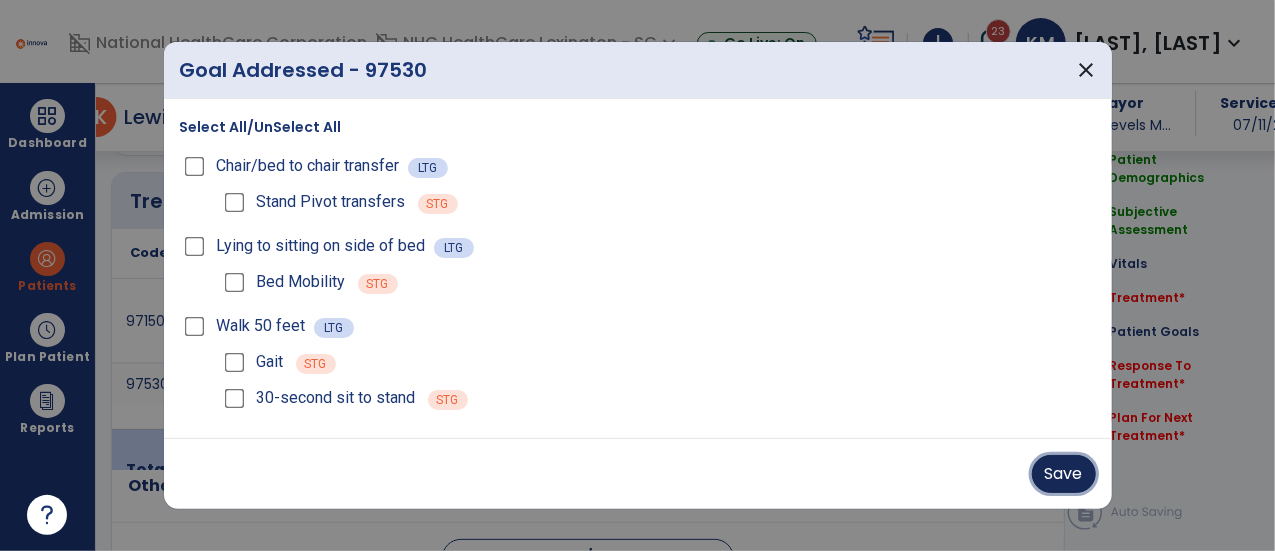 click on "Save" at bounding box center (1064, 474) 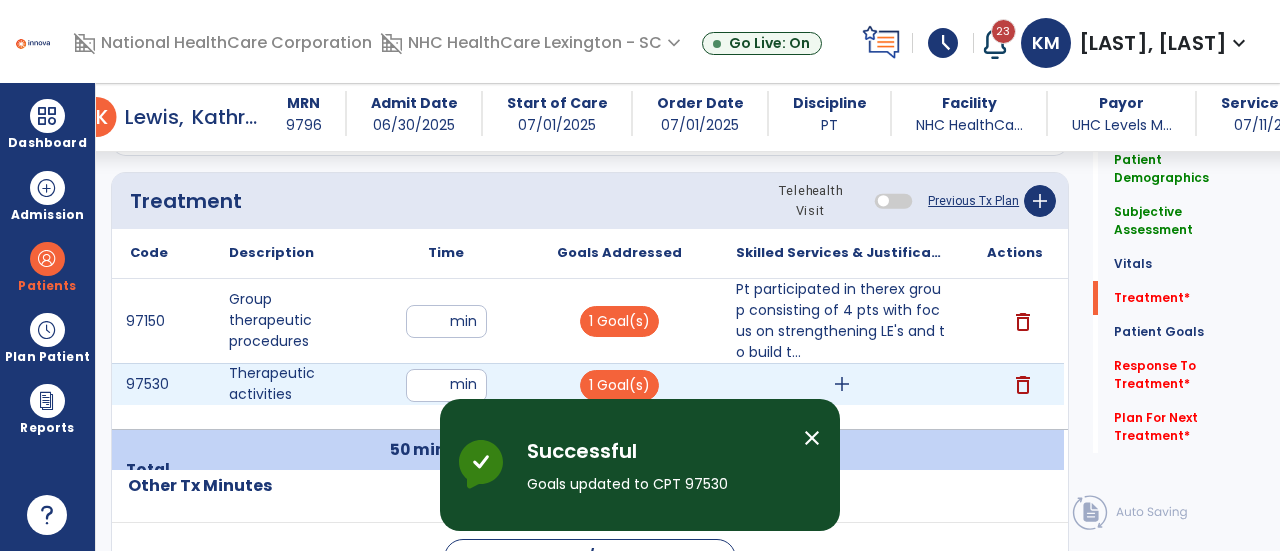 click on "add" at bounding box center (841, 384) 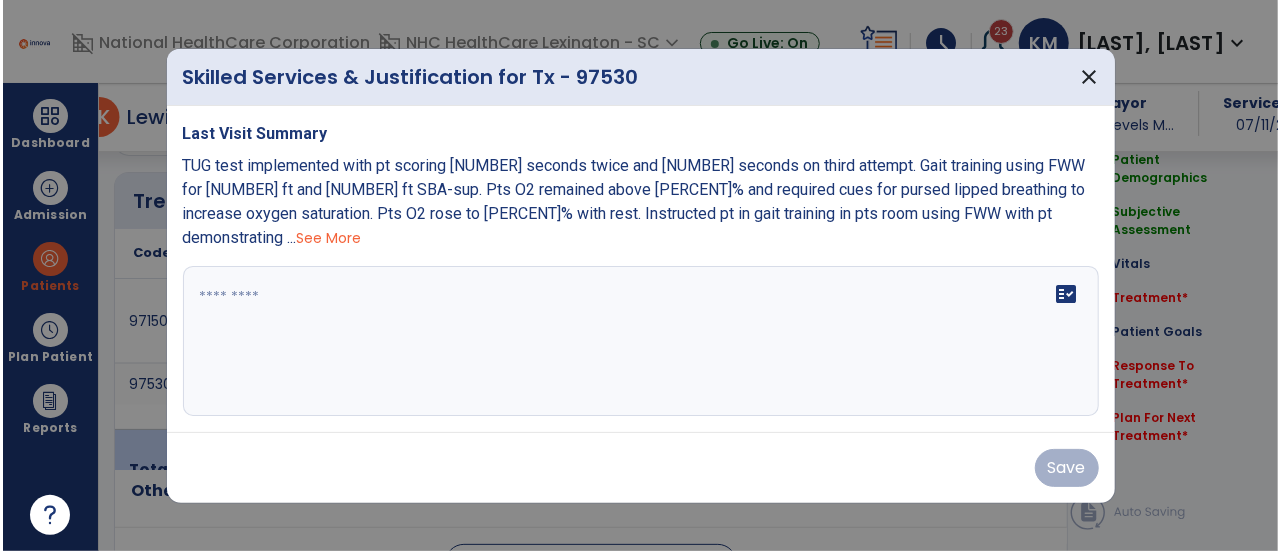 scroll, scrollTop: 1187, scrollLeft: 0, axis: vertical 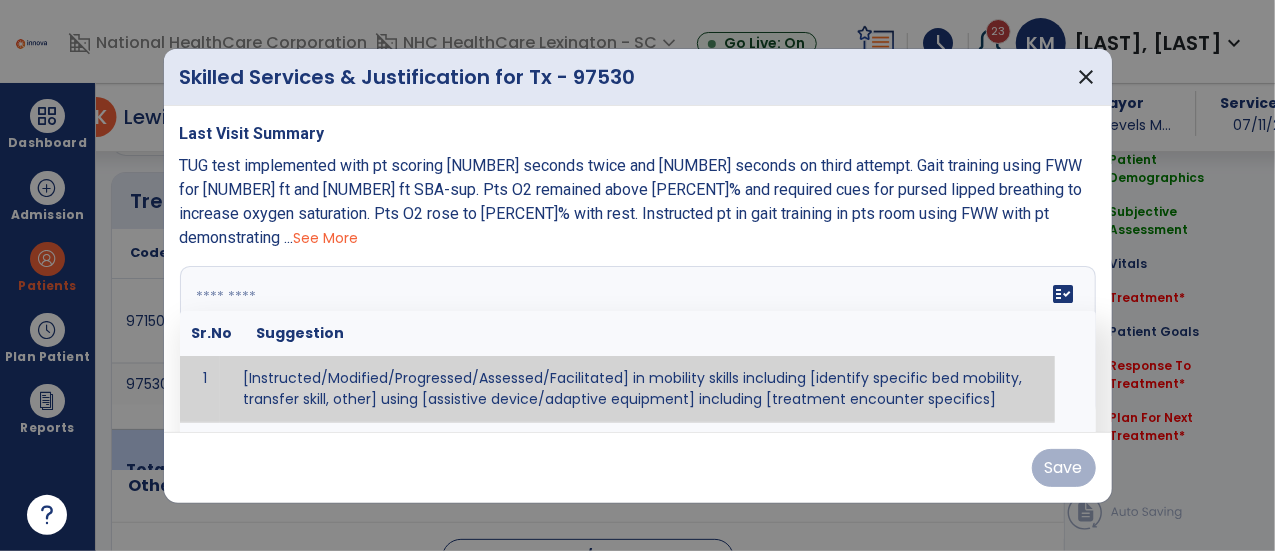 click at bounding box center [636, 341] 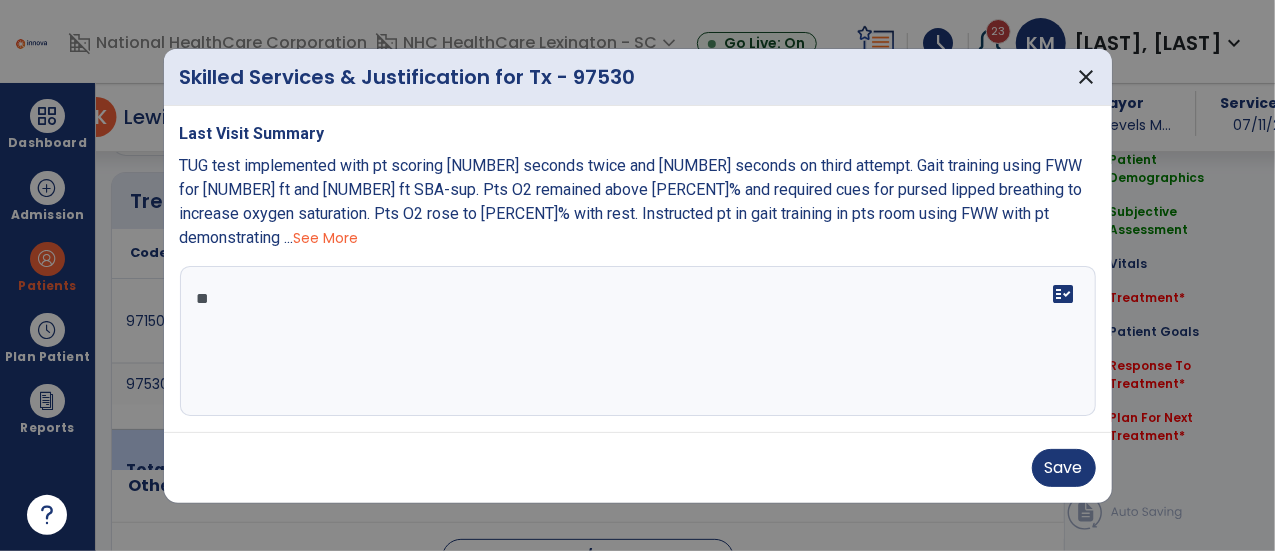 type on "*" 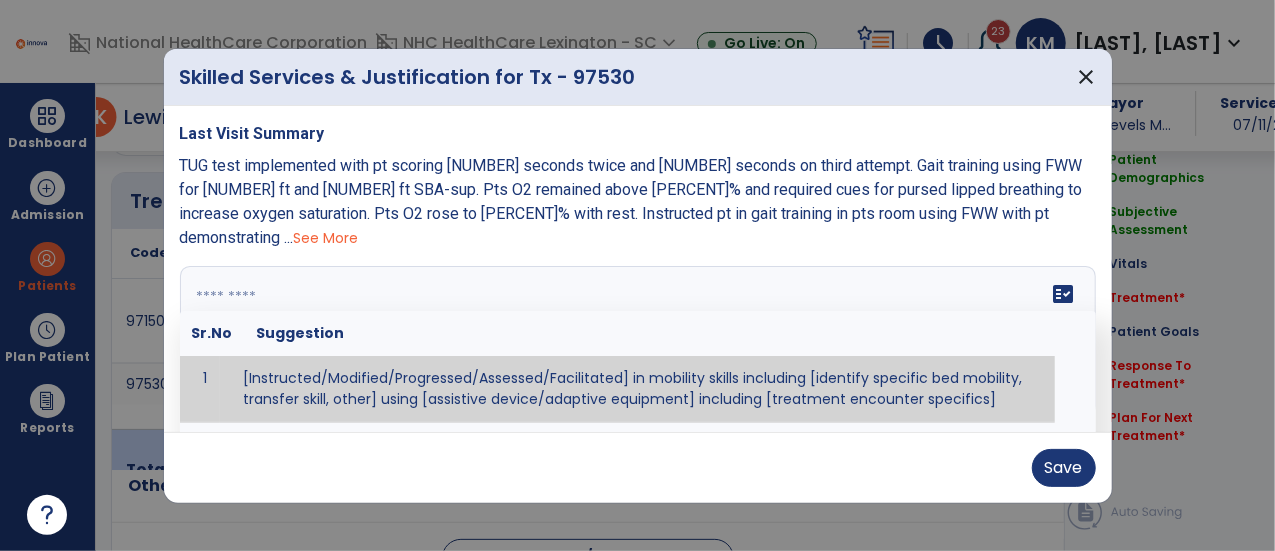 type on "*" 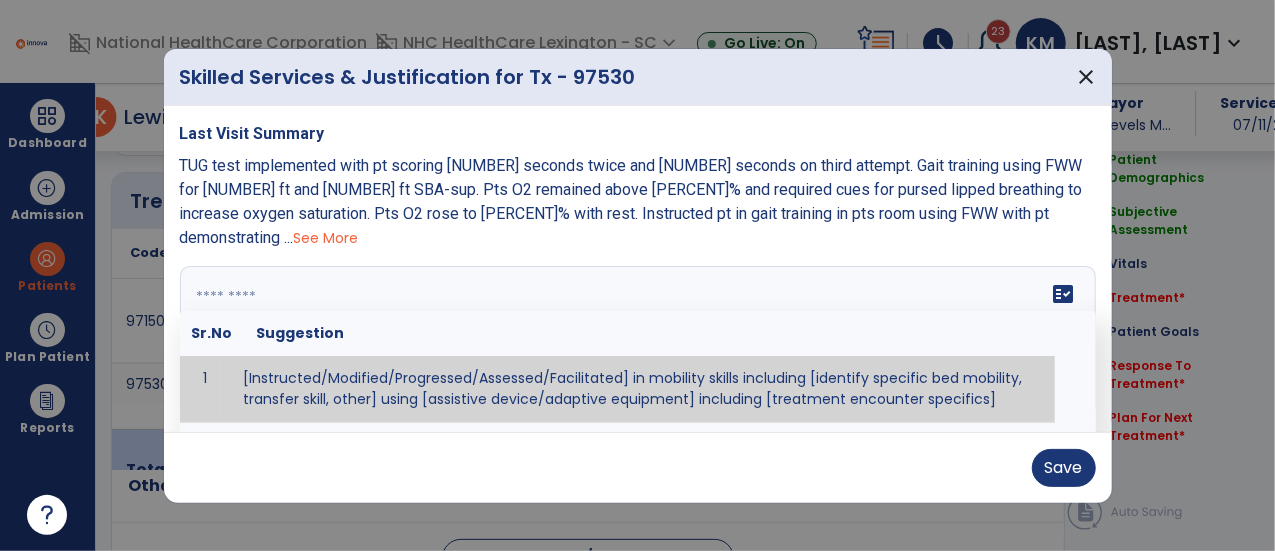 type on "*" 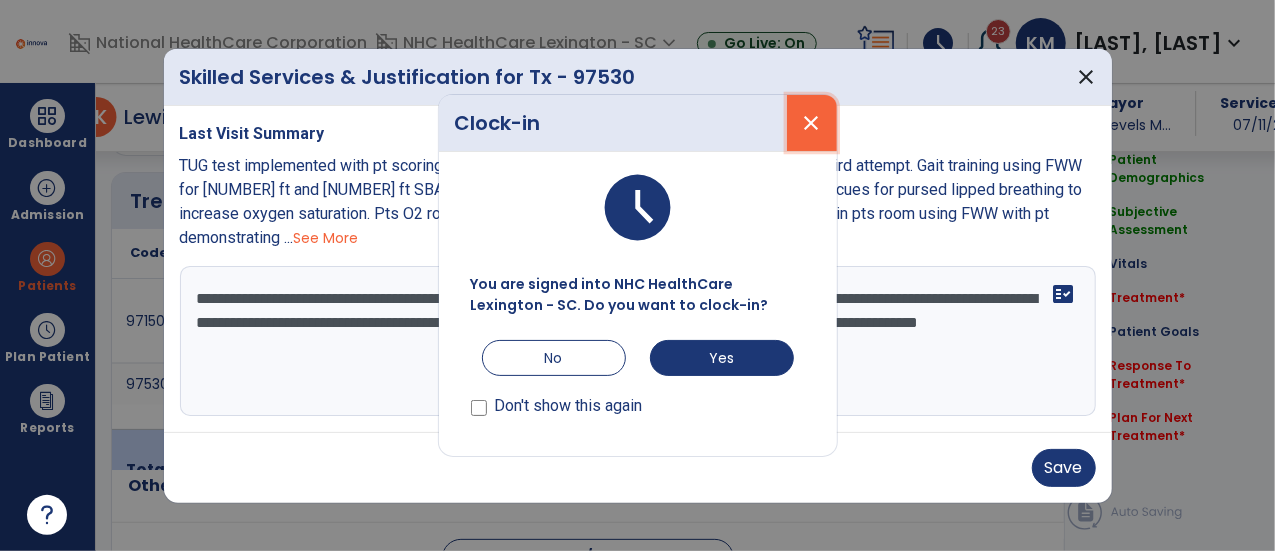 click on "close" at bounding box center [812, 123] 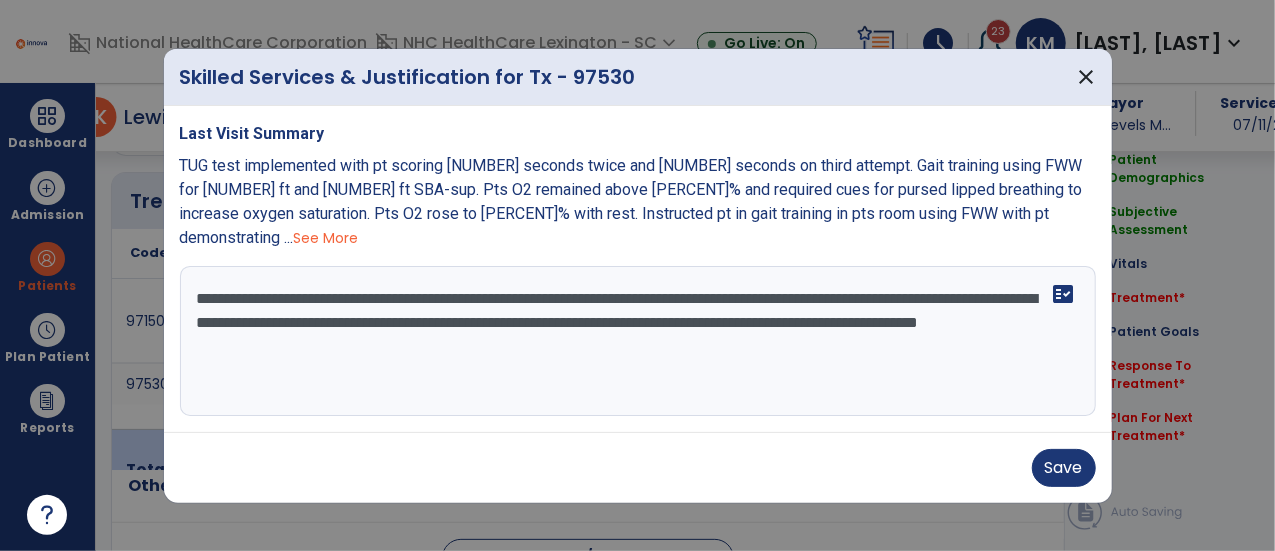 click on "**********" at bounding box center [638, 341] 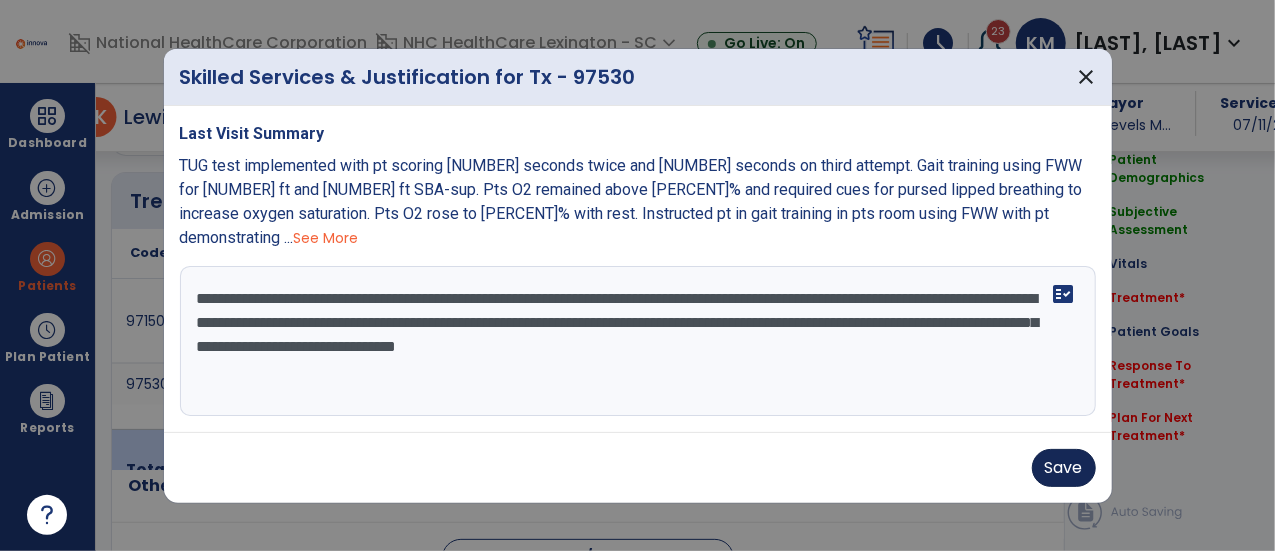 type on "**********" 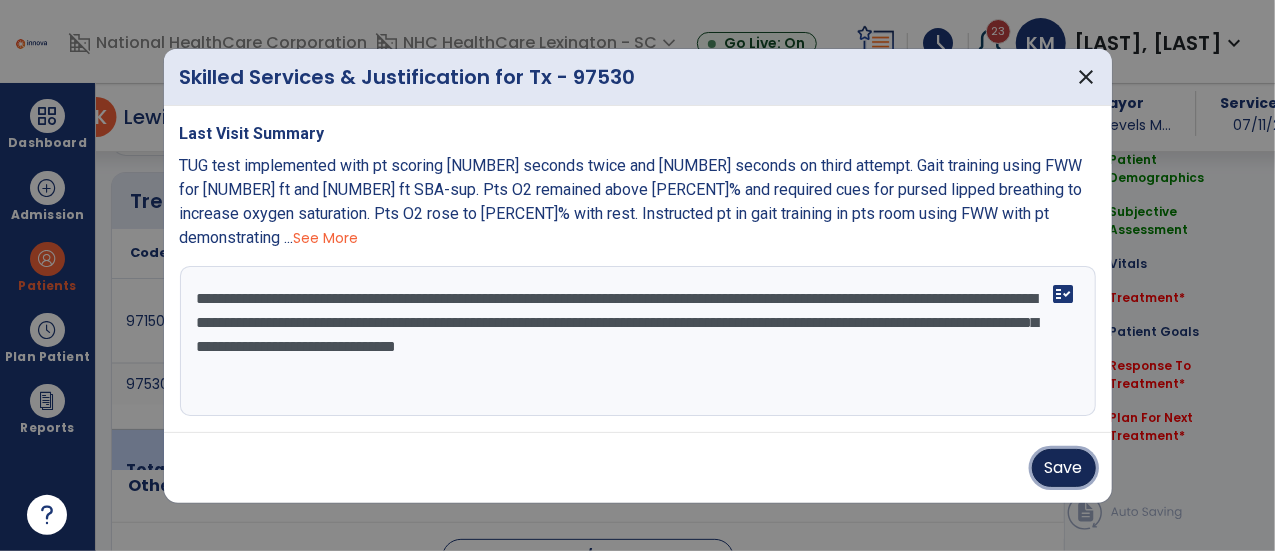 click on "Save" at bounding box center (1064, 468) 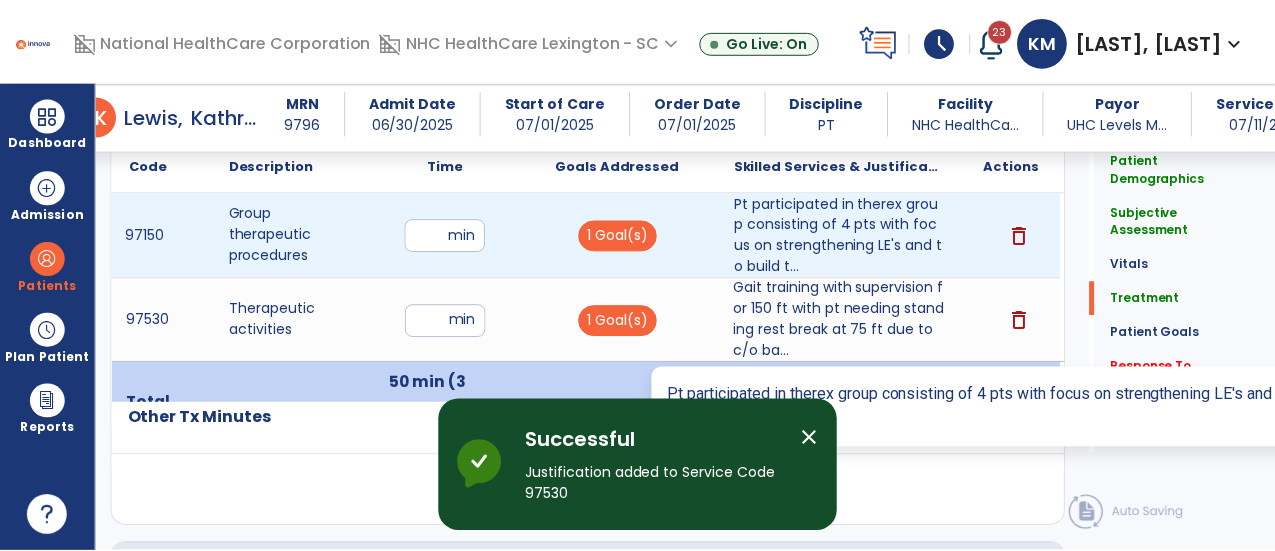 scroll, scrollTop: 1274, scrollLeft: 0, axis: vertical 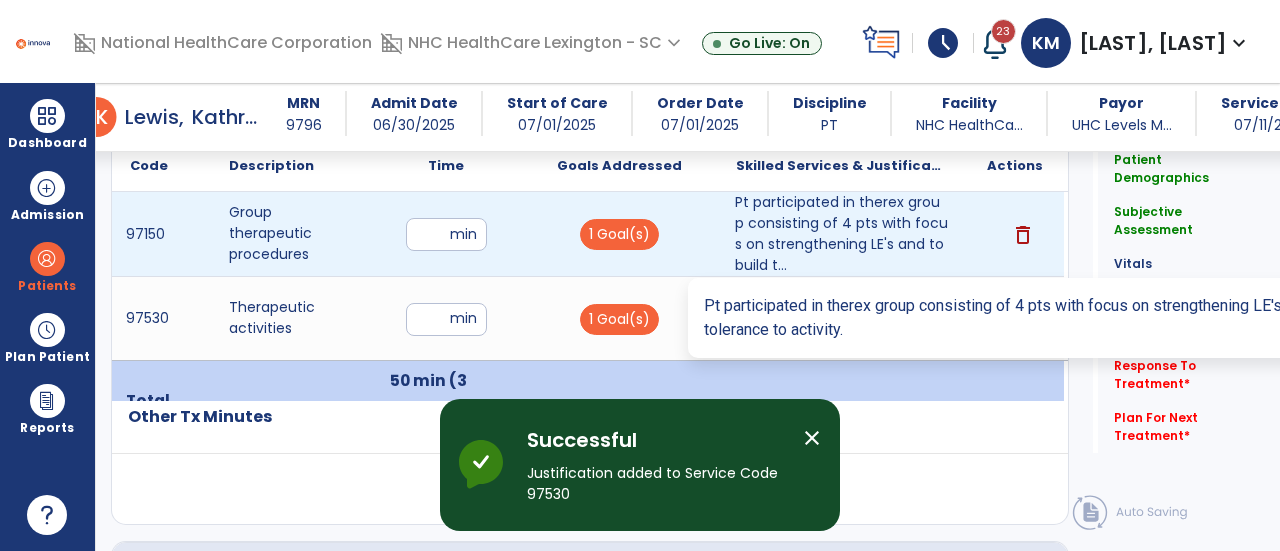 click on "Pt participated in therex group consisting of 4 pts with focus on strengthening LE's and to build t..." at bounding box center (841, 234) 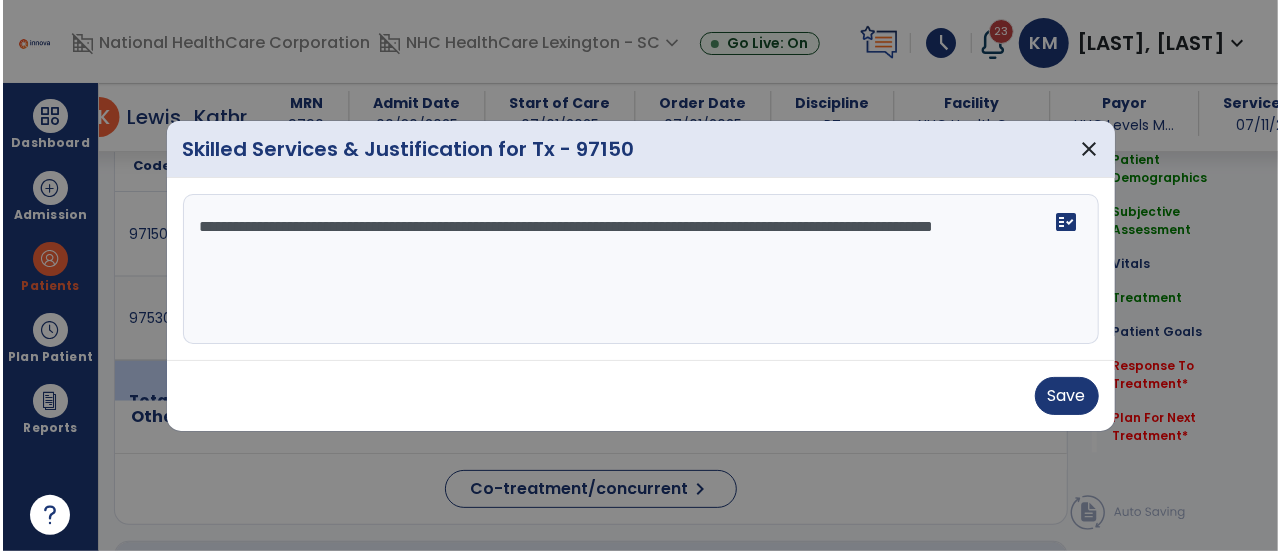 scroll, scrollTop: 1274, scrollLeft: 0, axis: vertical 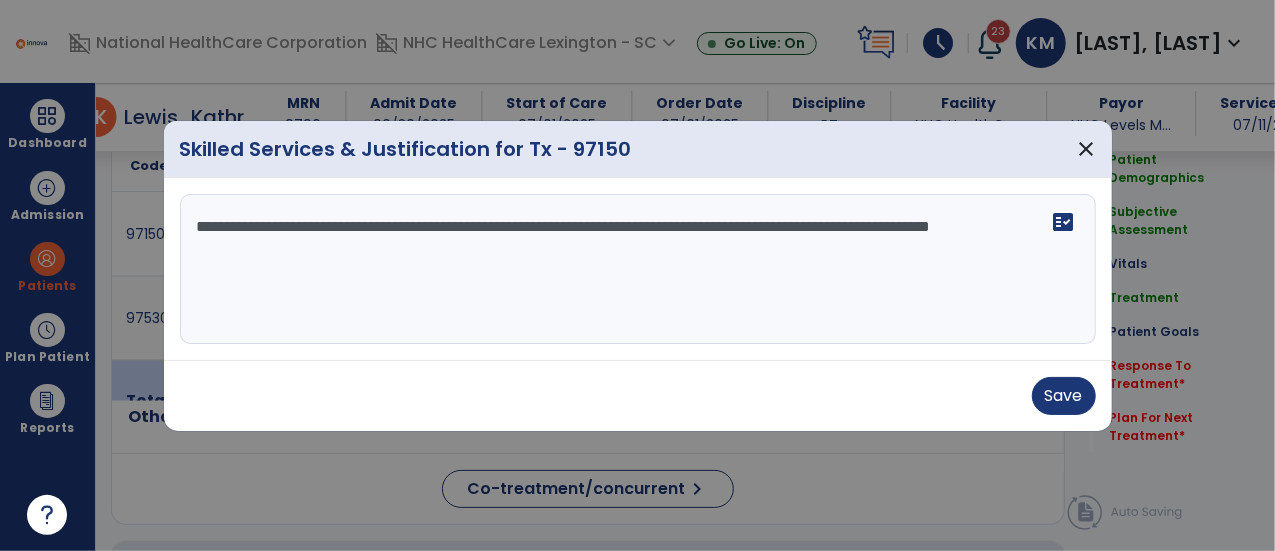 click on "**********" at bounding box center [638, 269] 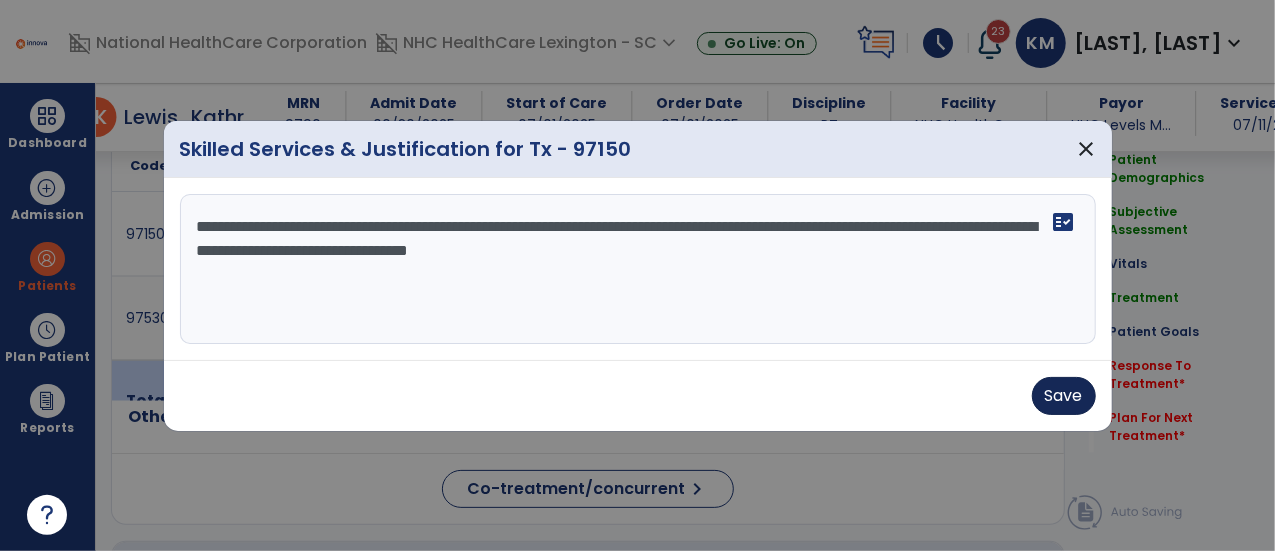 type on "**********" 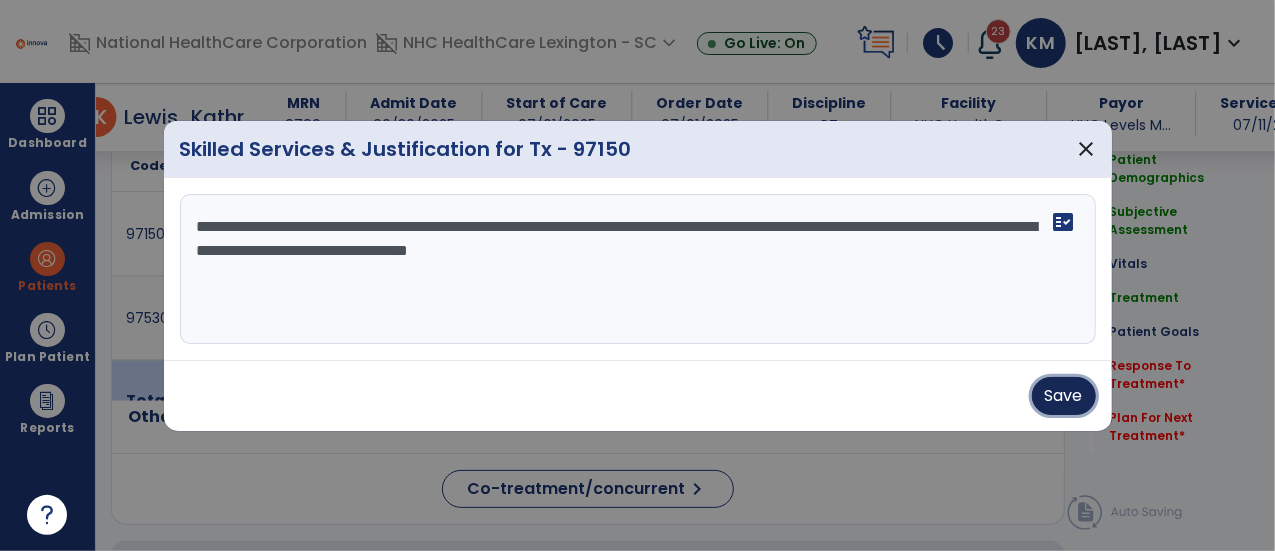 click on "Save" at bounding box center [1064, 396] 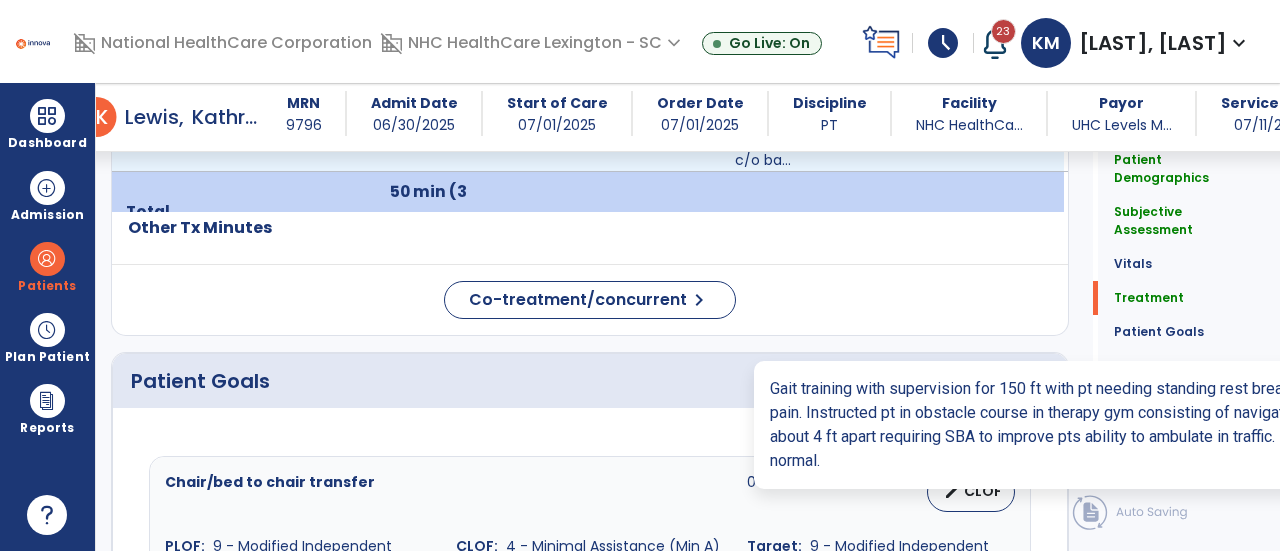 scroll, scrollTop: 1465, scrollLeft: 0, axis: vertical 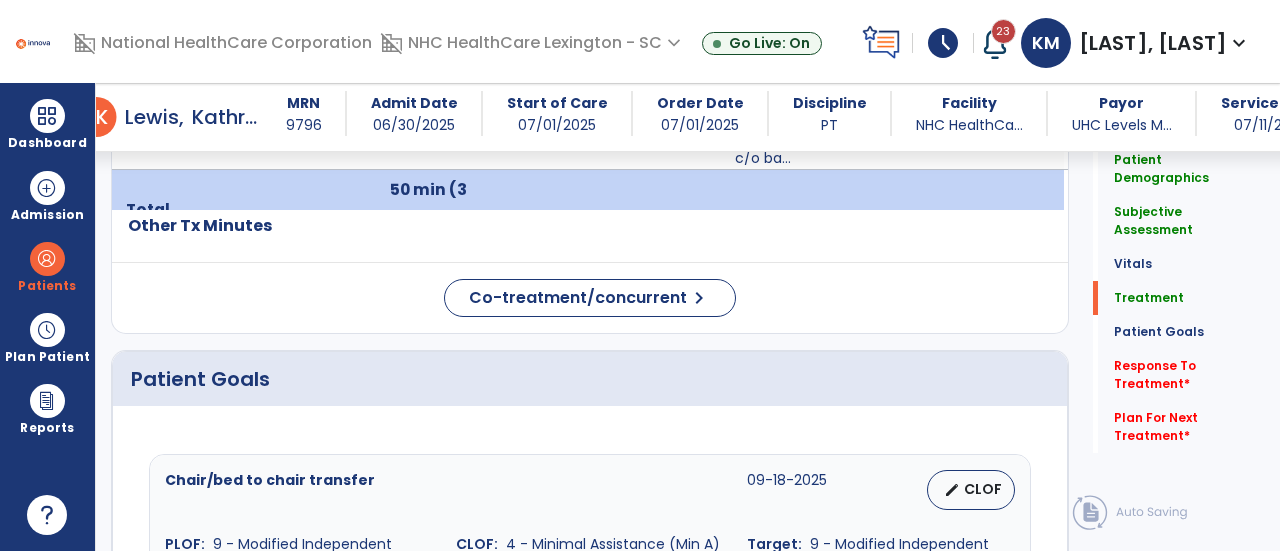 drag, startPoint x: 850, startPoint y: 320, endPoint x: 763, endPoint y: 296, distance: 90.24966 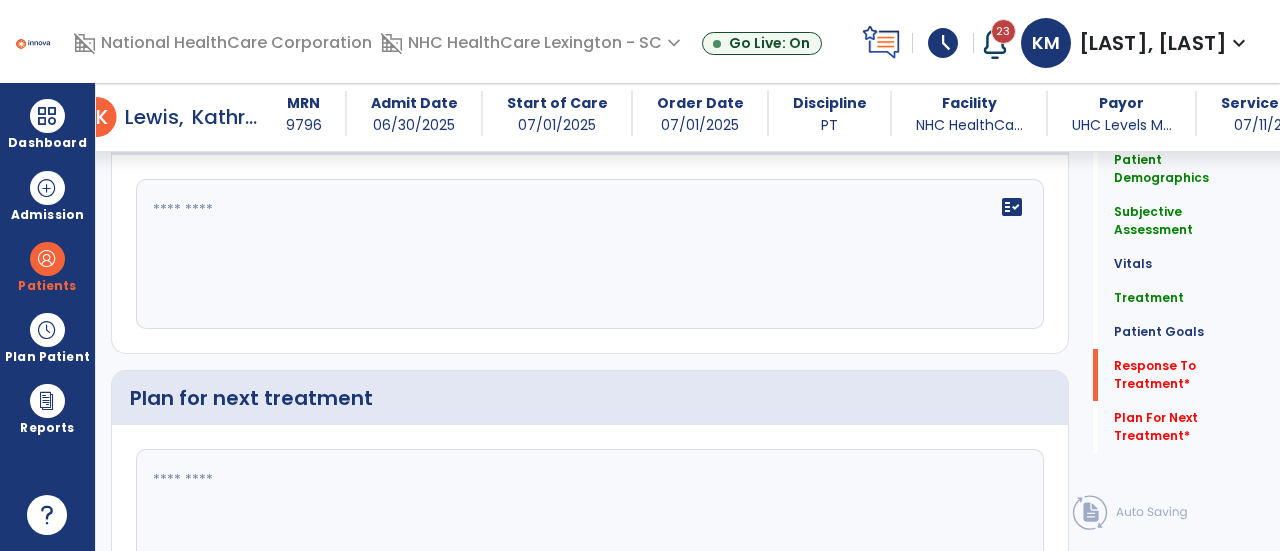 scroll, scrollTop: 2875, scrollLeft: 0, axis: vertical 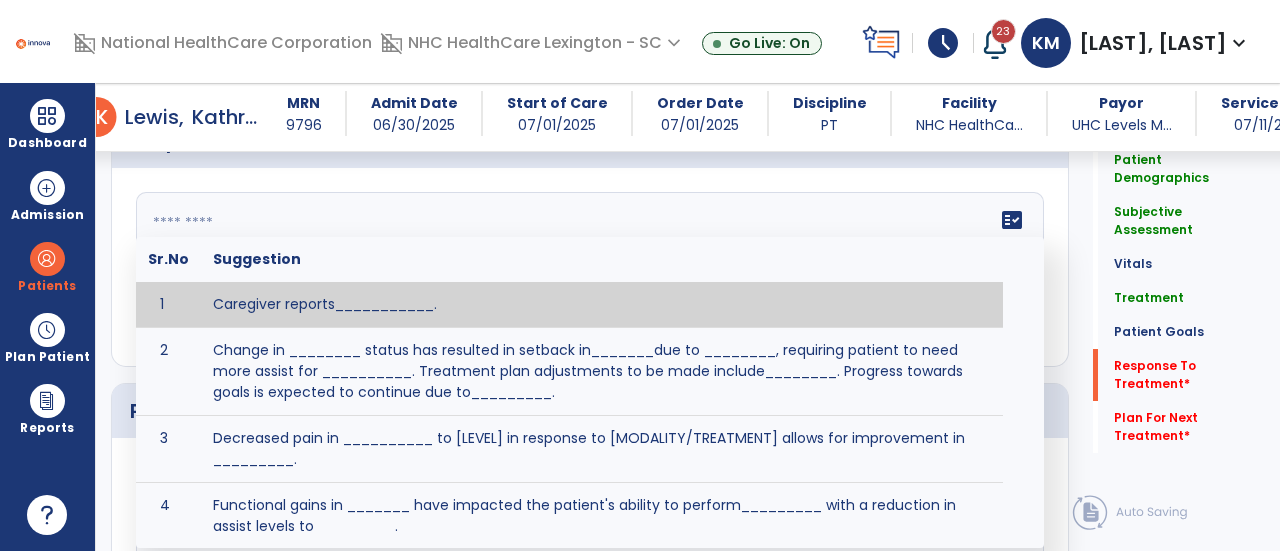 click on "fact_check  Sr.No Suggestion 1 Caregiver reports___________. 2 Change in ________ status has resulted in setback in_______due to ________, requiring patient to need more assist for __________.   Treatment plan adjustments to be made include________.  Progress towards goals is expected to continue due to_________. 3 Decreased pain in __________ to [LEVEL] in response to [MODALITY/TREATMENT] allows for improvement in _________. 4 Functional gains in _______ have impacted the patient's ability to perform_________ with a reduction in assist levels to_________. 5 Functional progress this week has been significant due to__________. 6 Gains in ________ have improved the patient's ability to perform ______with decreased levels of assist to___________. 7 Improvement in ________allows patient to tolerate higher levels of challenges in_________. 8 Pain in [AREA] has decreased to [LEVEL] in response to [TREATMENT/MODALITY], allowing fore ease in completing__________. 9 10 11 12 13 14 15 16 17 18 19 20 21" 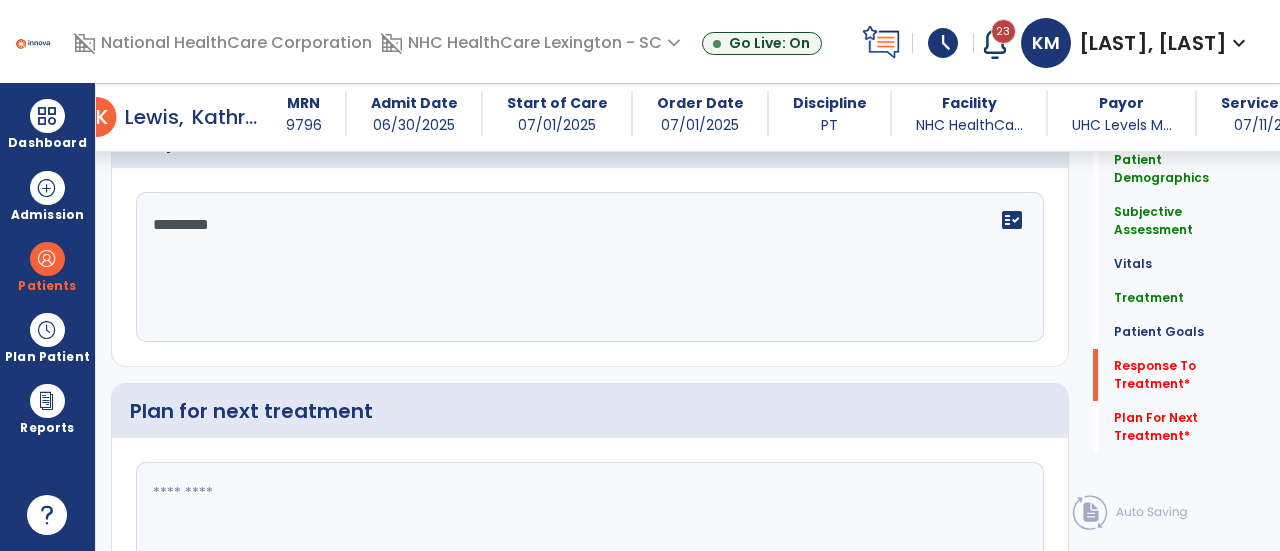 scroll, scrollTop: 3016, scrollLeft: 0, axis: vertical 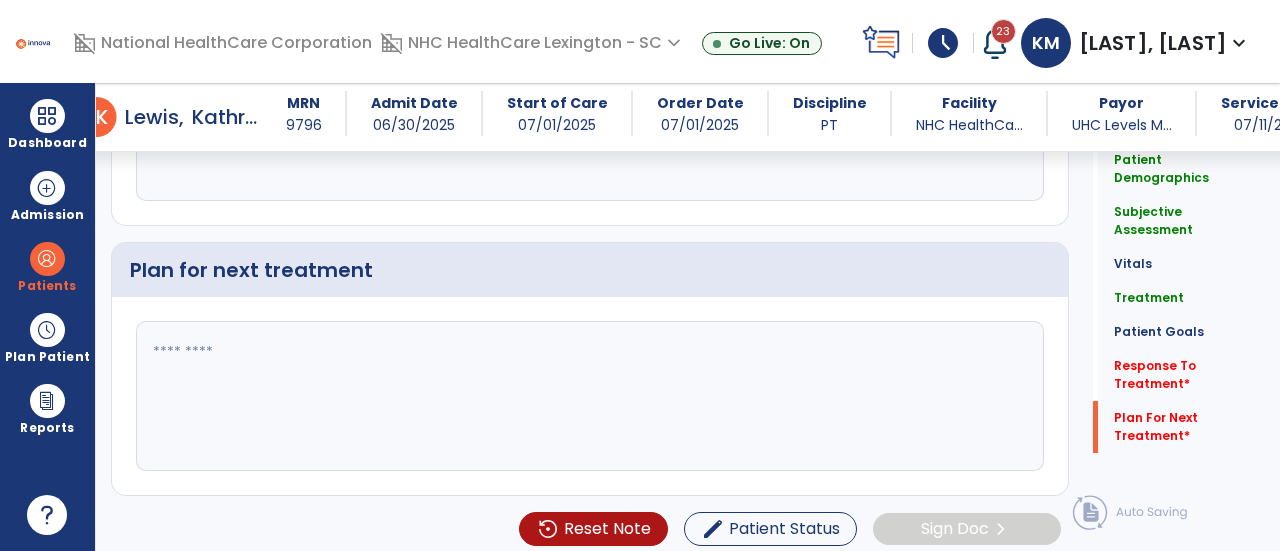 type on "*********" 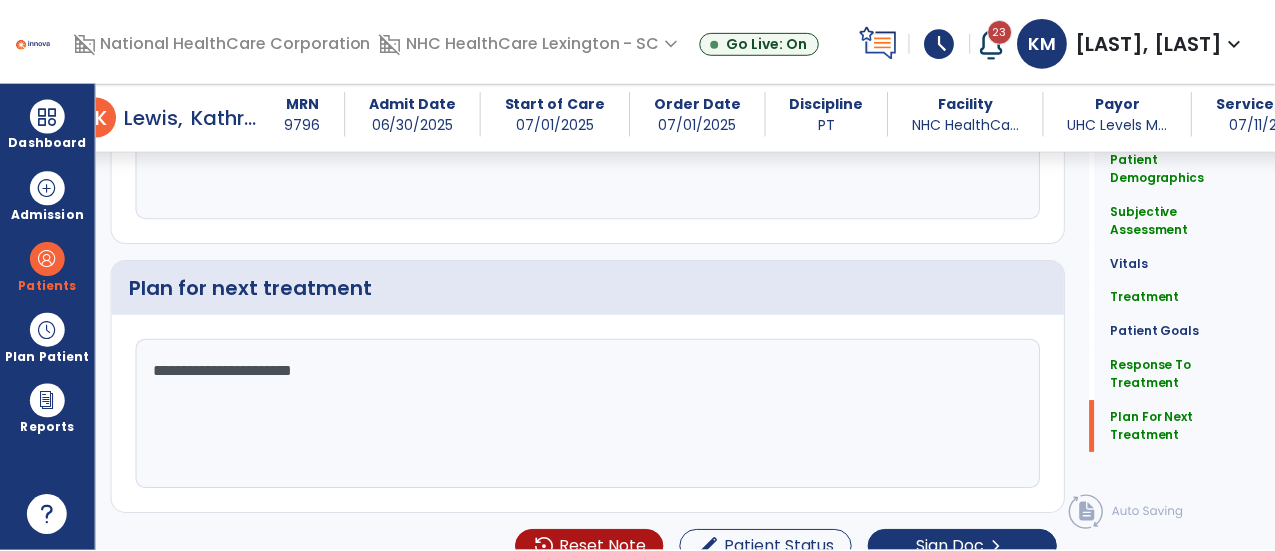 scroll, scrollTop: 3016, scrollLeft: 0, axis: vertical 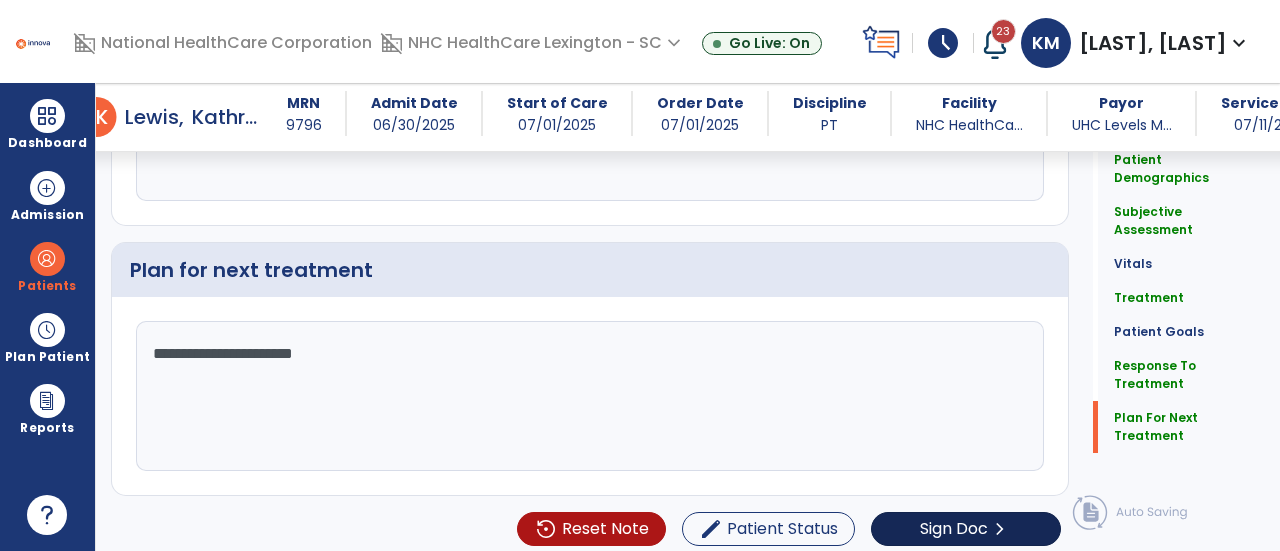 type on "**********" 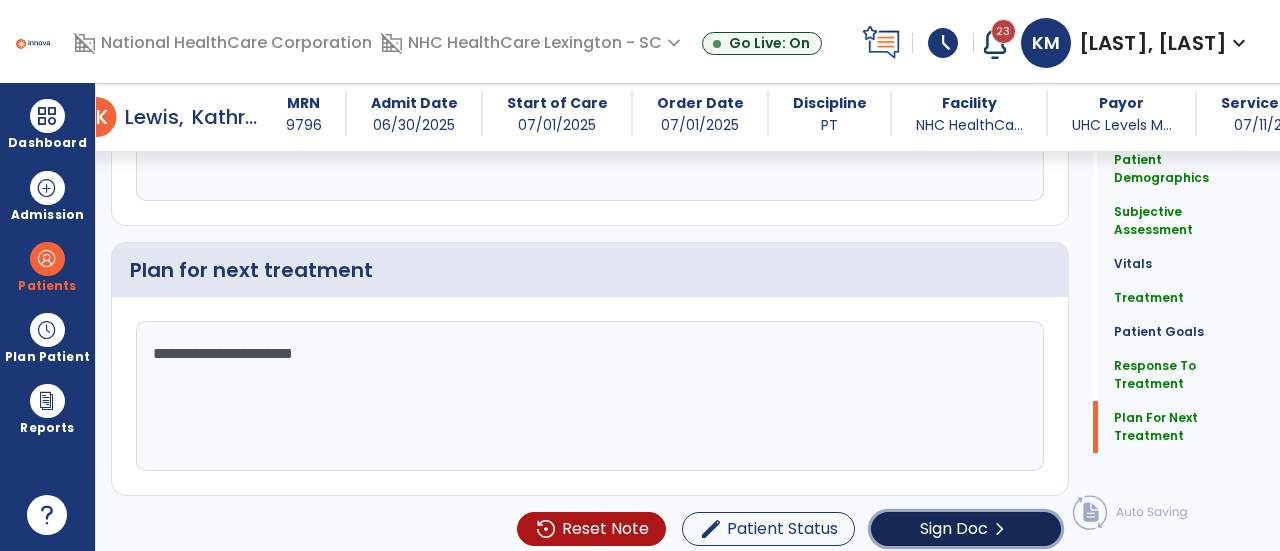 click on "Sign Doc  chevron_right" 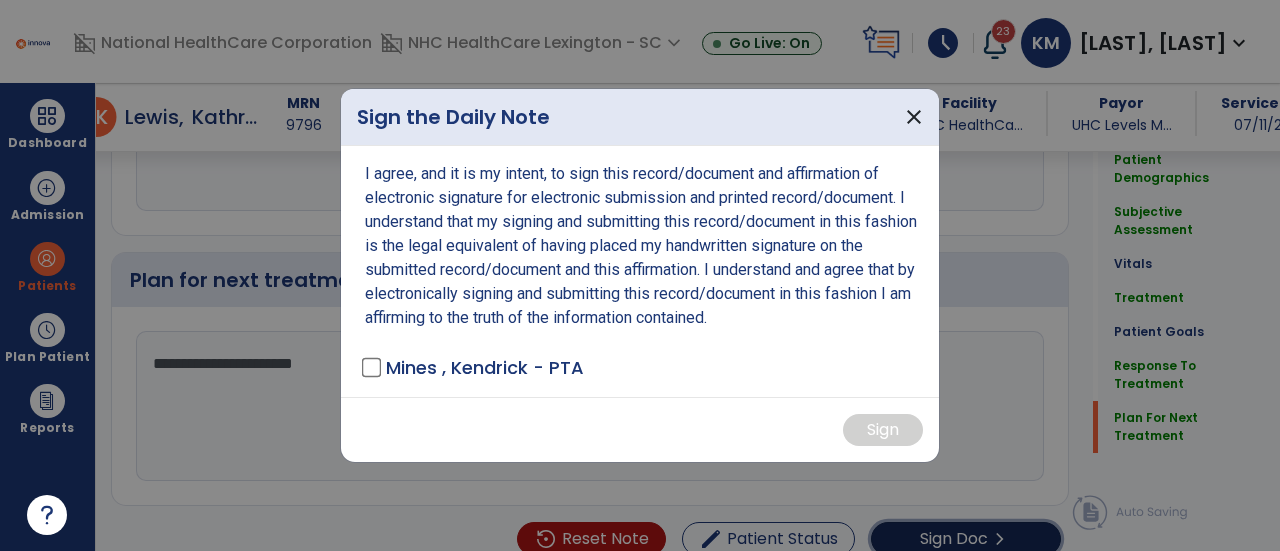 scroll, scrollTop: 3016, scrollLeft: 0, axis: vertical 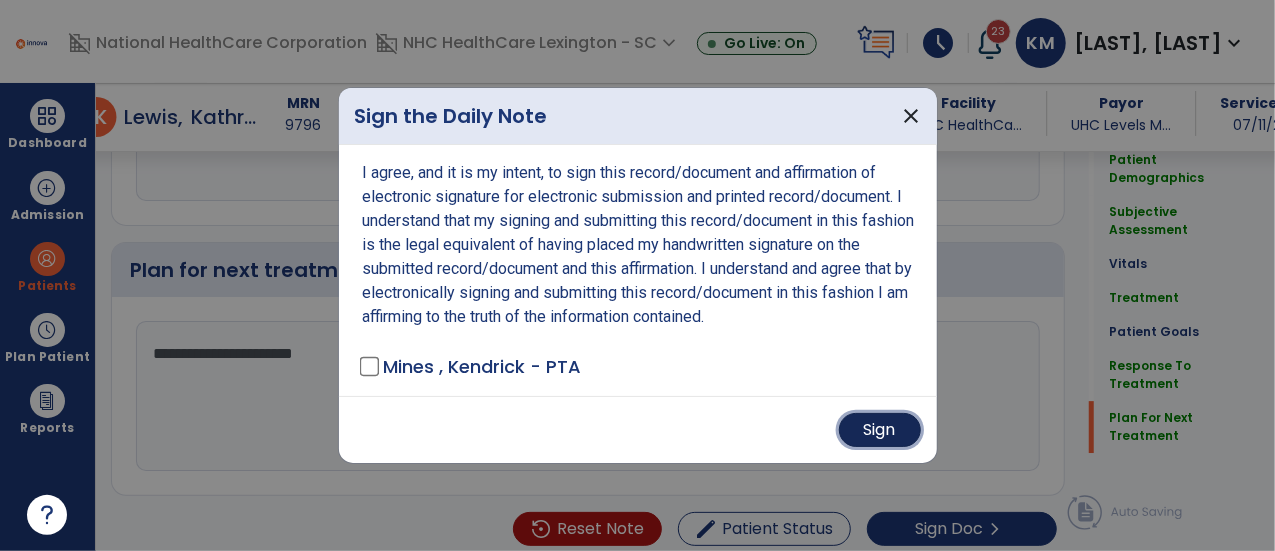 click on "Sign" at bounding box center (880, 430) 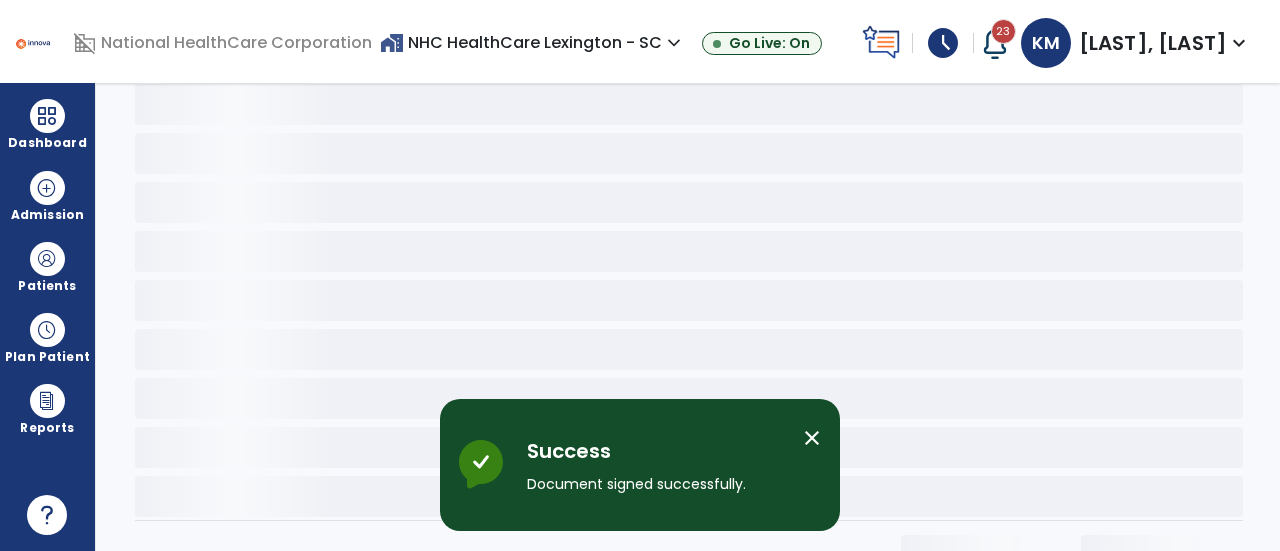scroll, scrollTop: 0, scrollLeft: 0, axis: both 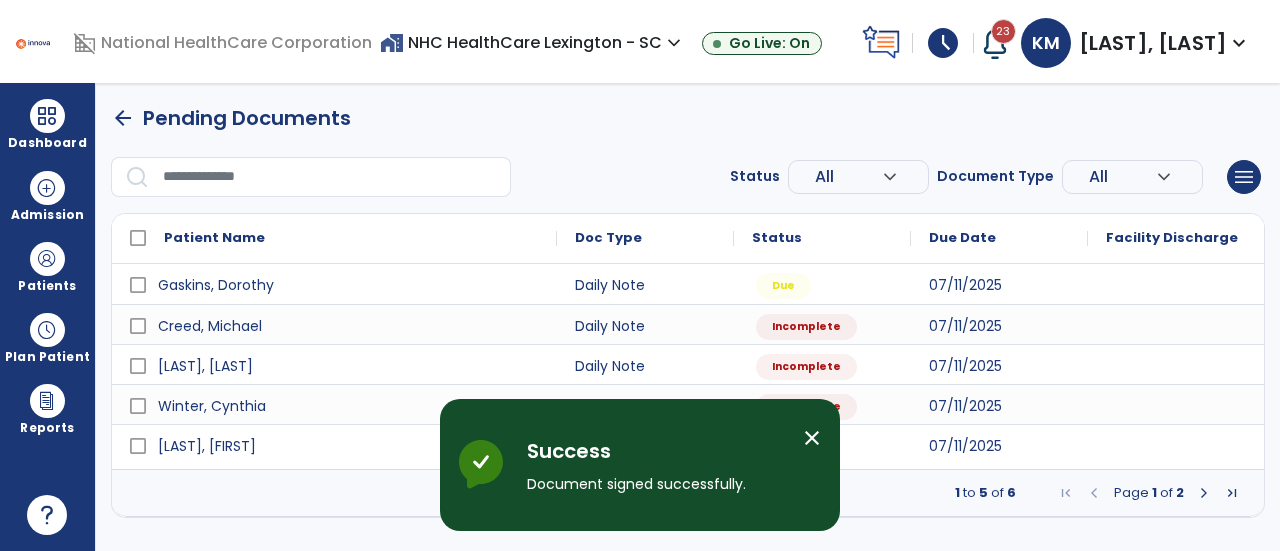 click on "close" at bounding box center (812, 438) 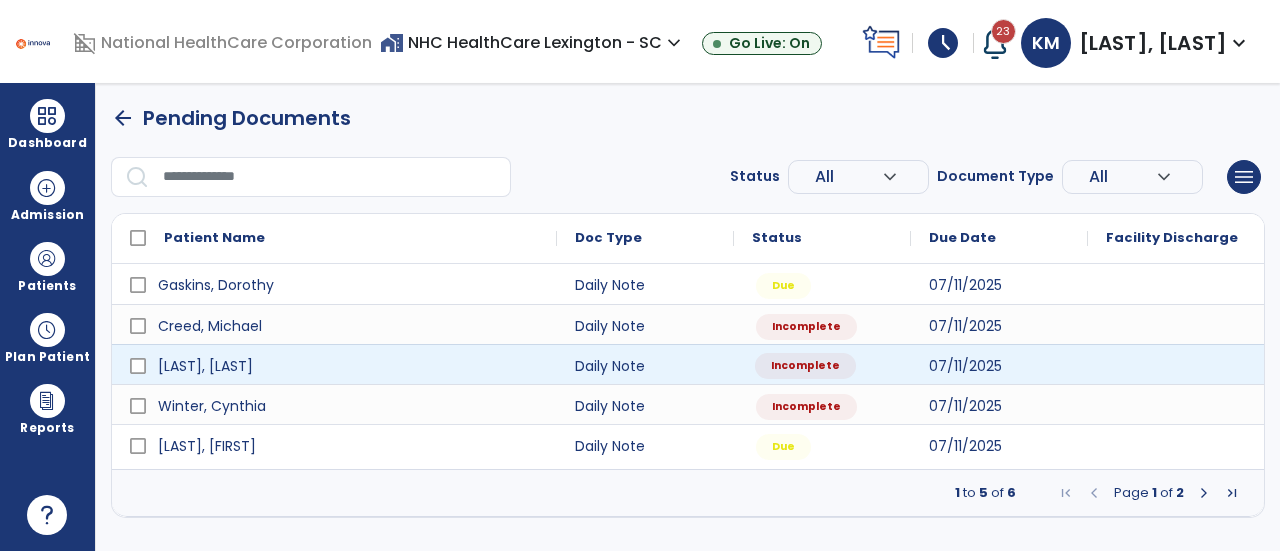 click on "Incomplete" at bounding box center [822, 364] 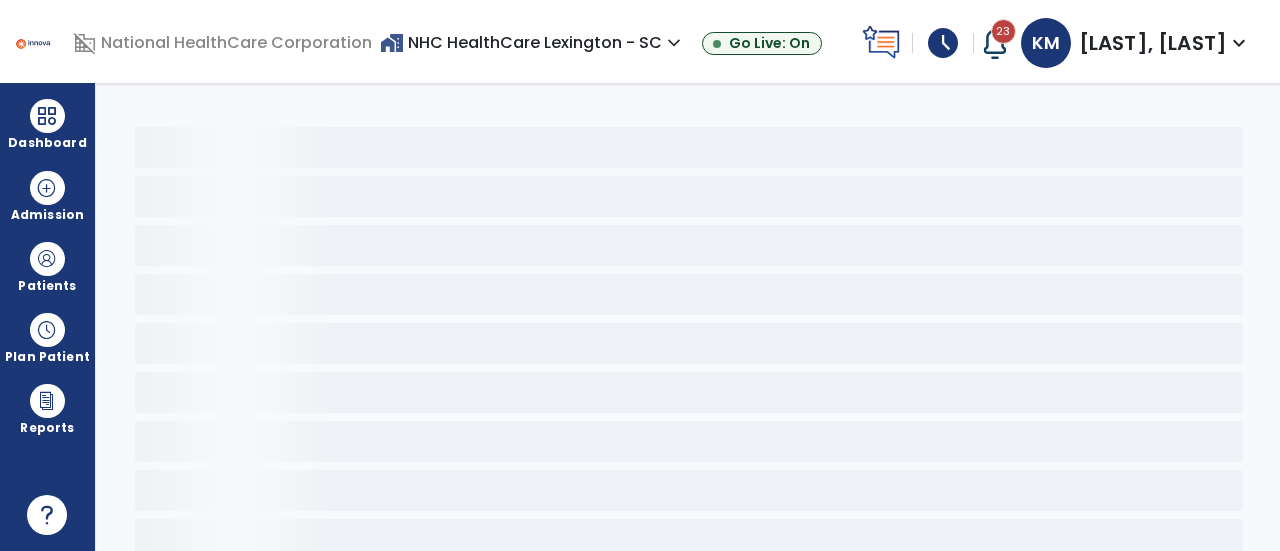 select on "*" 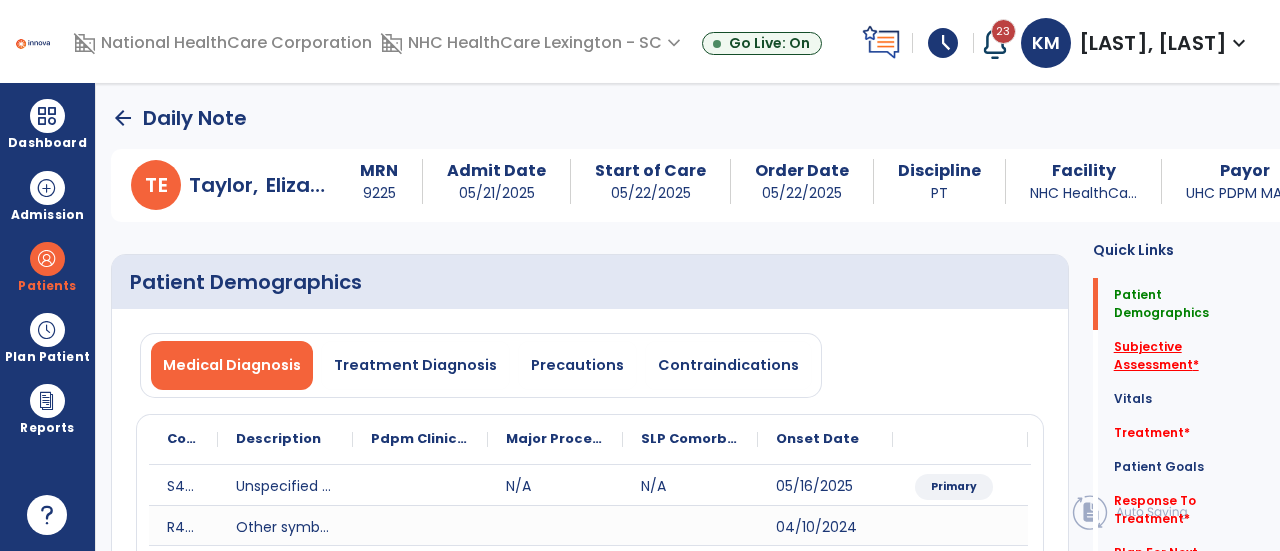 click on "Subjective Assessment   *" 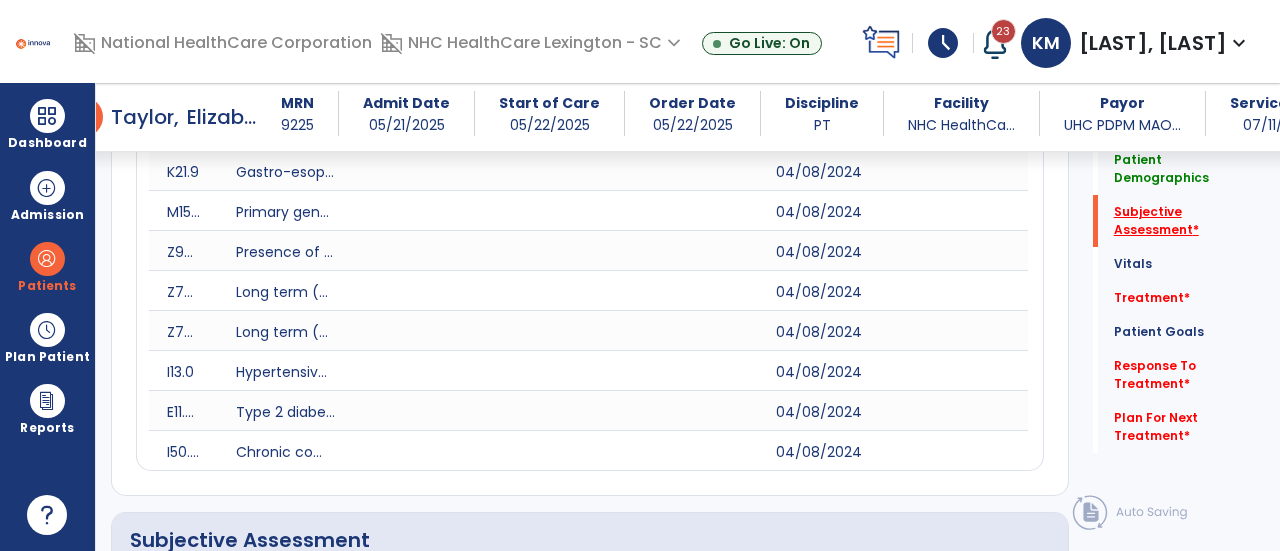 scroll, scrollTop: 1329, scrollLeft: 0, axis: vertical 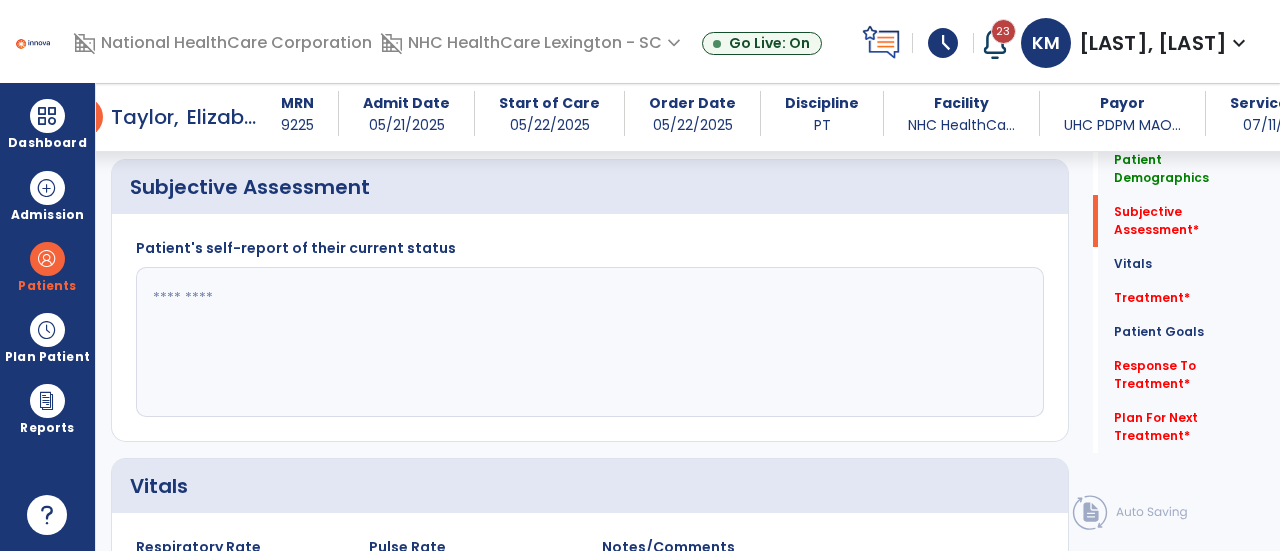 click 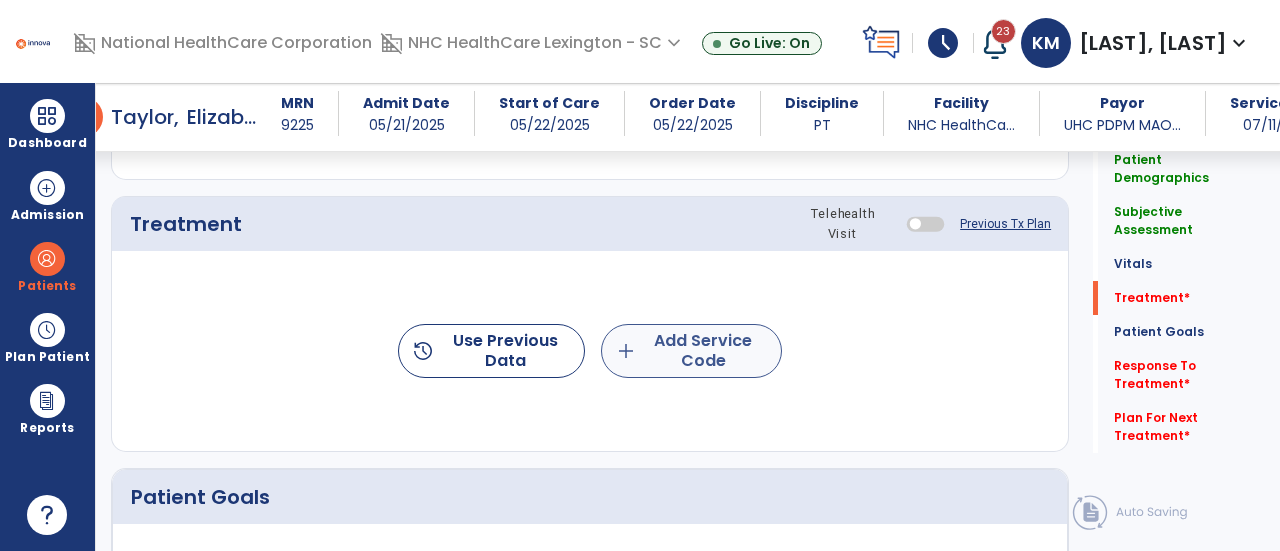 type on "**********" 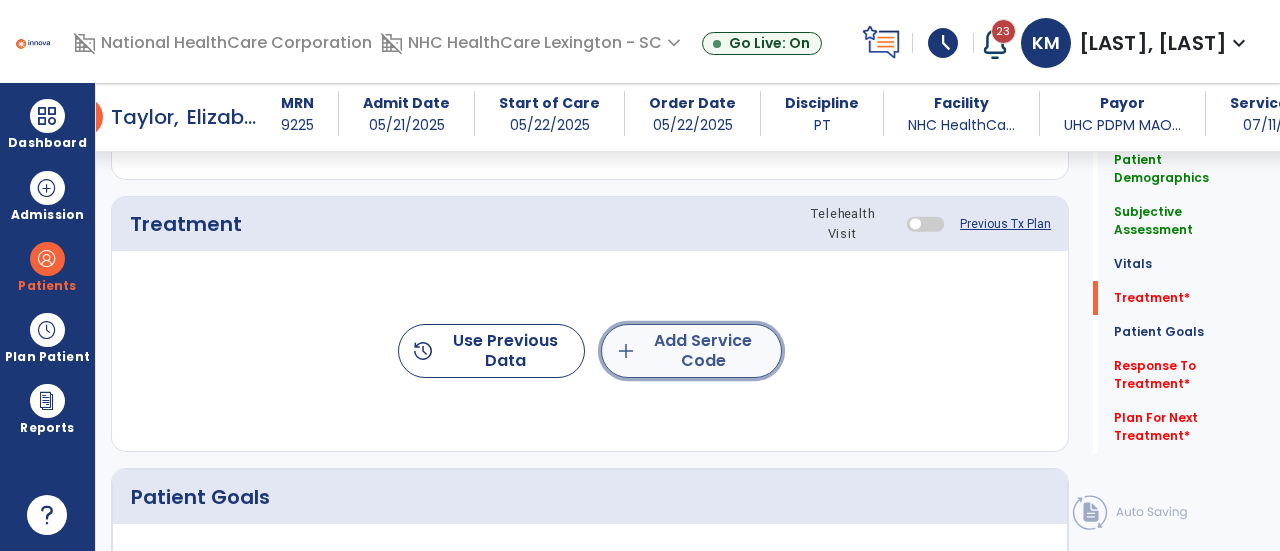 click on "add  Add Service Code" 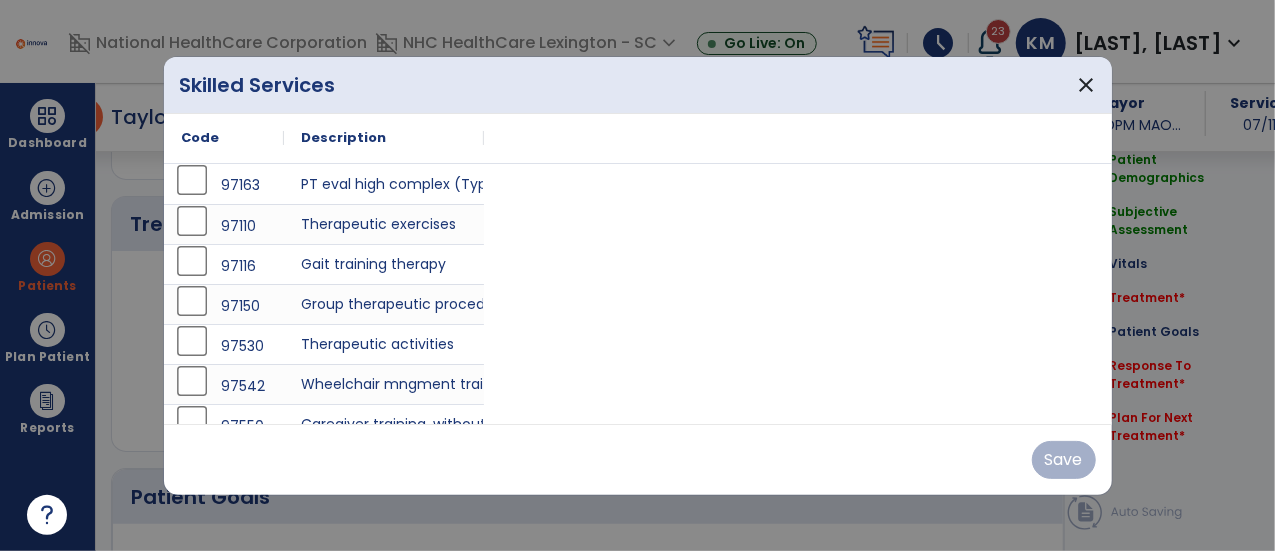 scroll, scrollTop: 2013, scrollLeft: 0, axis: vertical 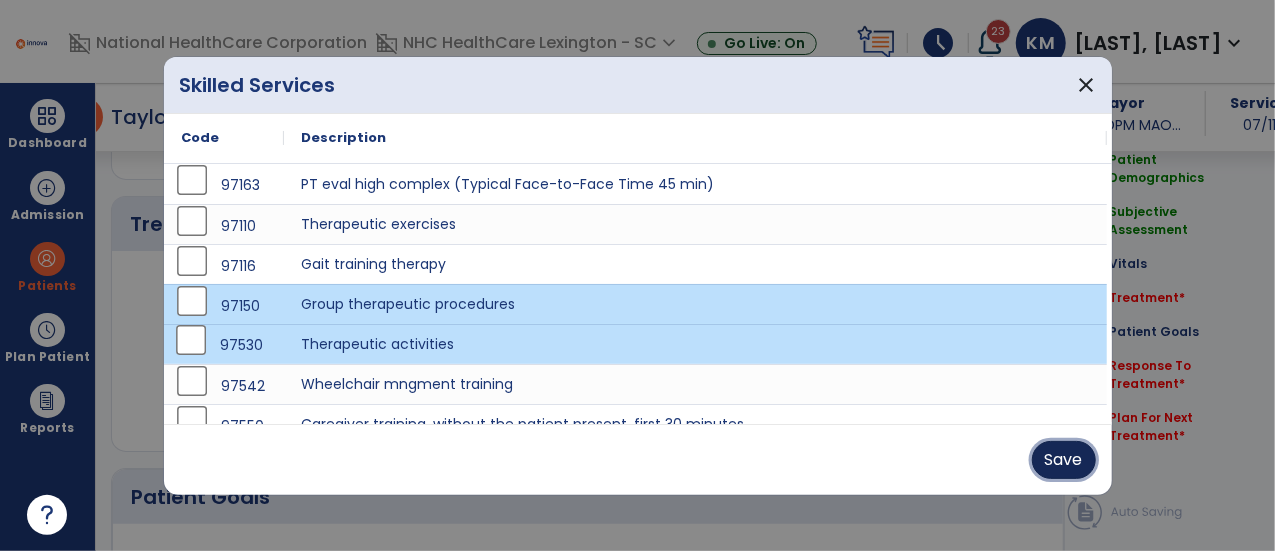 click on "Save" at bounding box center (1064, 460) 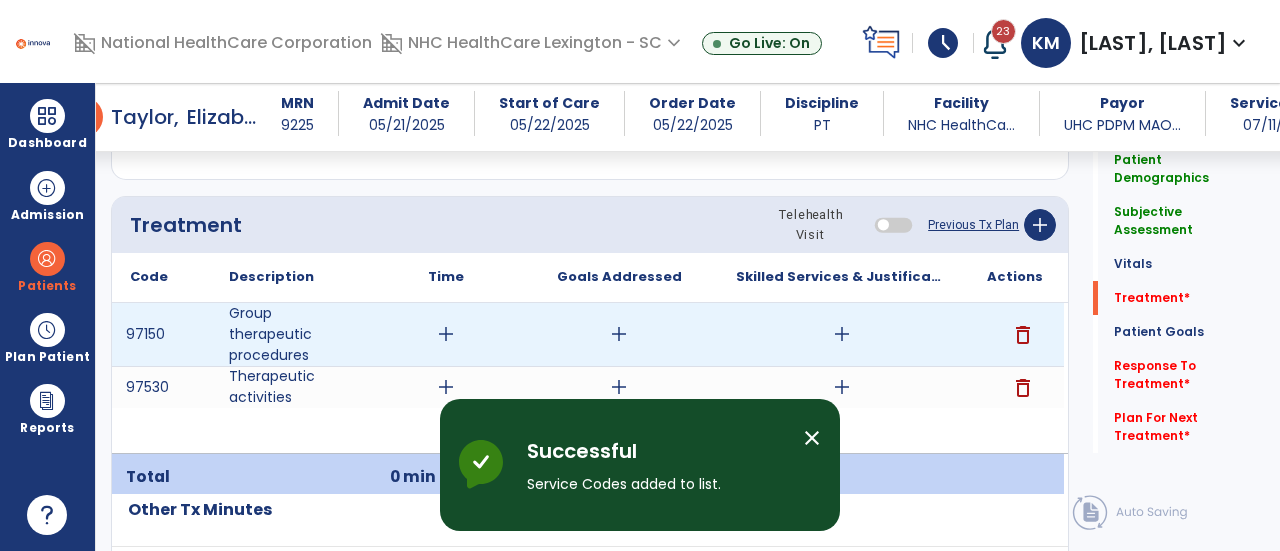 click on "add" at bounding box center [446, 334] 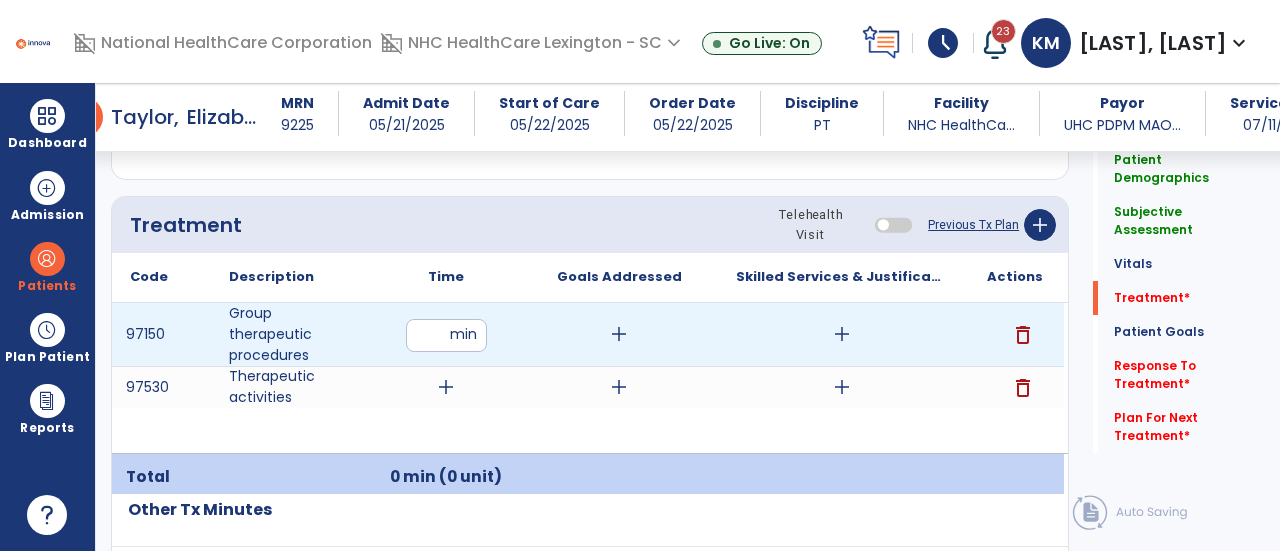 type on "**" 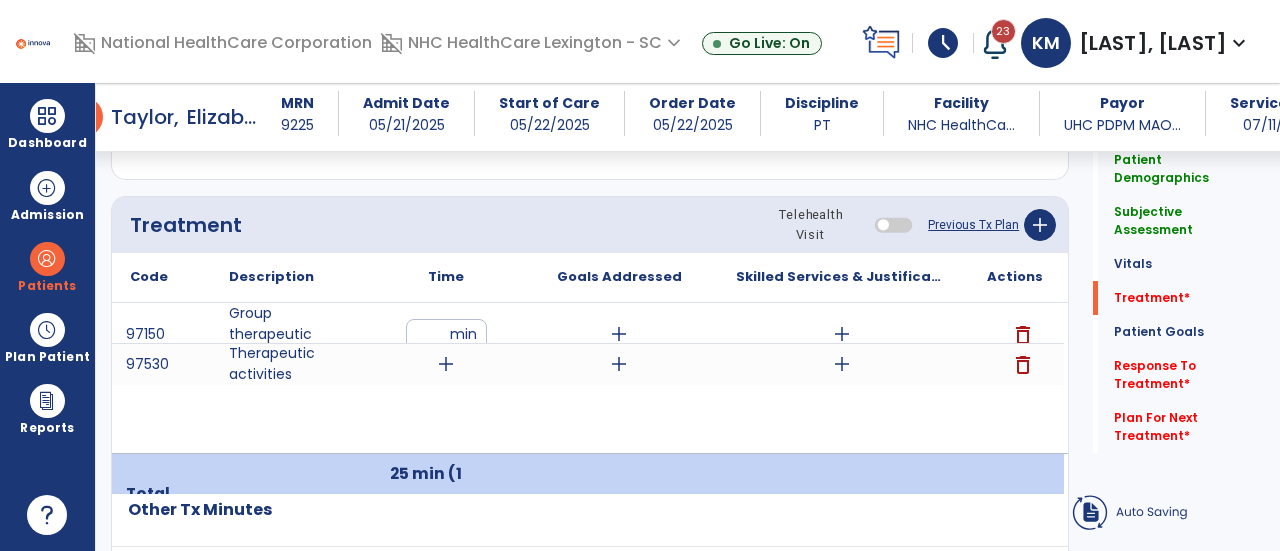 click on "97150 Group therapeutic procedures ** min add add delete 97530 Therapeutic activities add add add delete" at bounding box center [588, 378] 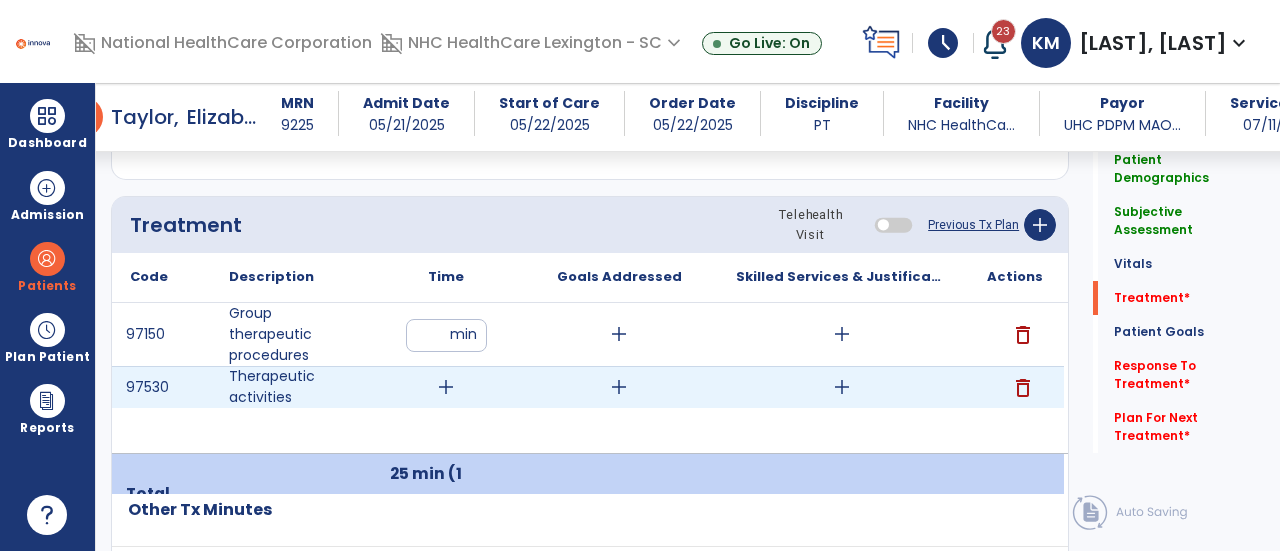 click on "add" at bounding box center [446, 387] 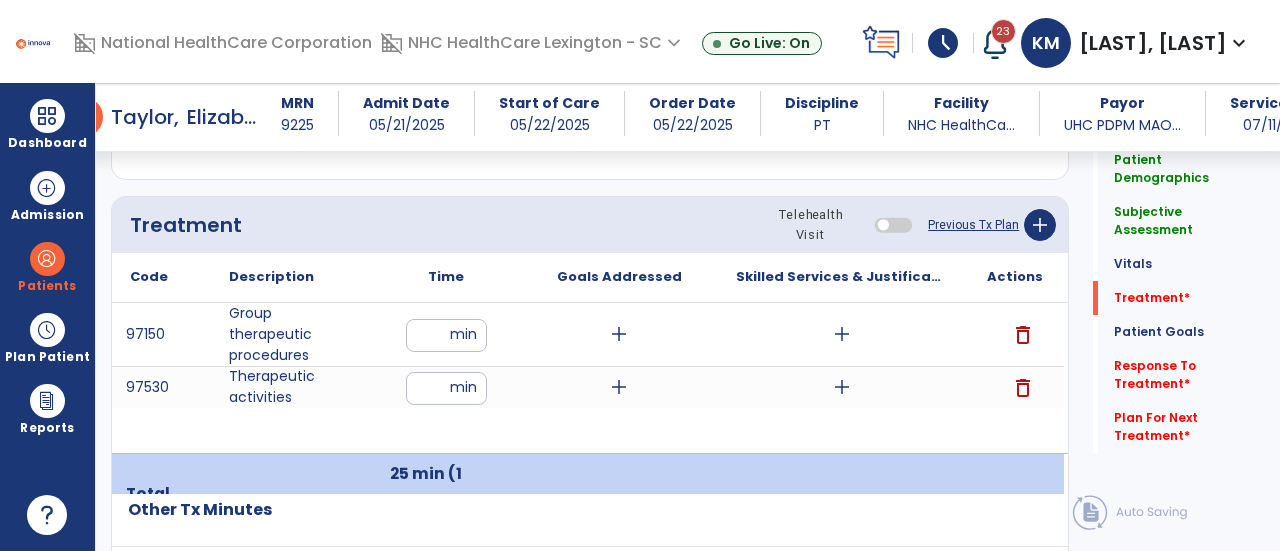 type on "**" 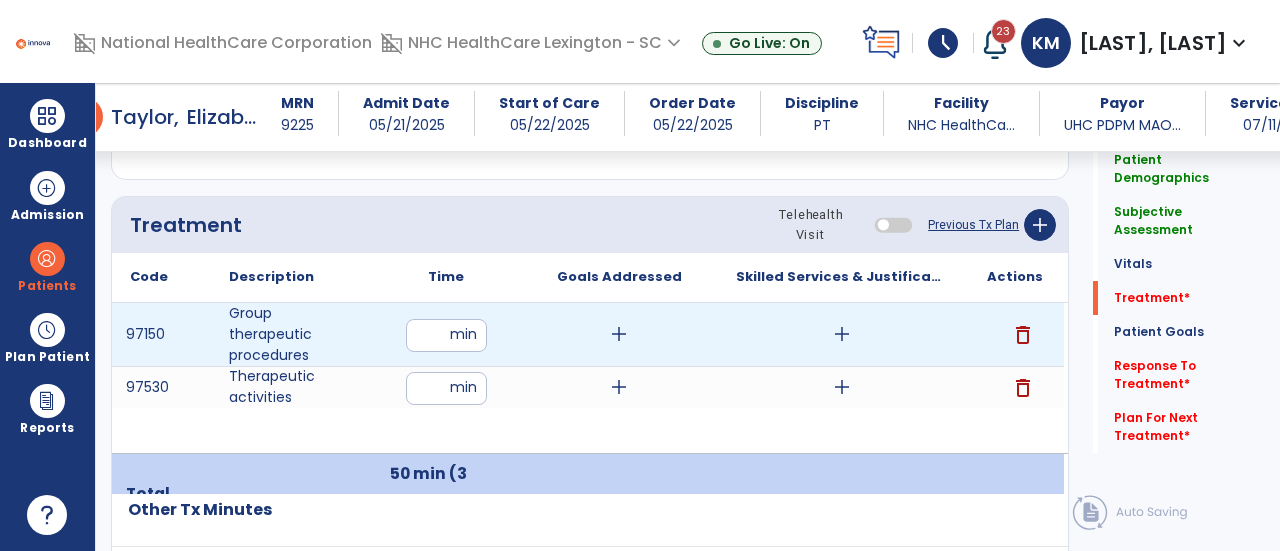 click on "add" at bounding box center [619, 334] 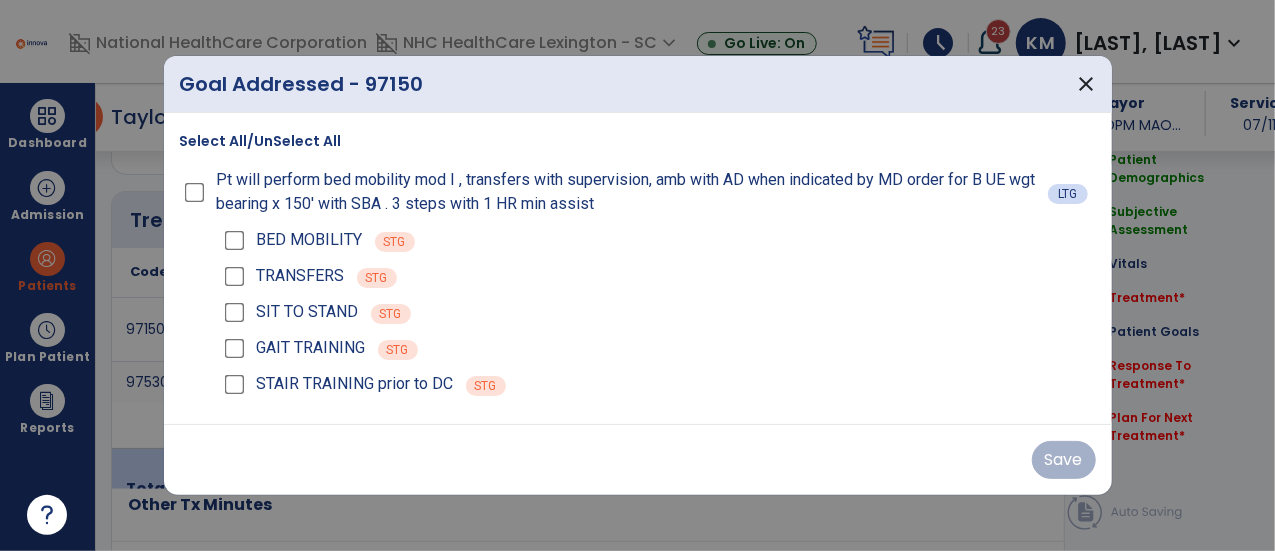 scroll, scrollTop: 2013, scrollLeft: 0, axis: vertical 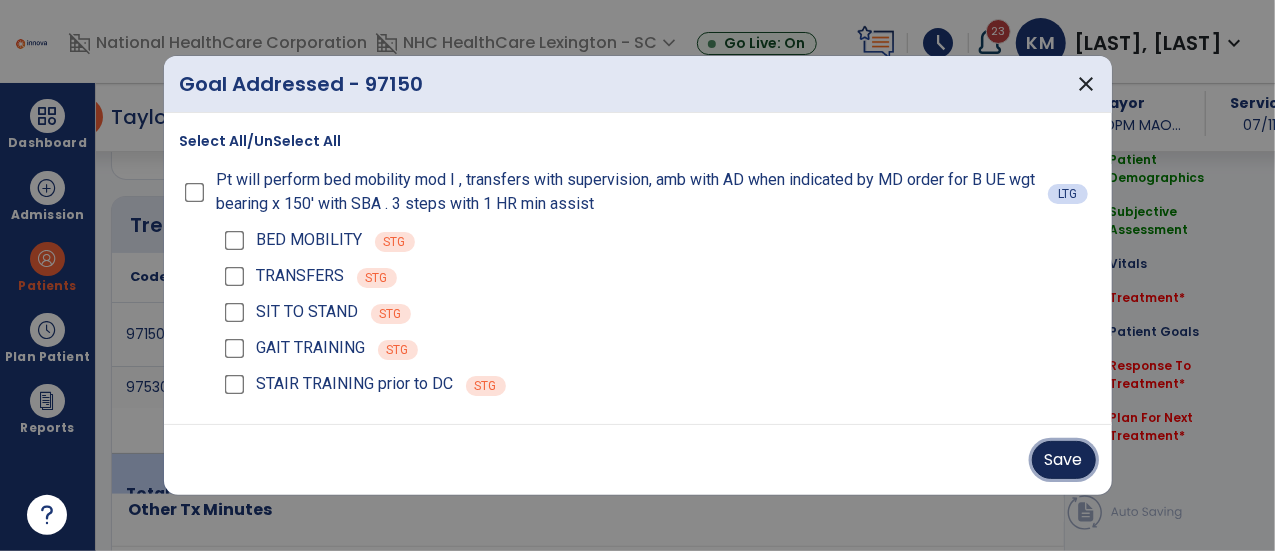 click on "Save" at bounding box center [1064, 460] 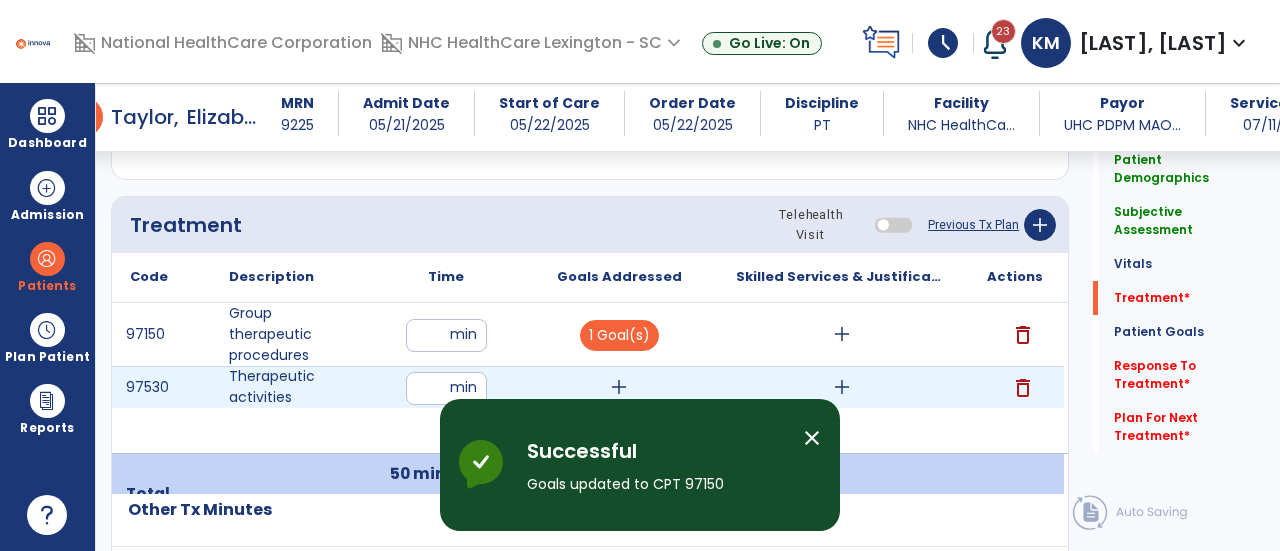 click on "add" at bounding box center [619, 387] 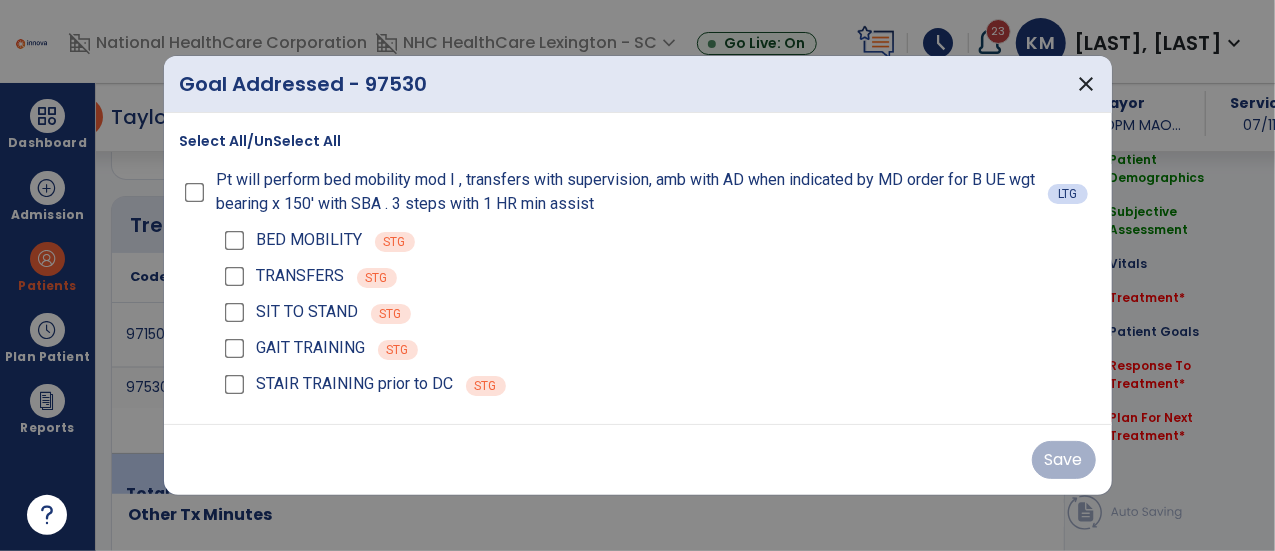 scroll, scrollTop: 2013, scrollLeft: 0, axis: vertical 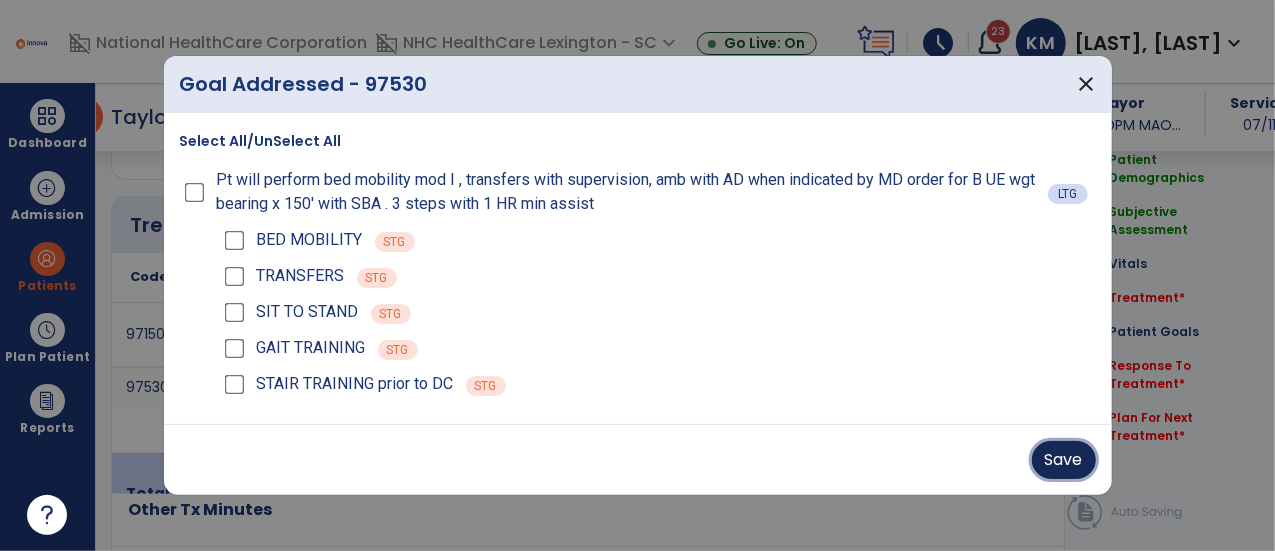 click on "Save" at bounding box center [1064, 460] 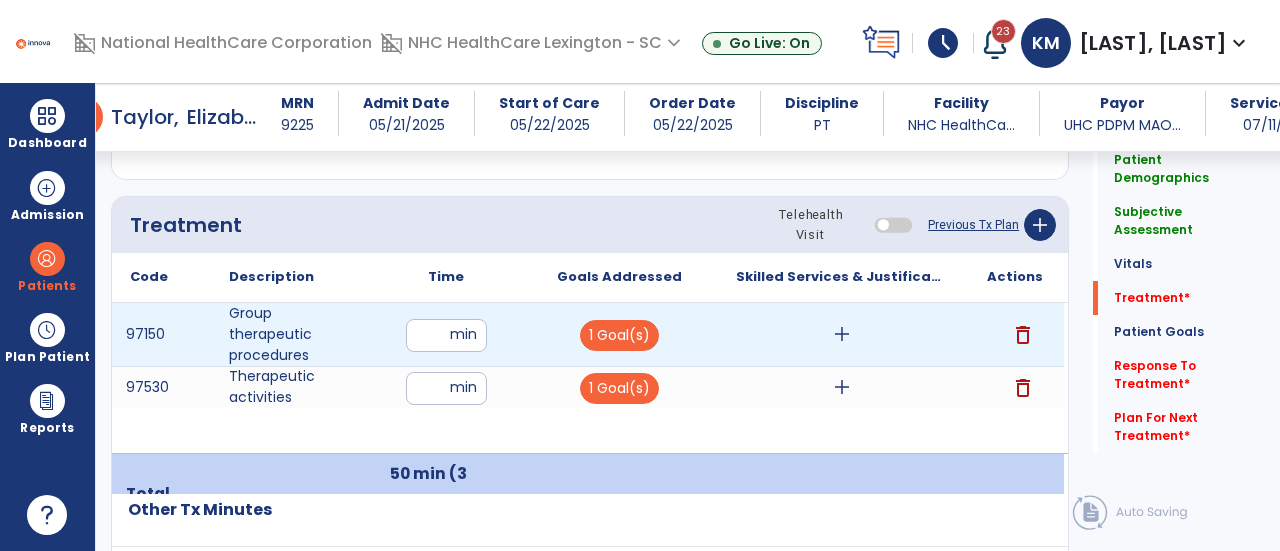 click on "add" at bounding box center [841, 334] 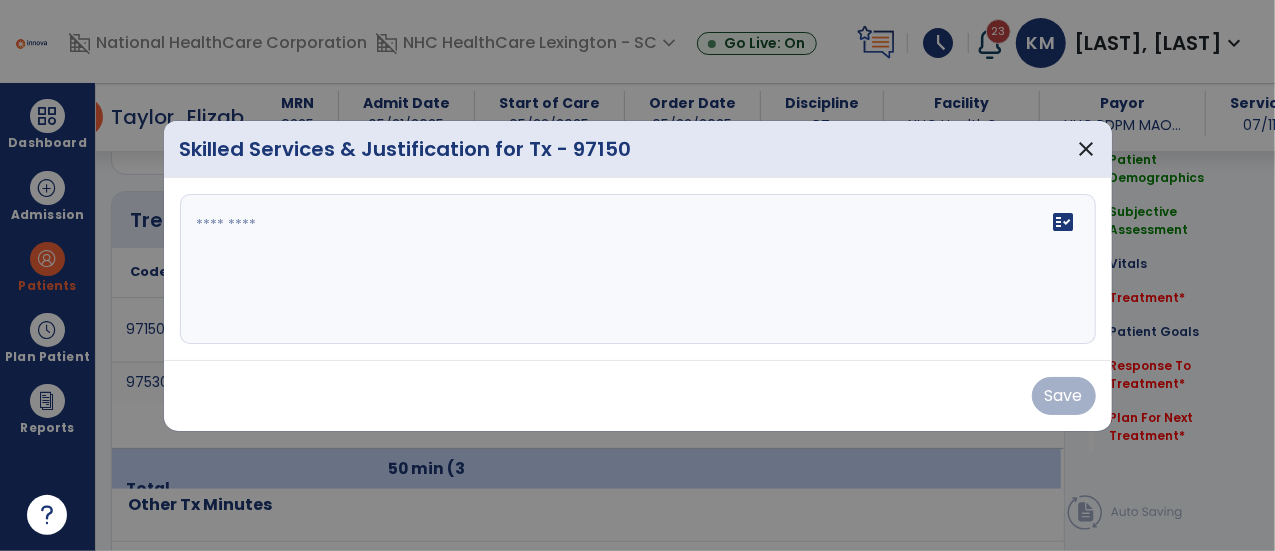 scroll, scrollTop: 2013, scrollLeft: 0, axis: vertical 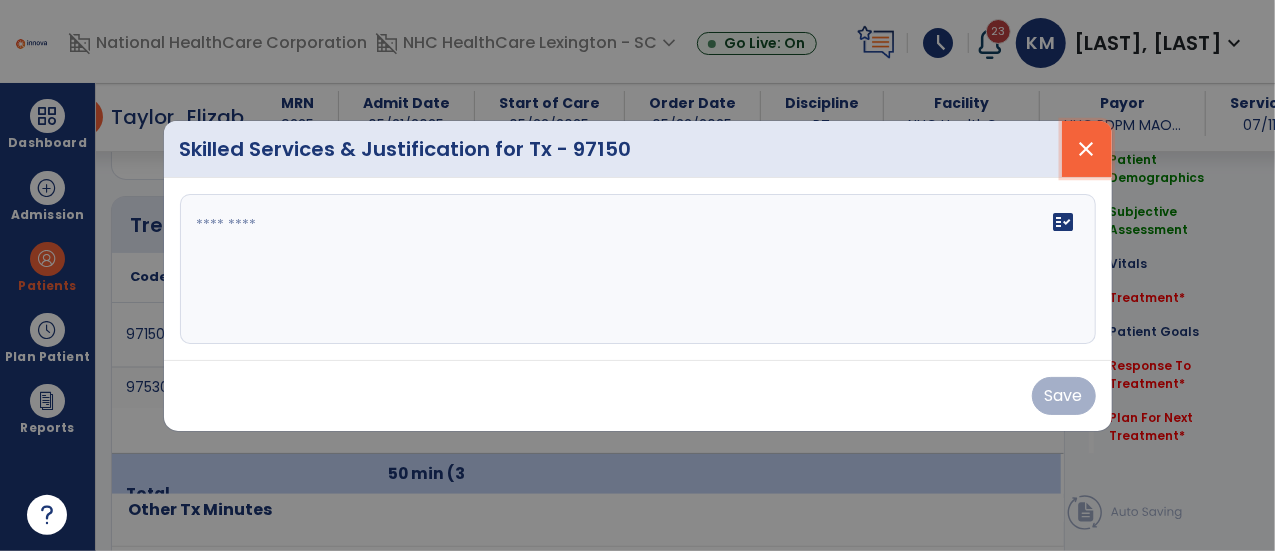 click on "close" at bounding box center [1087, 149] 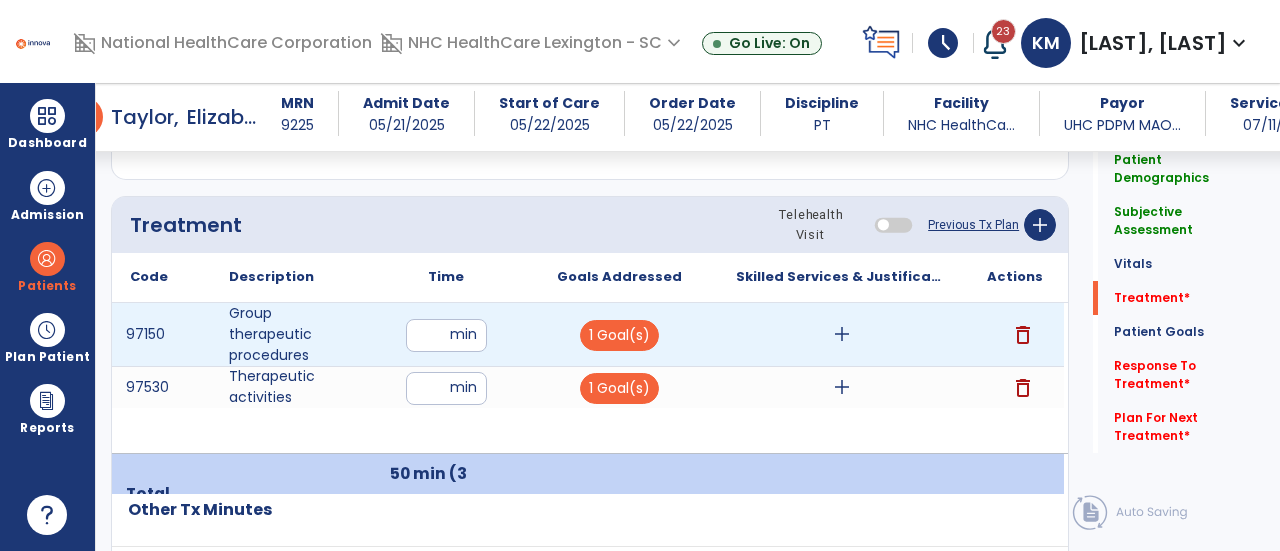 click on "add" at bounding box center [841, 334] 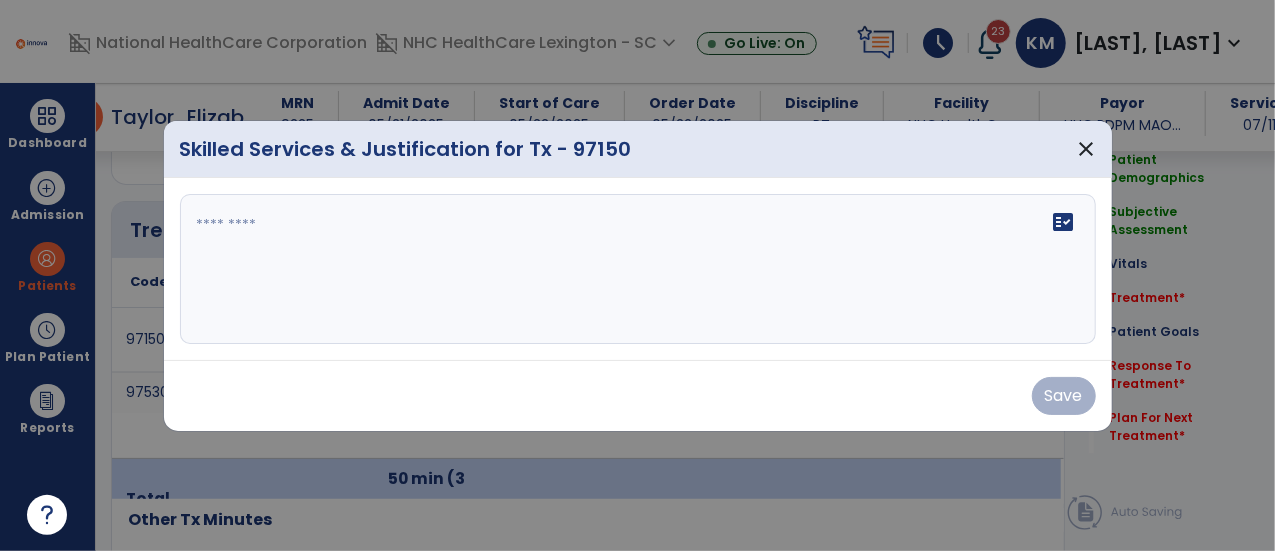 scroll, scrollTop: 2013, scrollLeft: 0, axis: vertical 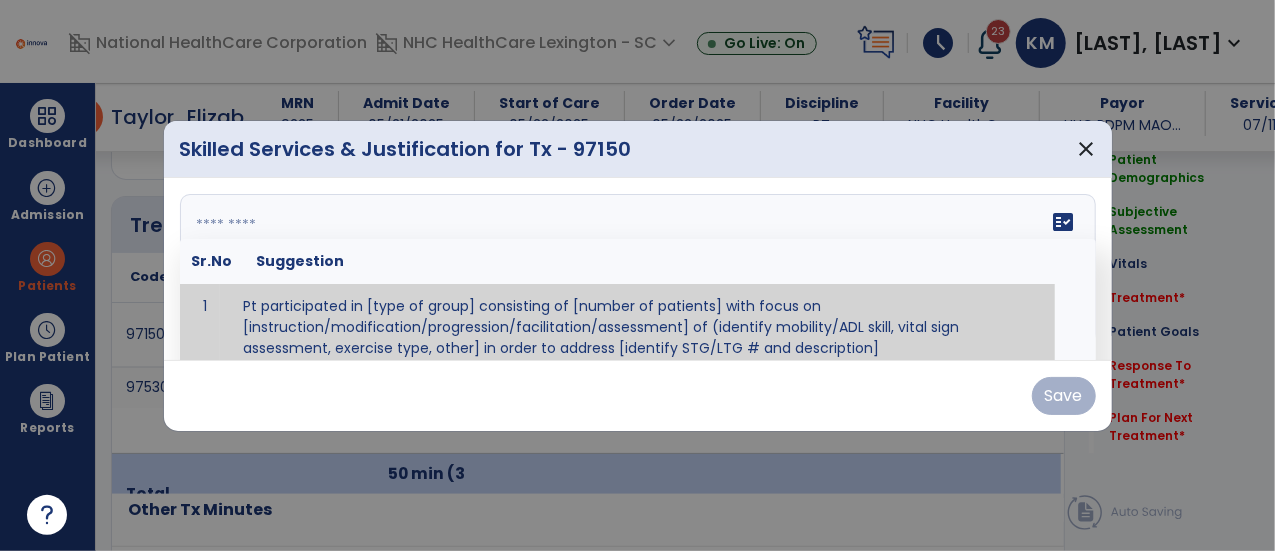paste on "**********" 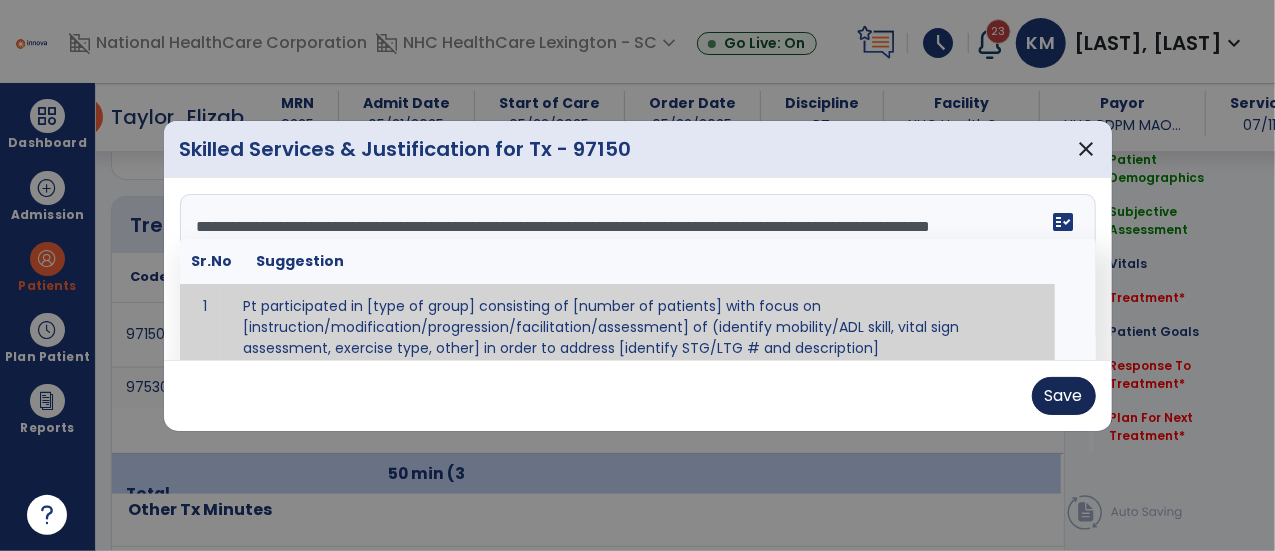 type on "**********" 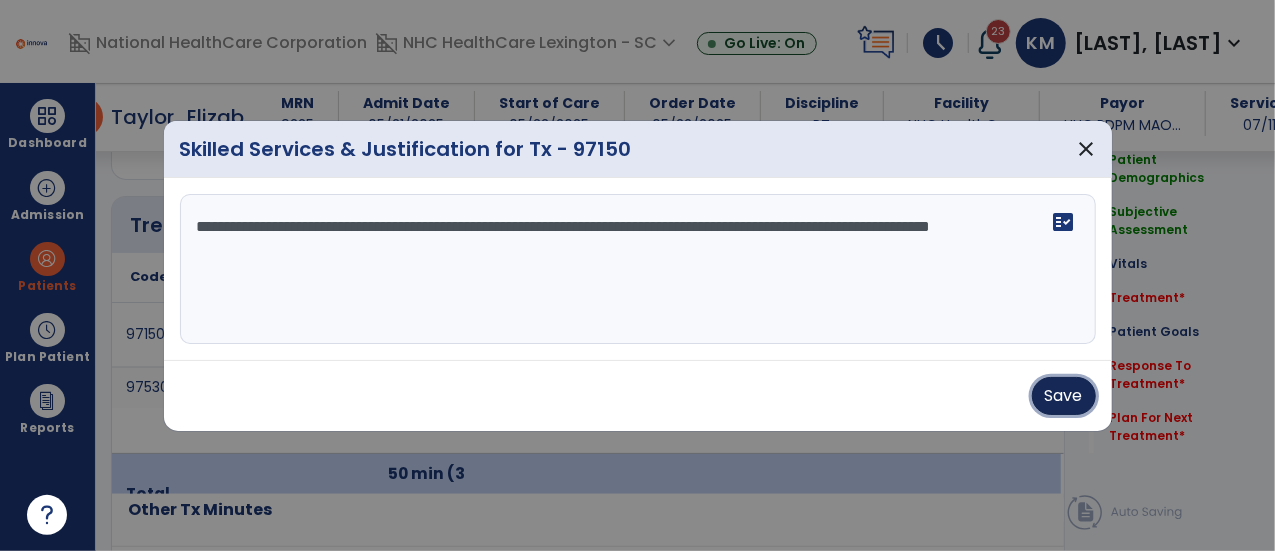 click on "Save" at bounding box center (1064, 396) 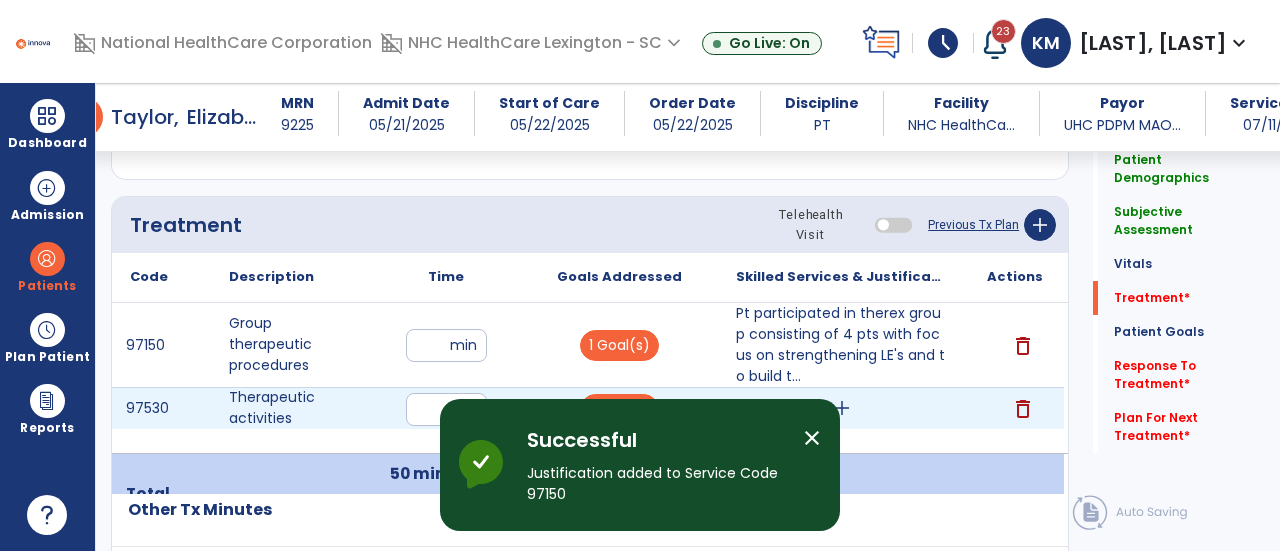 click on "add" at bounding box center (841, 408) 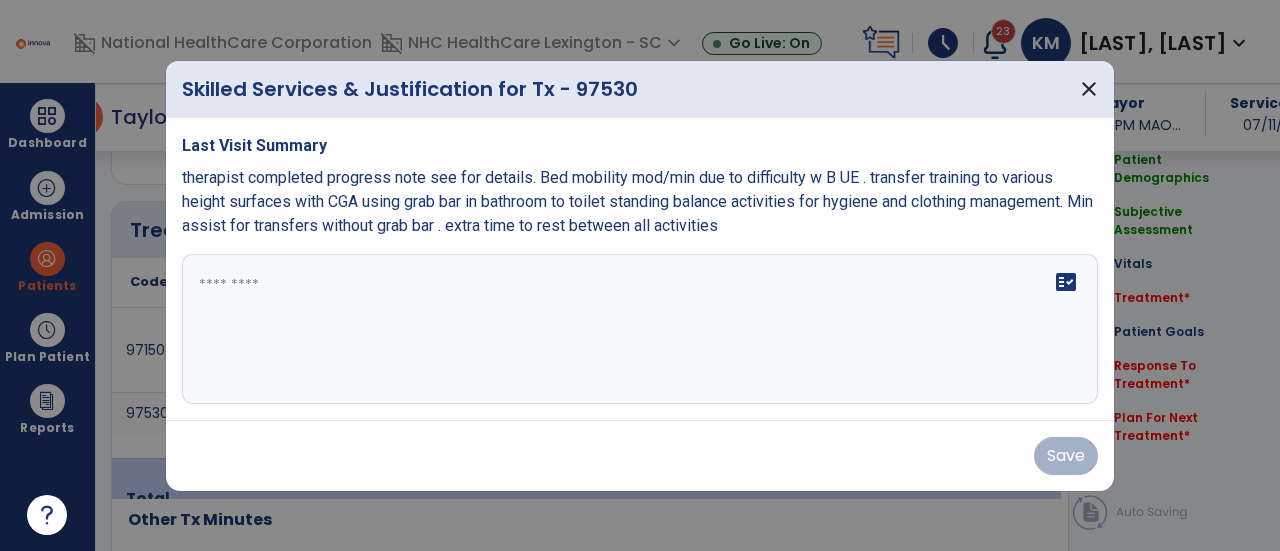 scroll, scrollTop: 2013, scrollLeft: 0, axis: vertical 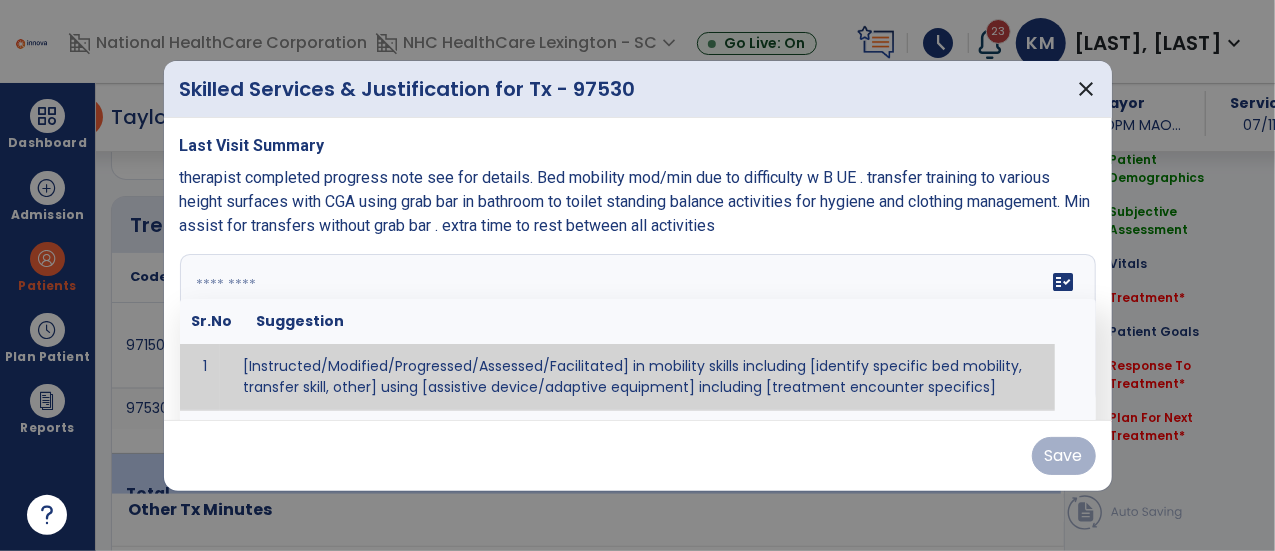 click on "fact_check  Sr.No Suggestion 1 [Instructed/Modified/Progressed/Assessed/Facilitated] in mobility skills including [identify specific bed mobility, transfer skill, other] using [assistive device/adaptive equipment] including [treatment encounter specifics]" at bounding box center (638, 329) 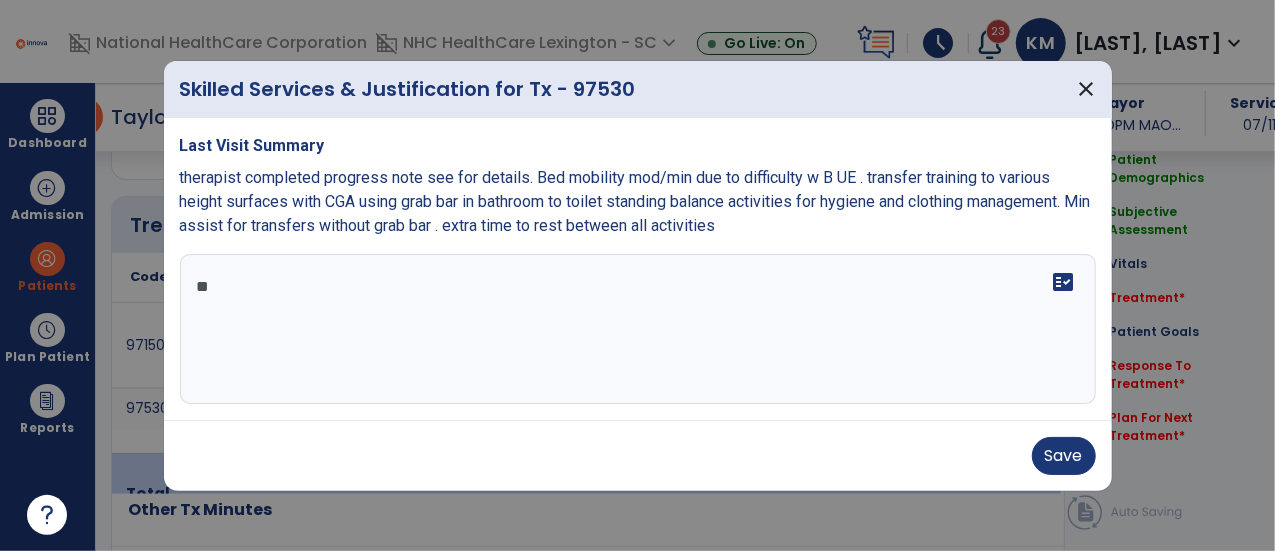 type on "*" 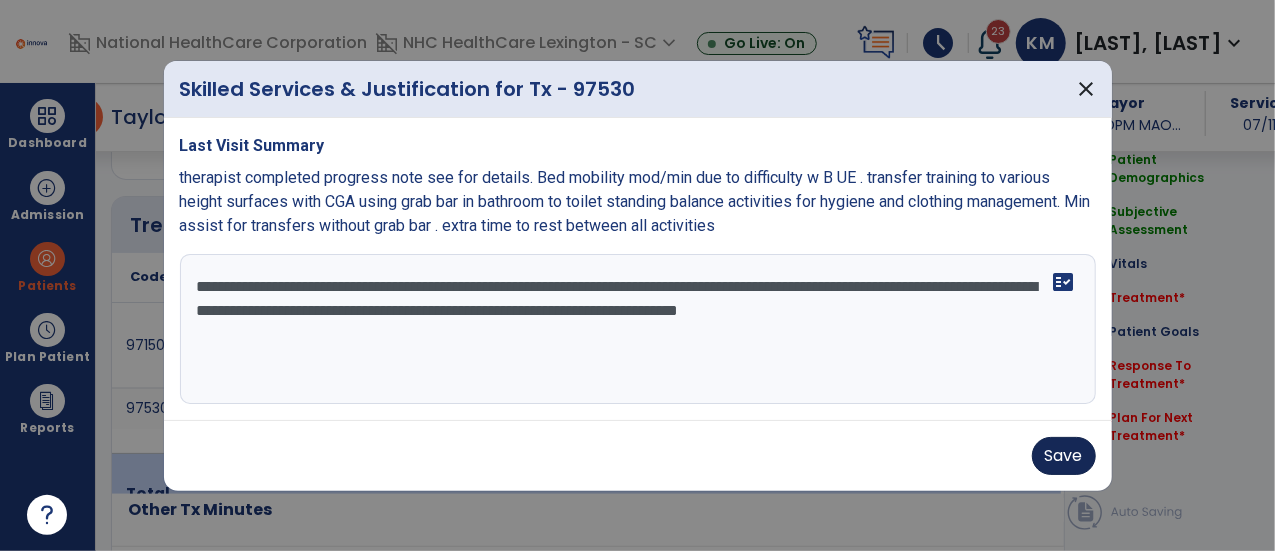 type on "**********" 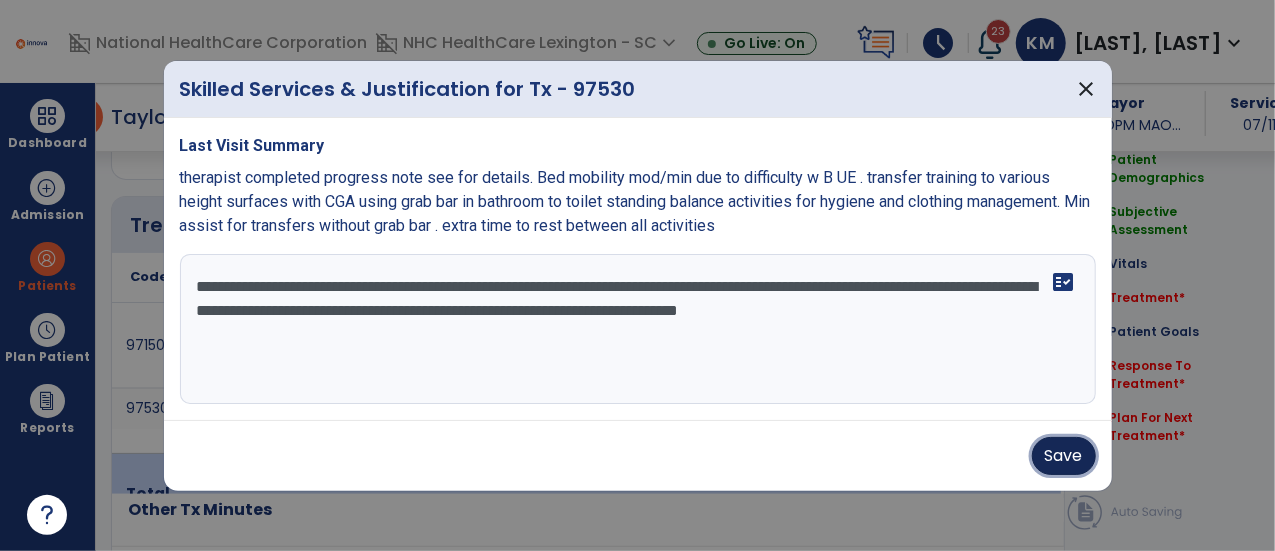 click on "Save" at bounding box center [1064, 456] 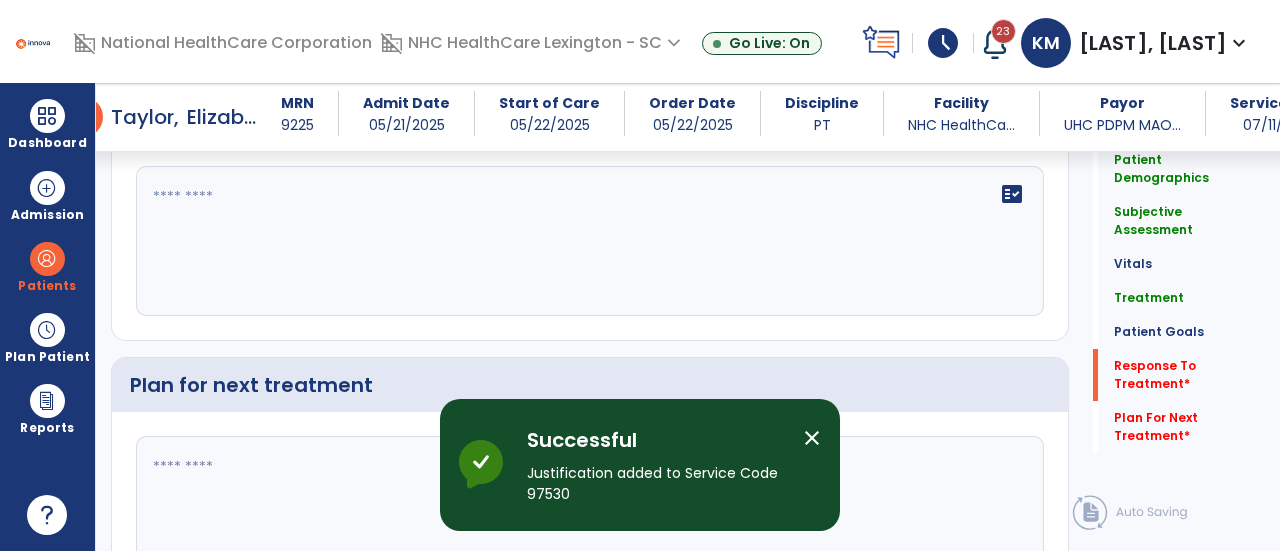 scroll, scrollTop: 3683, scrollLeft: 0, axis: vertical 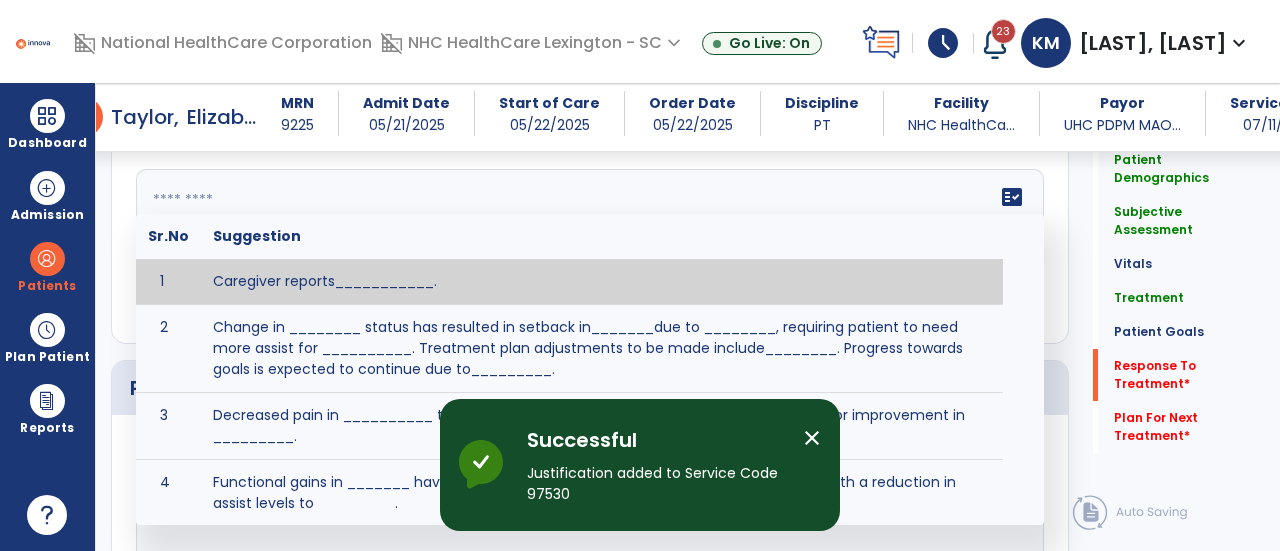 click on "fact_check  Sr.No Suggestion 1 Caregiver reports___________. 2 Change in ________ status has resulted in setback in_______due to ________, requiring patient to need more assist for __________.   Treatment plan adjustments to be made include________.  Progress towards goals is expected to continue due to_________. 3 Decreased pain in __________ to [LEVEL] in response to [MODALITY/TREATMENT] allows for improvement in _________. 4 Functional gains in _______ have impacted the patient's ability to perform_________ with a reduction in assist levels to_________. 5 Functional progress this week has been significant due to__________. 6 Gains in ________ have improved the patient's ability to perform ______with decreased levels of assist to___________. 7 Improvement in ________allows patient to tolerate higher levels of challenges in_________. 8 Pain in [AREA] has decreased to [LEVEL] in response to [TREATMENT/MODALITY], allowing fore ease in completing__________. 9 10 11 12 13 14 15 16 17 18 19 20 21" 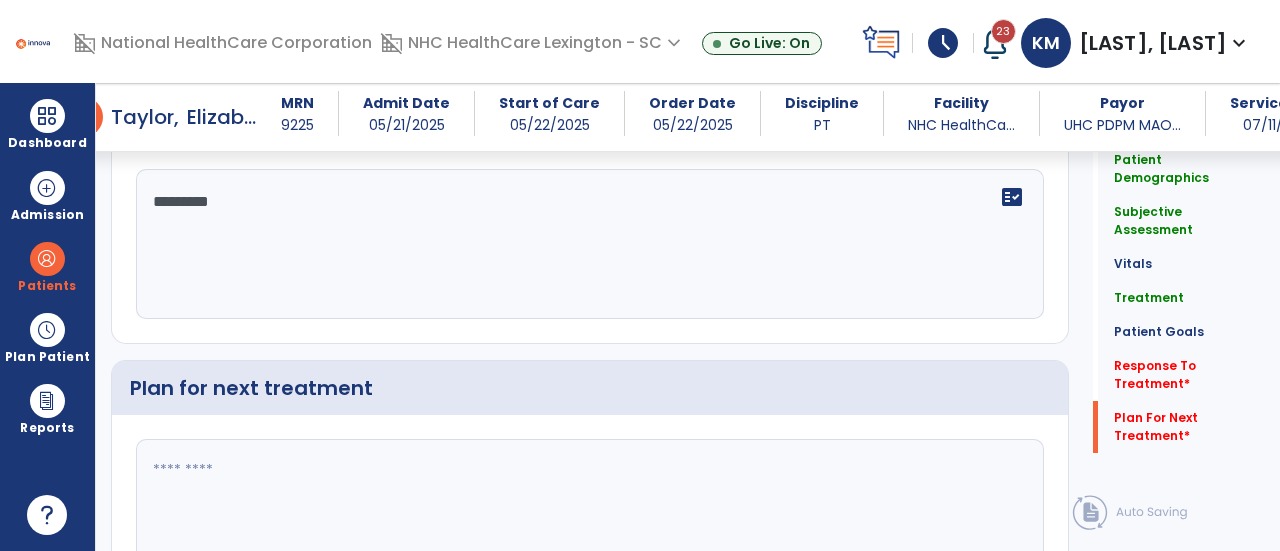 scroll, scrollTop: 3801, scrollLeft: 0, axis: vertical 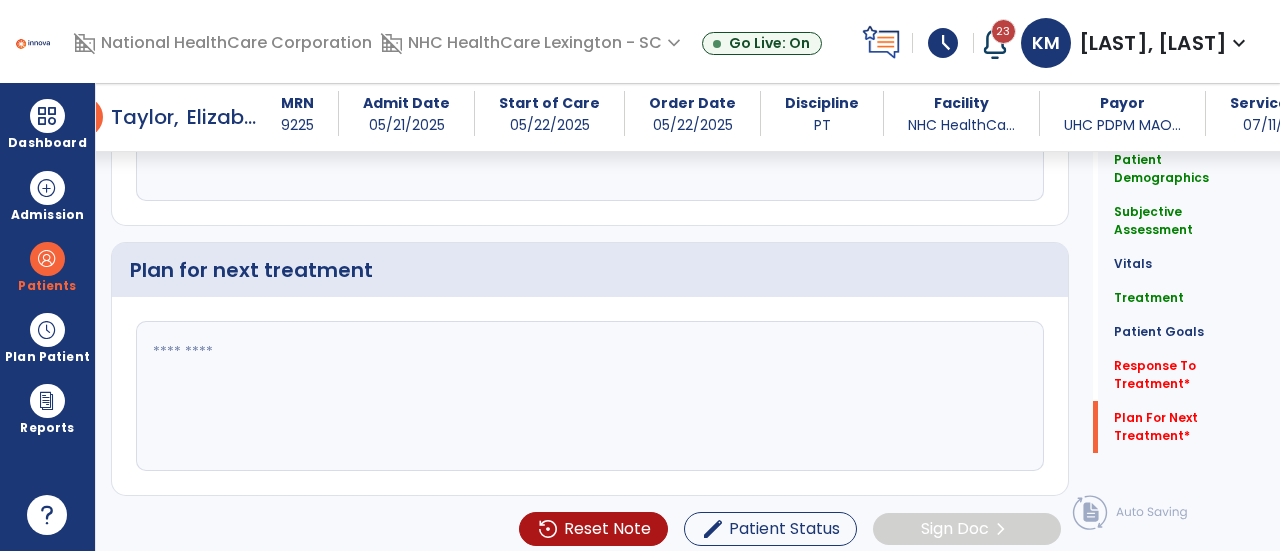 type on "*********" 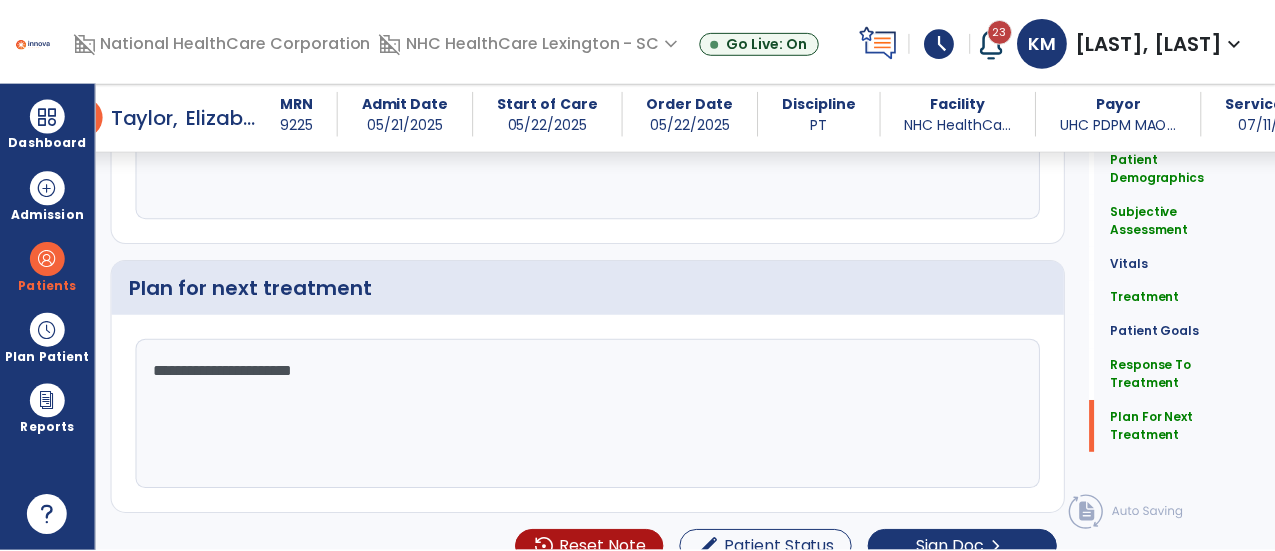 scroll, scrollTop: 3801, scrollLeft: 0, axis: vertical 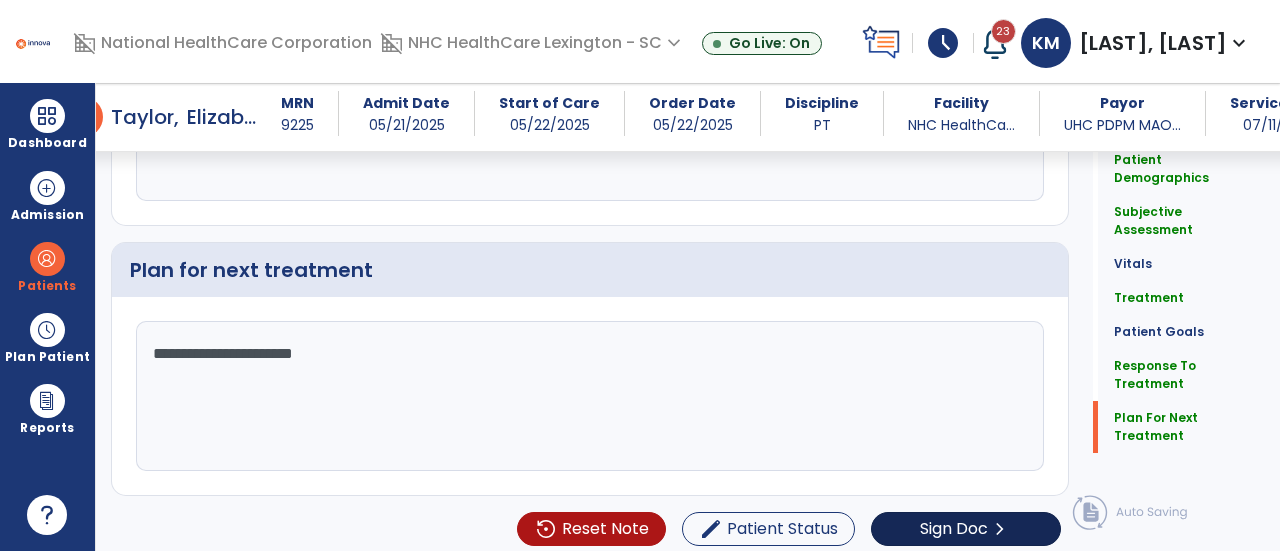 type on "**********" 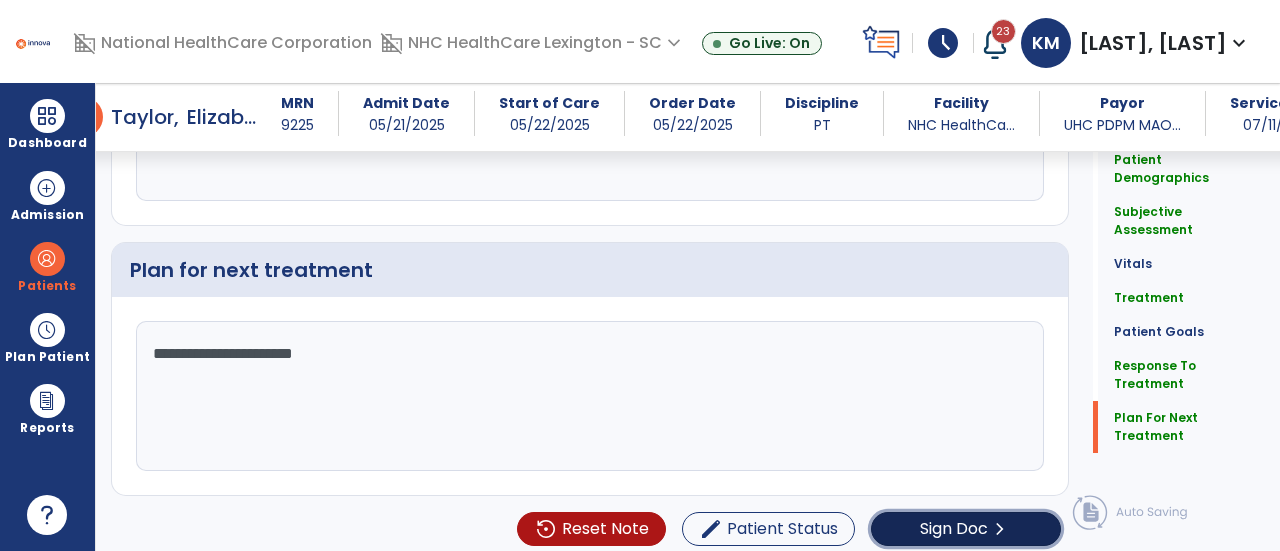 click on "Sign Doc  chevron_right" 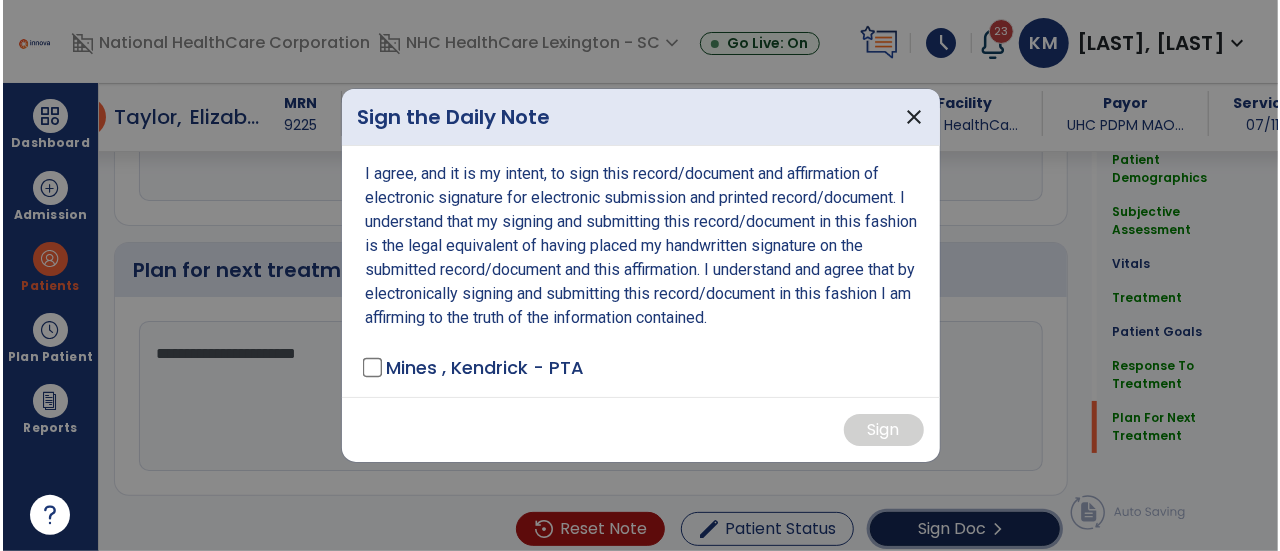 scroll, scrollTop: 3801, scrollLeft: 0, axis: vertical 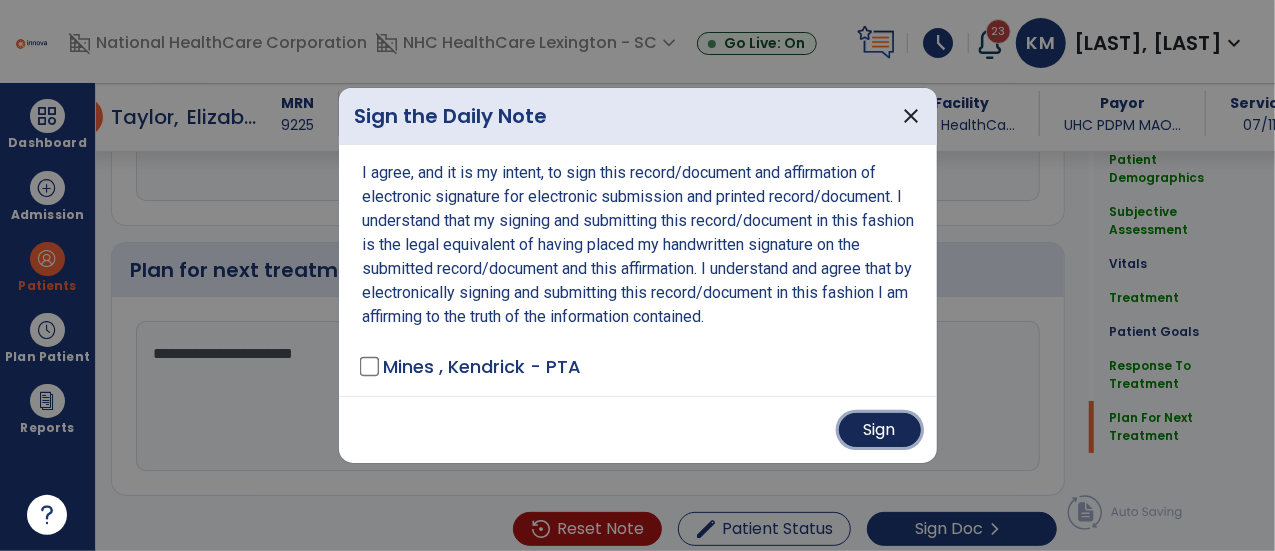 click on "Sign" at bounding box center (880, 430) 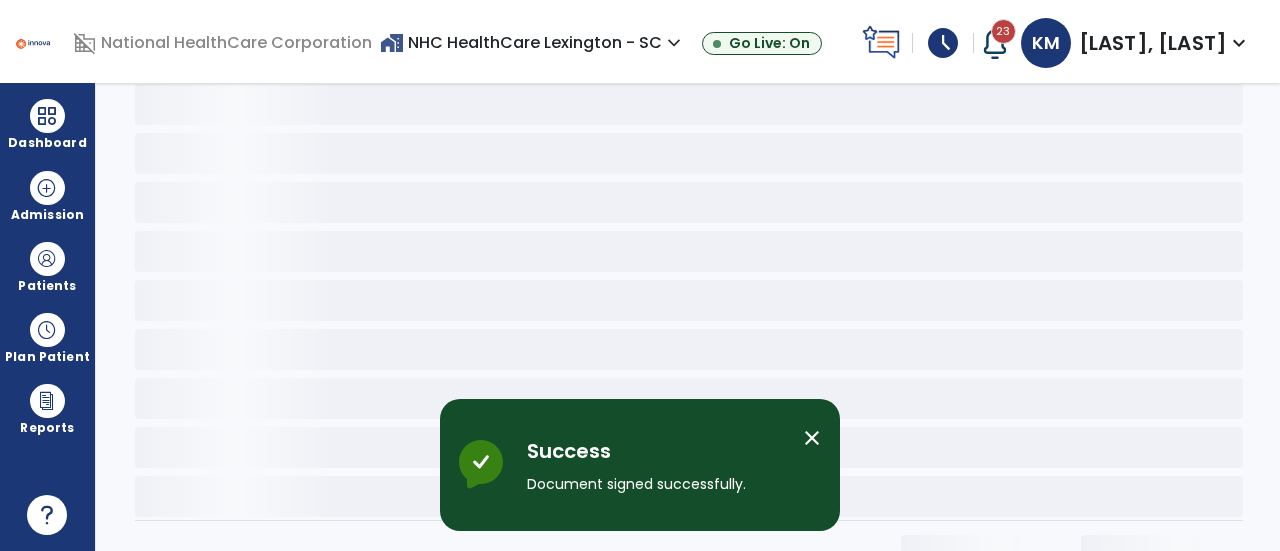 scroll, scrollTop: 0, scrollLeft: 0, axis: both 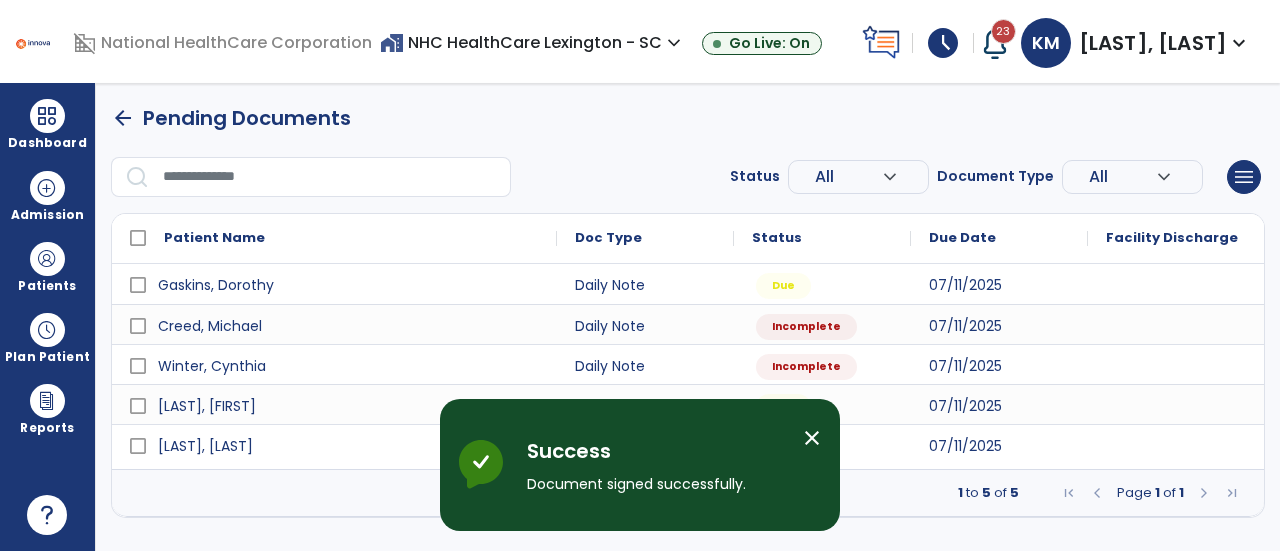click on "close" at bounding box center [812, 438] 